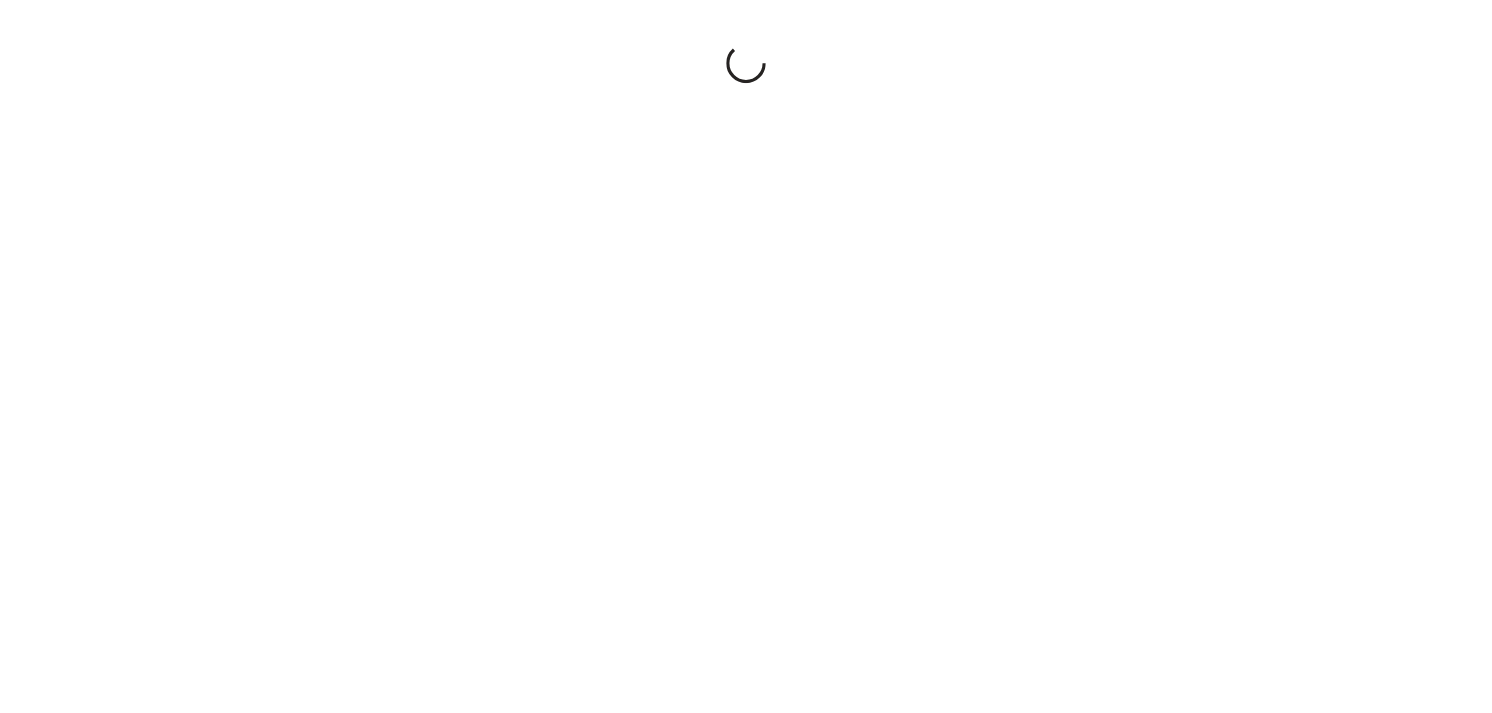 scroll, scrollTop: 0, scrollLeft: 0, axis: both 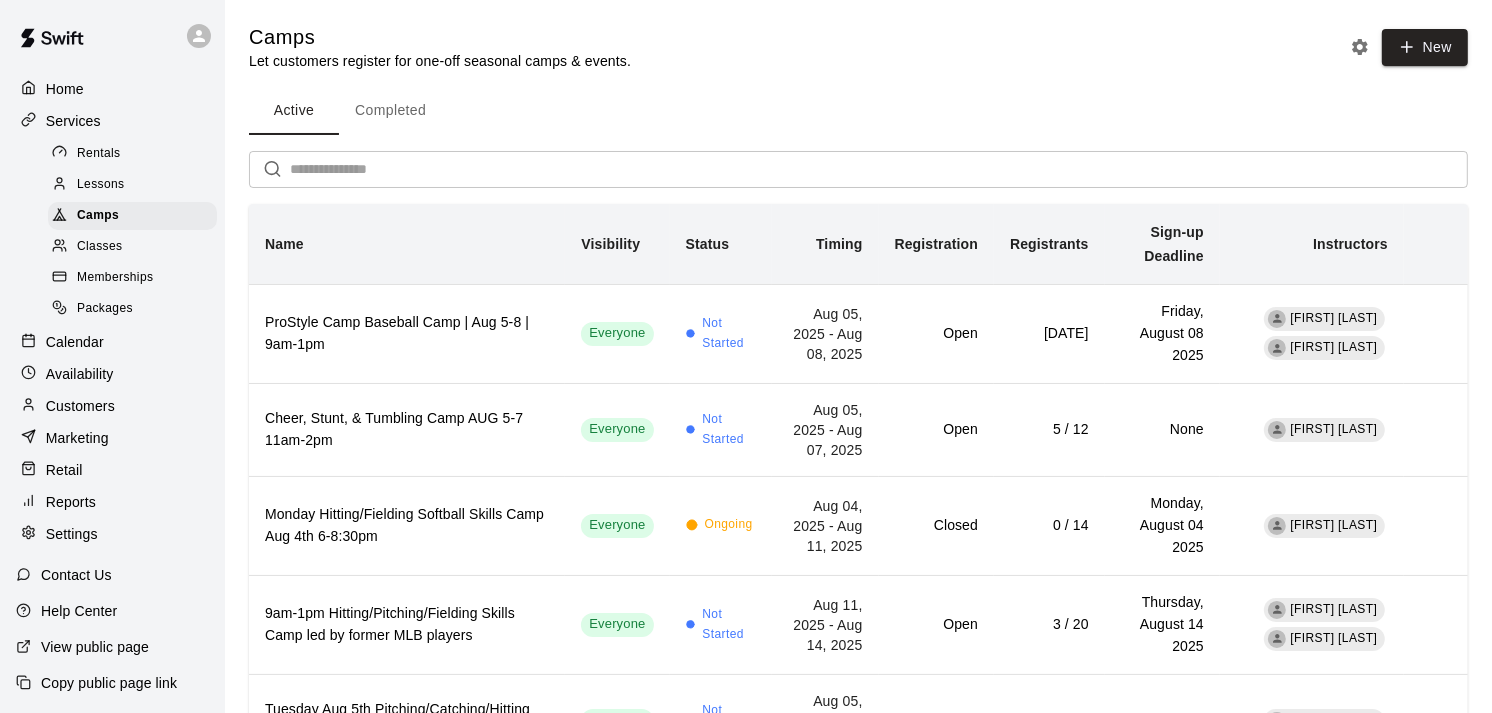 click on "Availability" at bounding box center [80, 374] 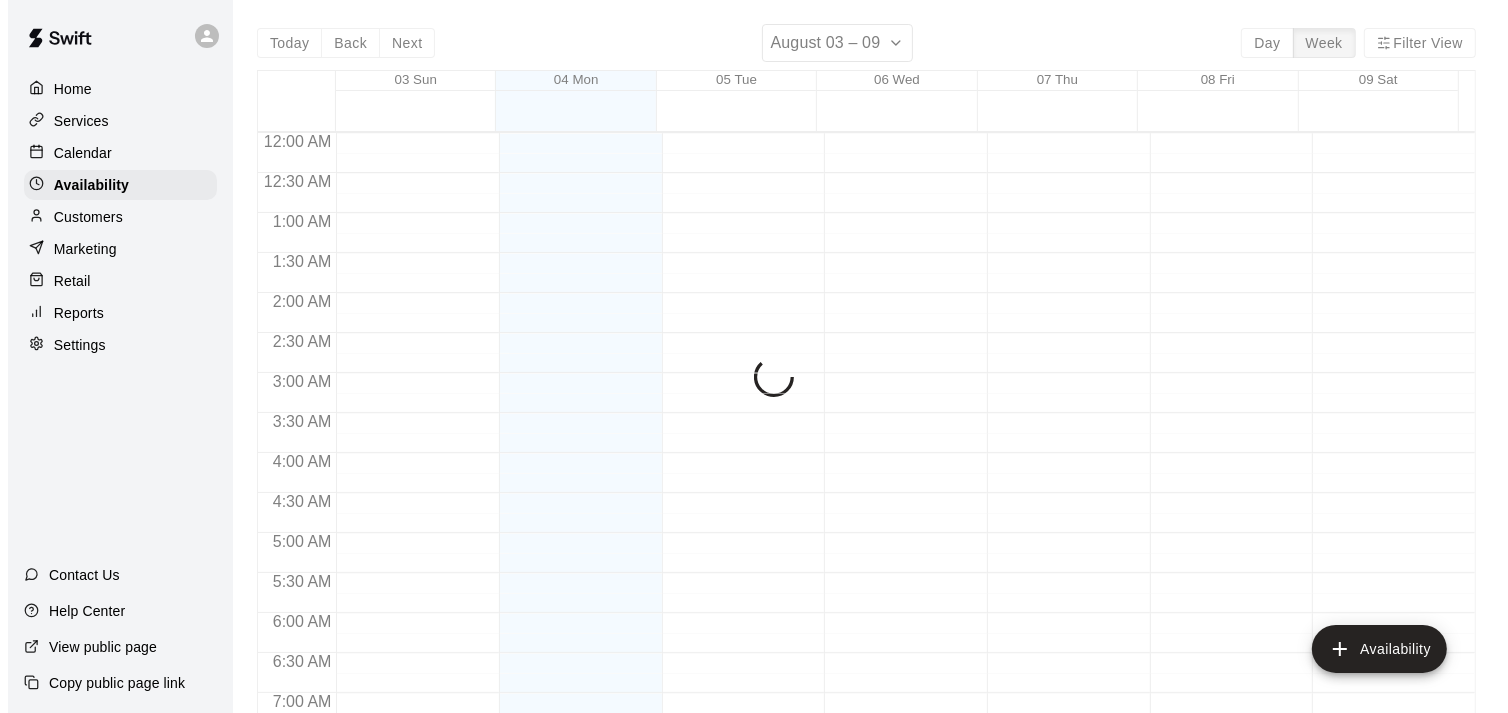 scroll, scrollTop: 1316, scrollLeft: 0, axis: vertical 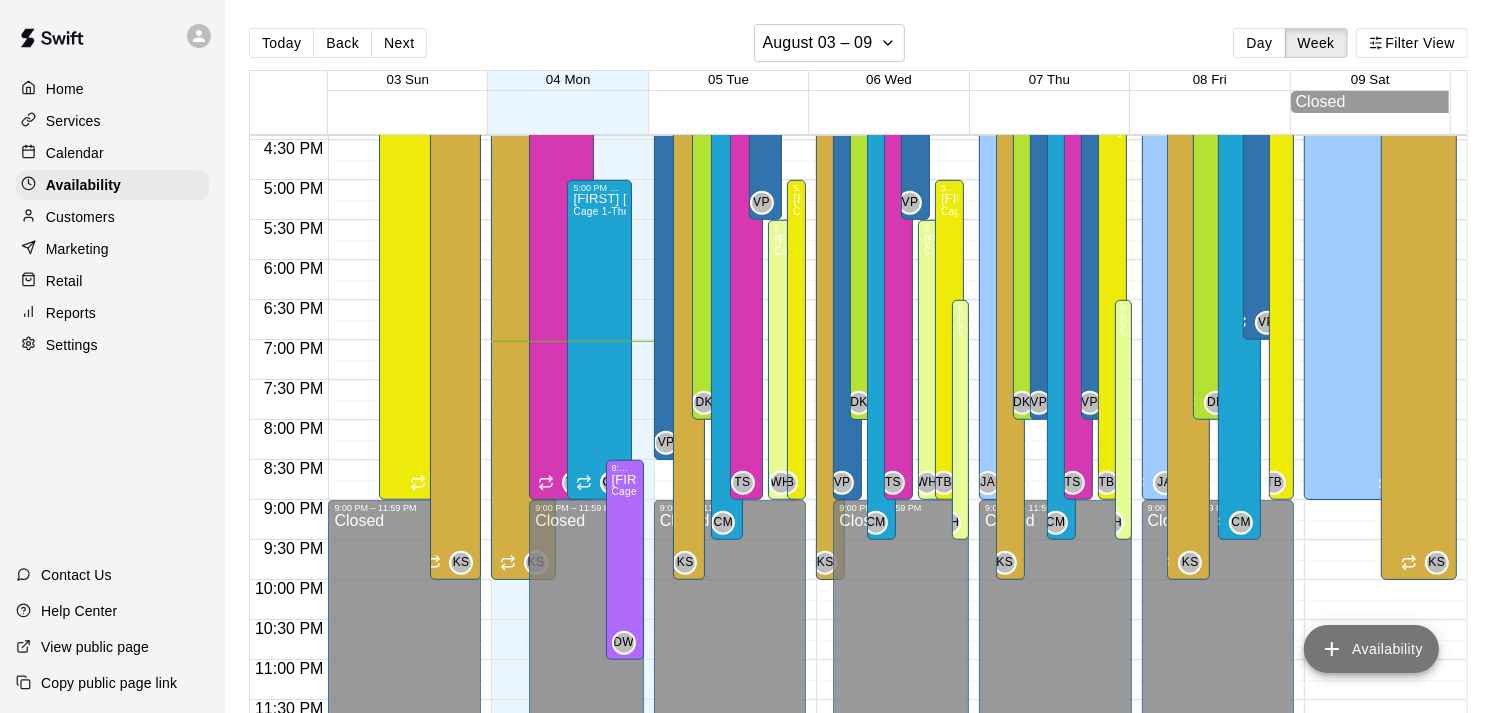 click on "Availability" at bounding box center [1371, 649] 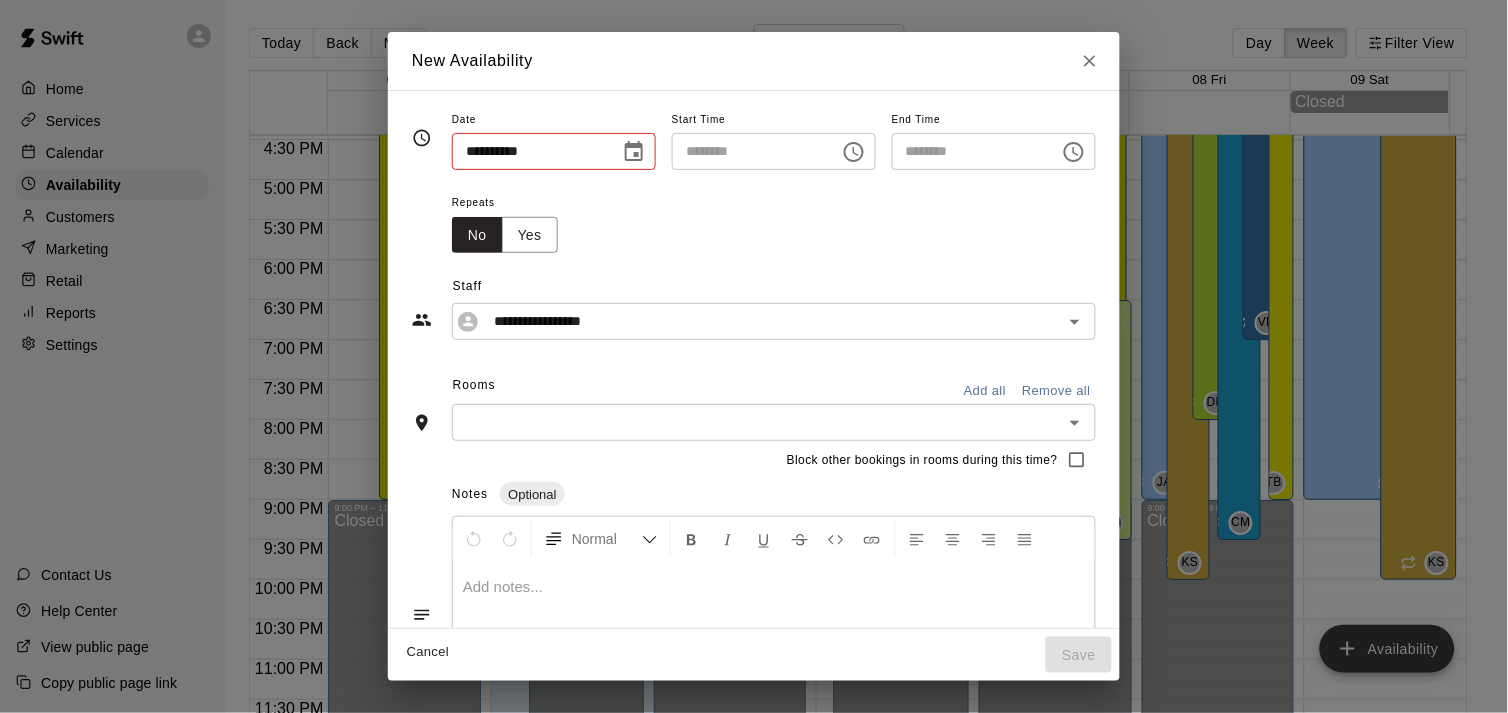 type on "**********" 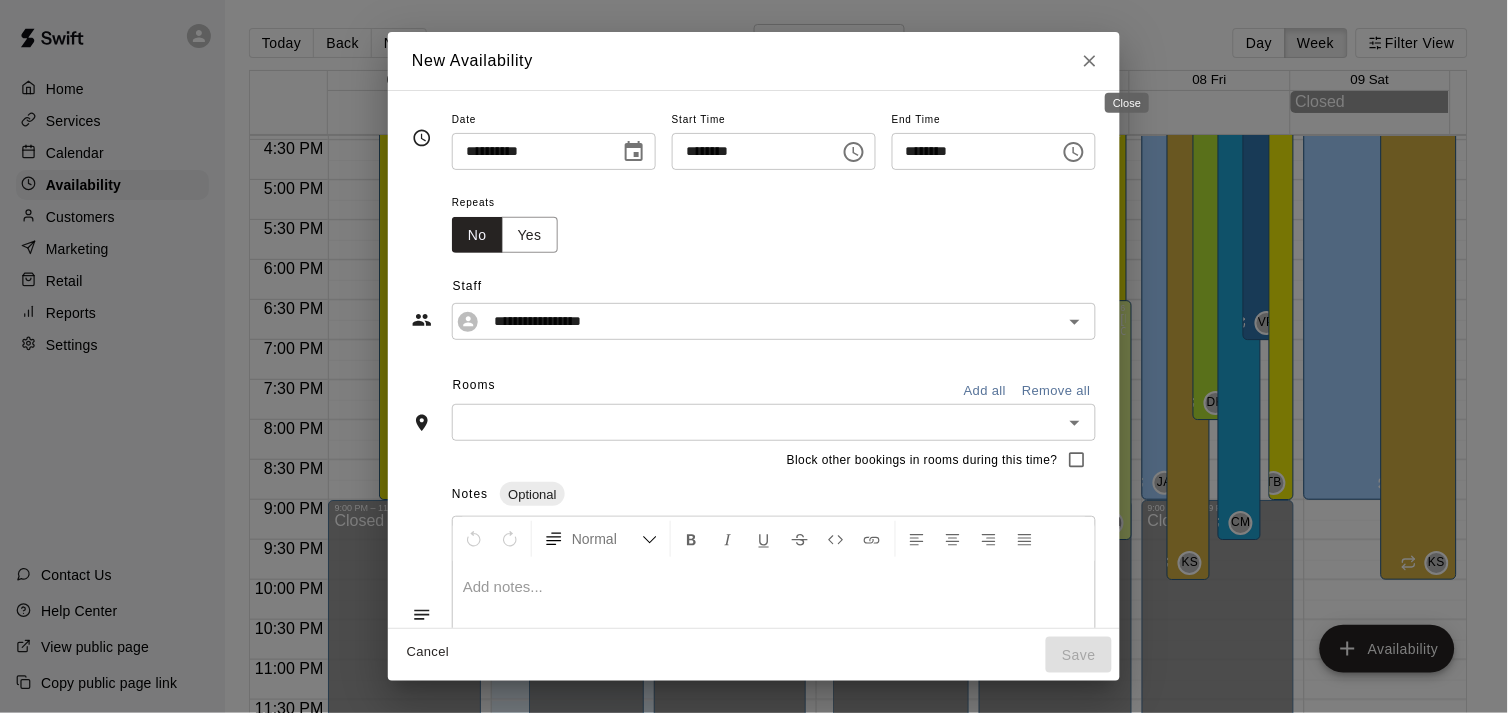 click 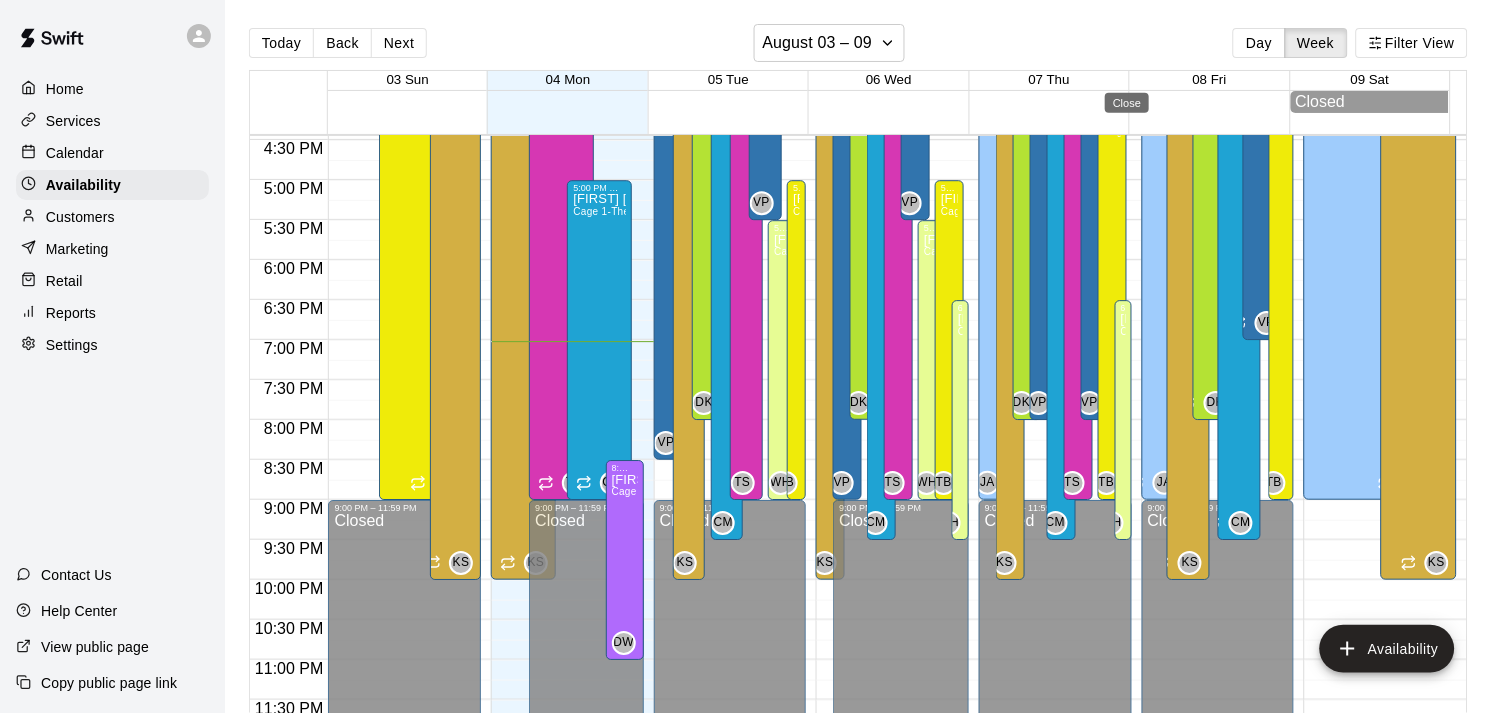 type on "**********" 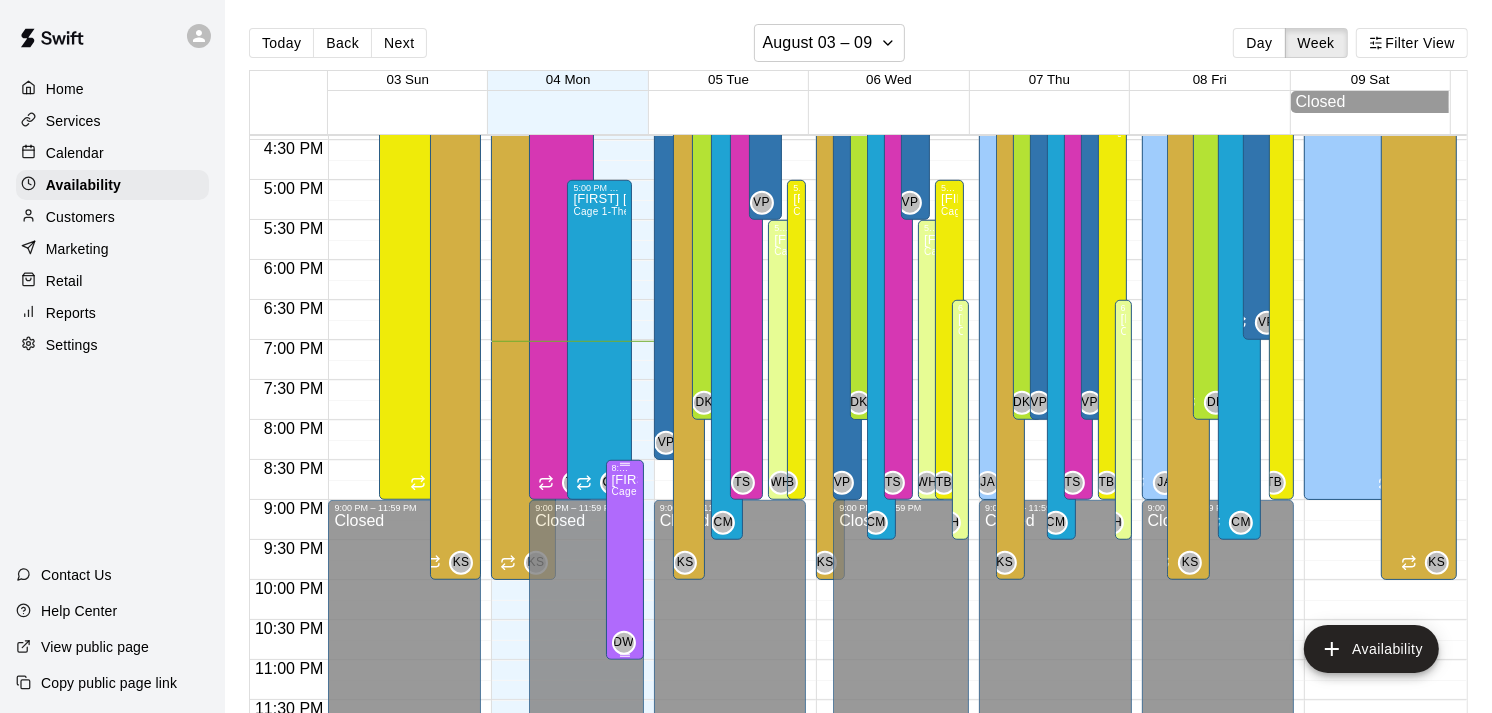 click on "[FIRST] [LAST] Cage 1-The Mound Lab, Cage 2- The Launch Pad, Cage 3- The Boom Box, Cage 4- The Mash Zone, Cage 5- The Power Alley, Outdoor Turf-The Yard, Outside Cage 1- The Office, Outdoor Cage 2- The Den" at bounding box center (625, 829) 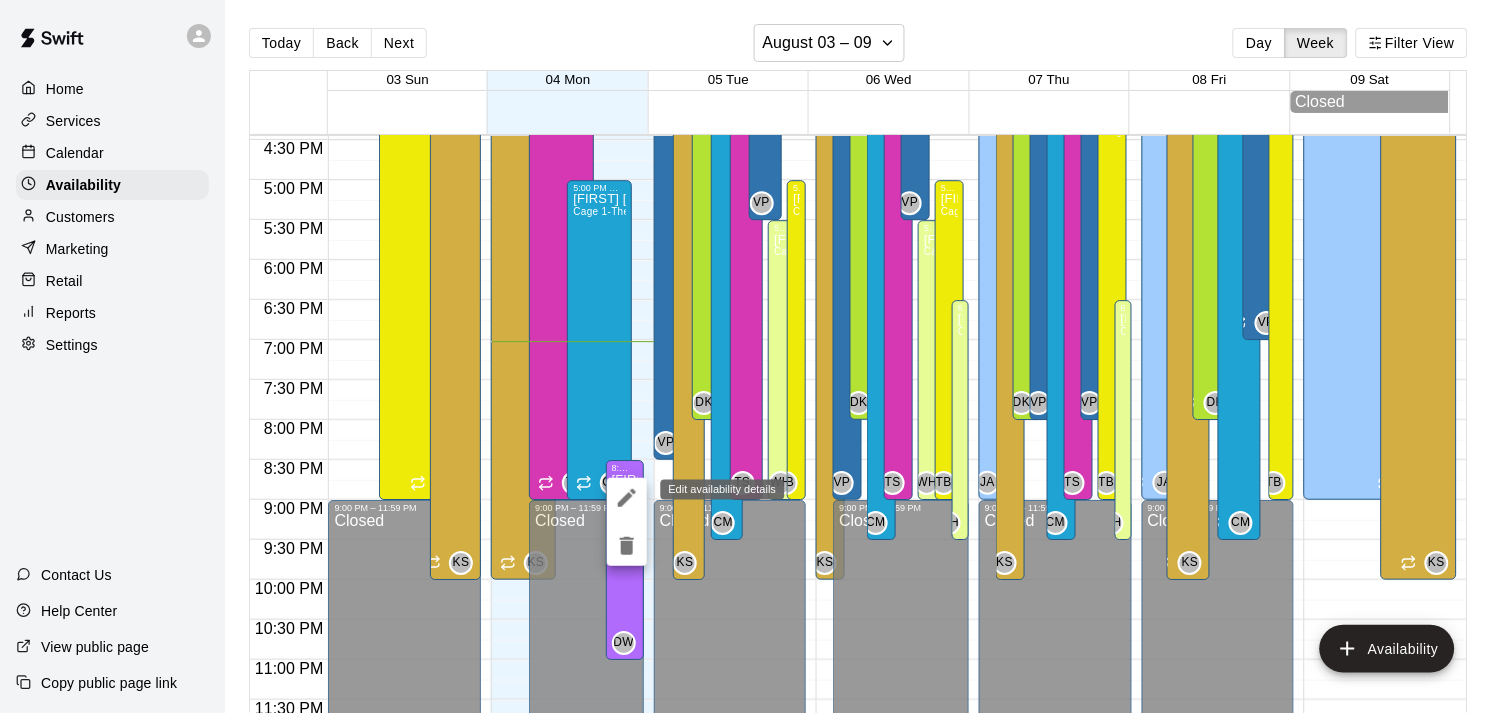 click 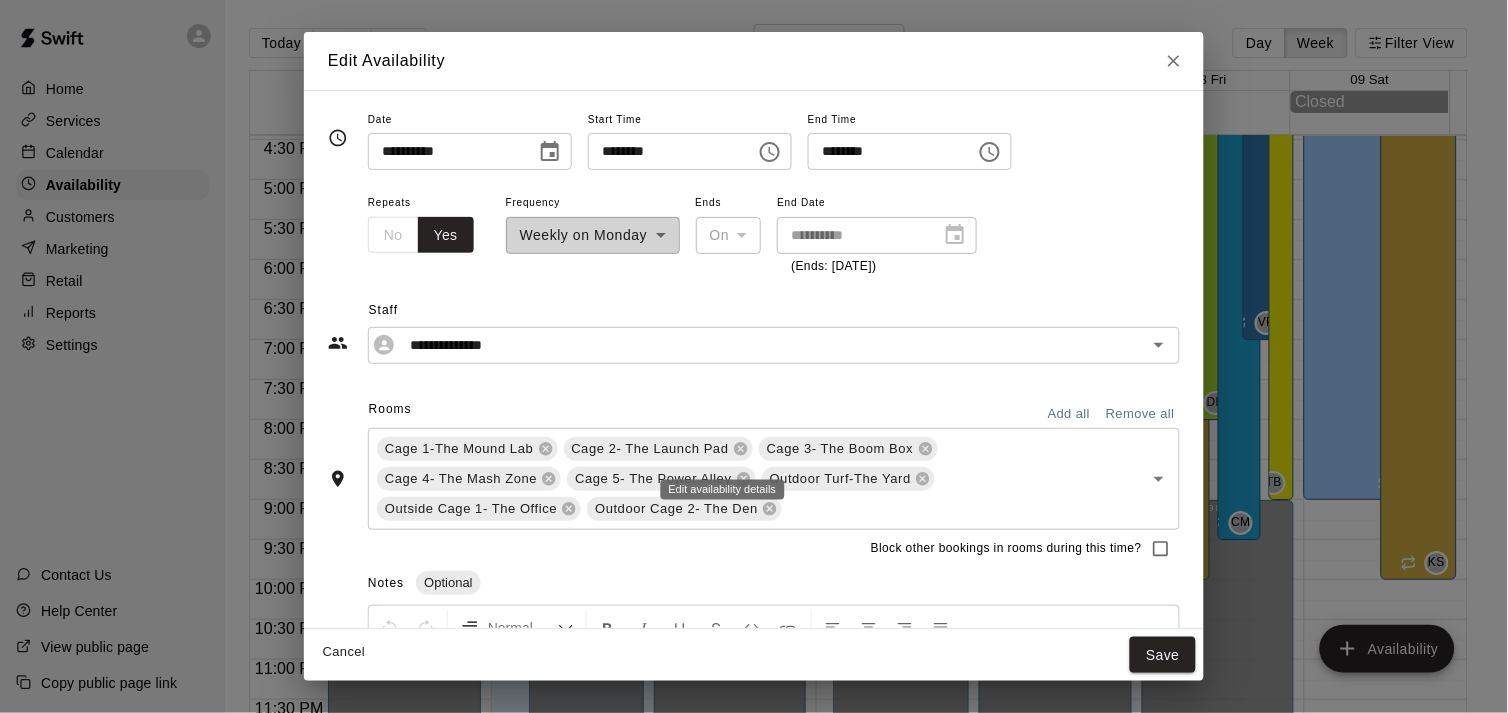 type on "**********" 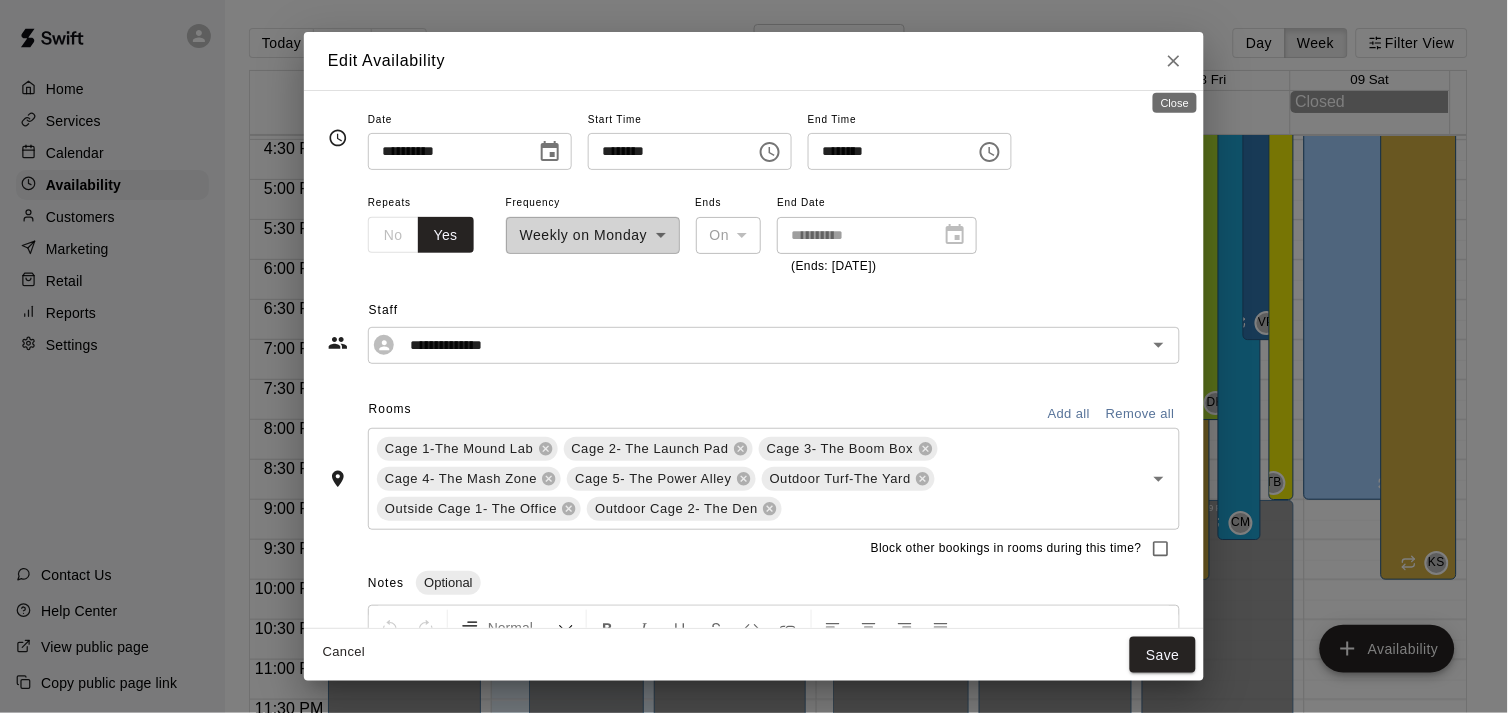 click 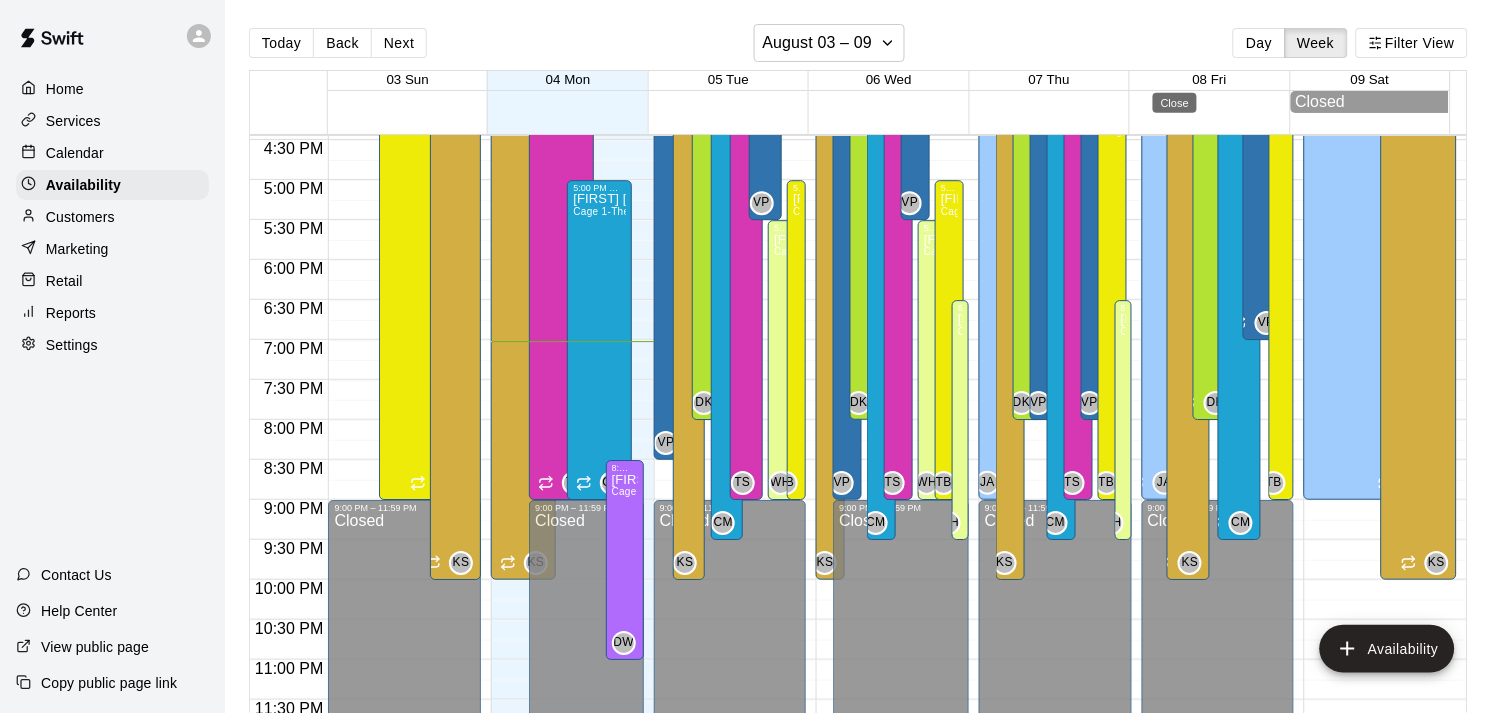 type on "**********" 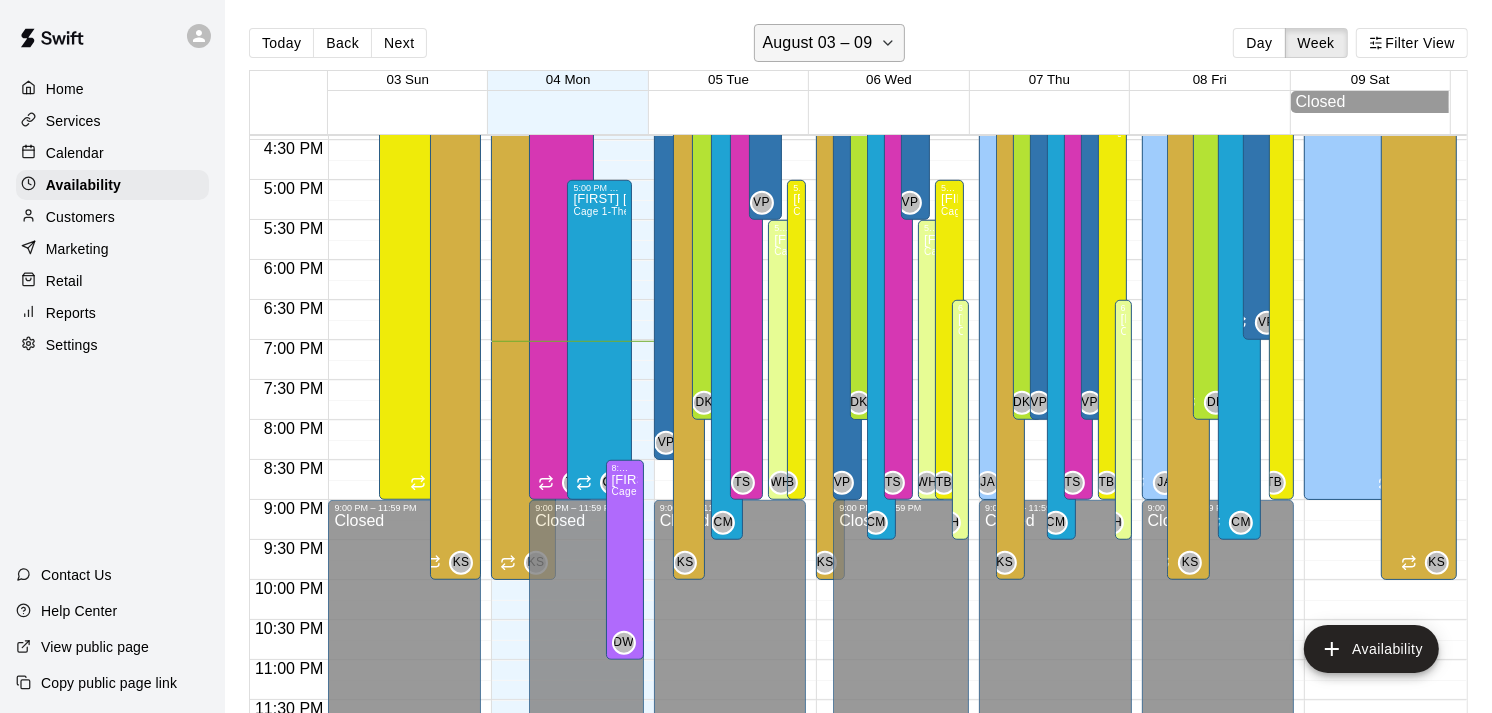 click on "August 03 – 09" at bounding box center (818, 43) 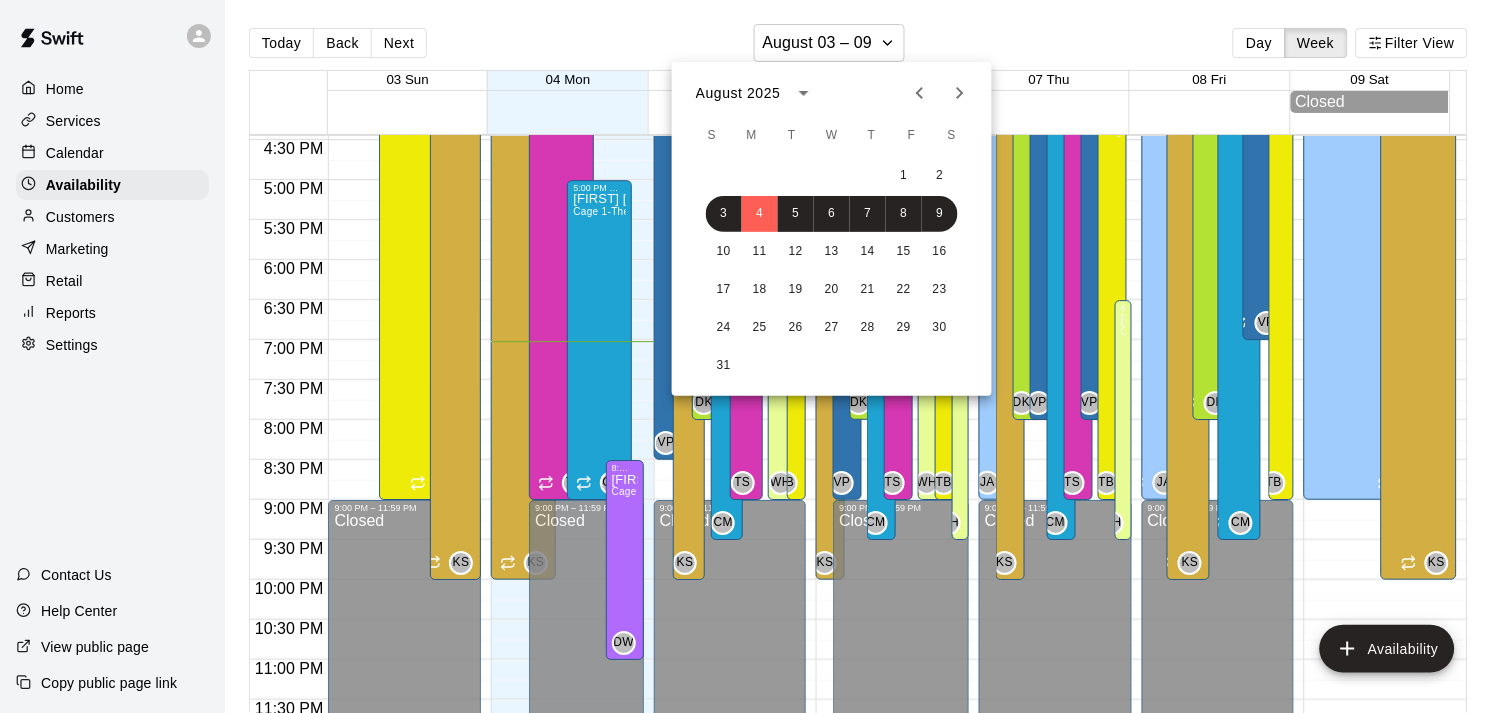 click at bounding box center (754, 356) 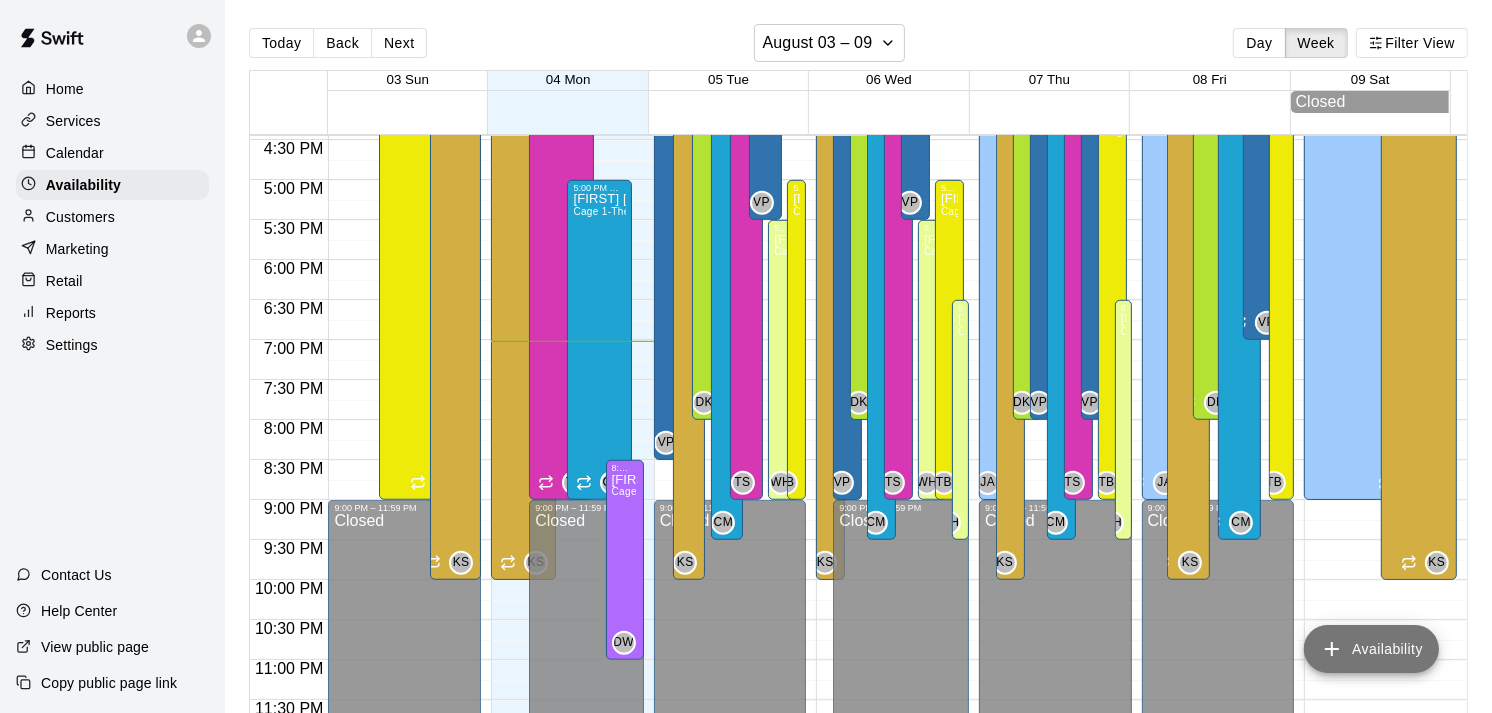 click on "Availability" at bounding box center [1371, 649] 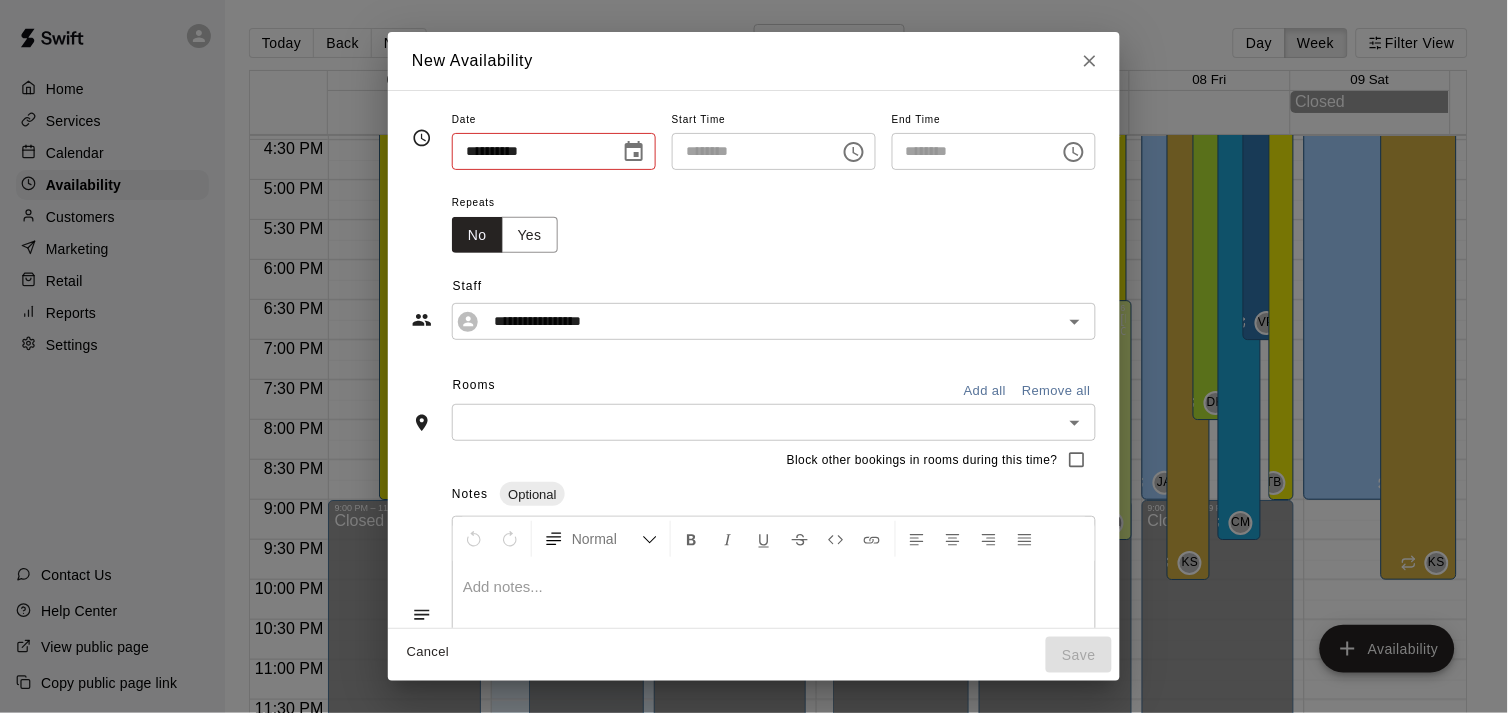 type on "**********" 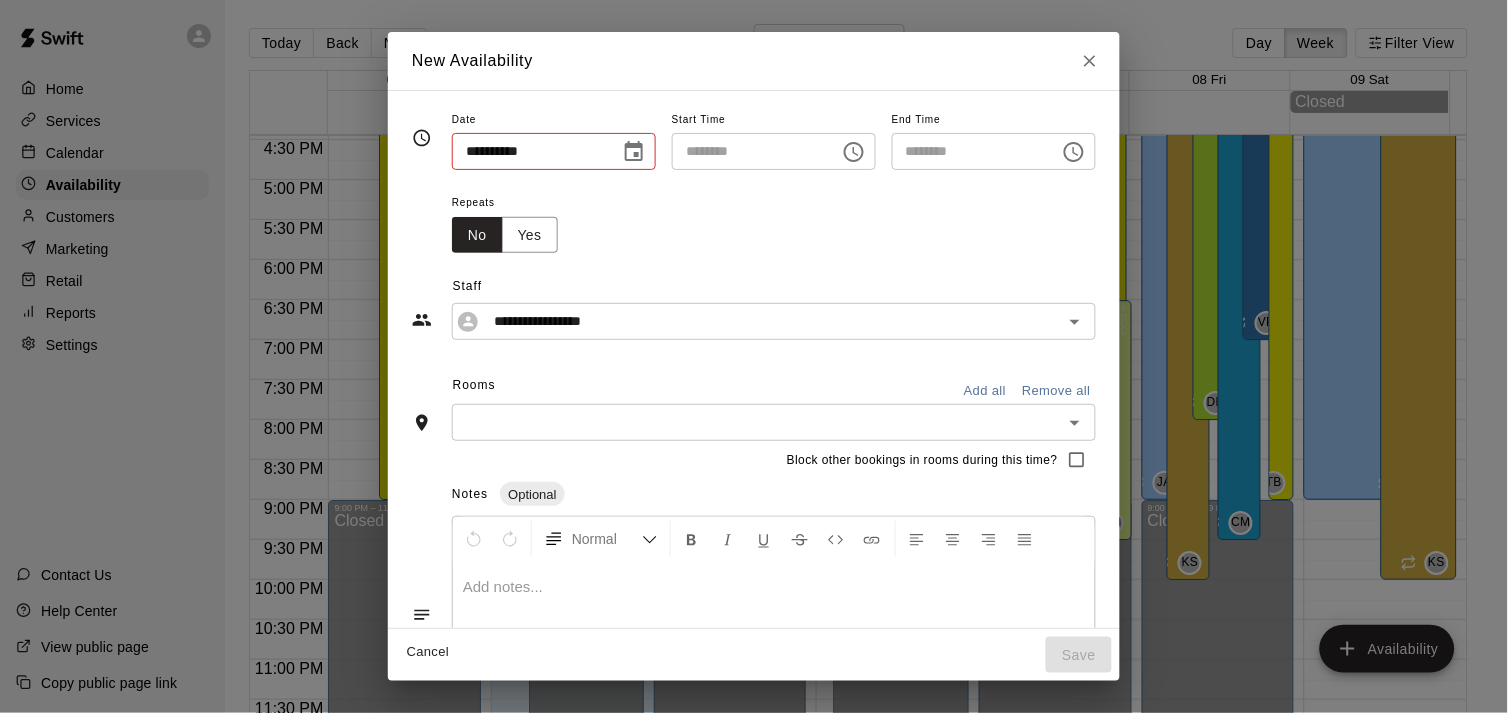 type on "********" 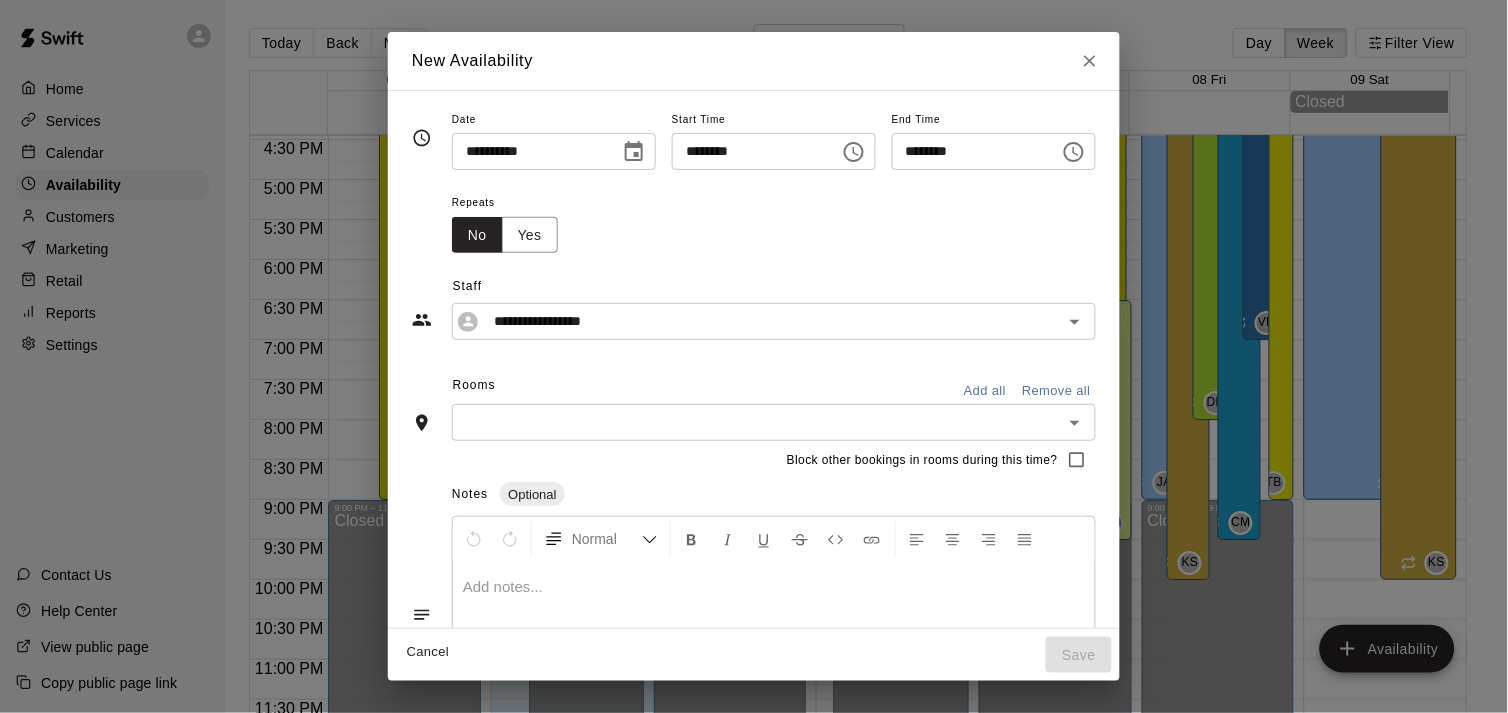 click 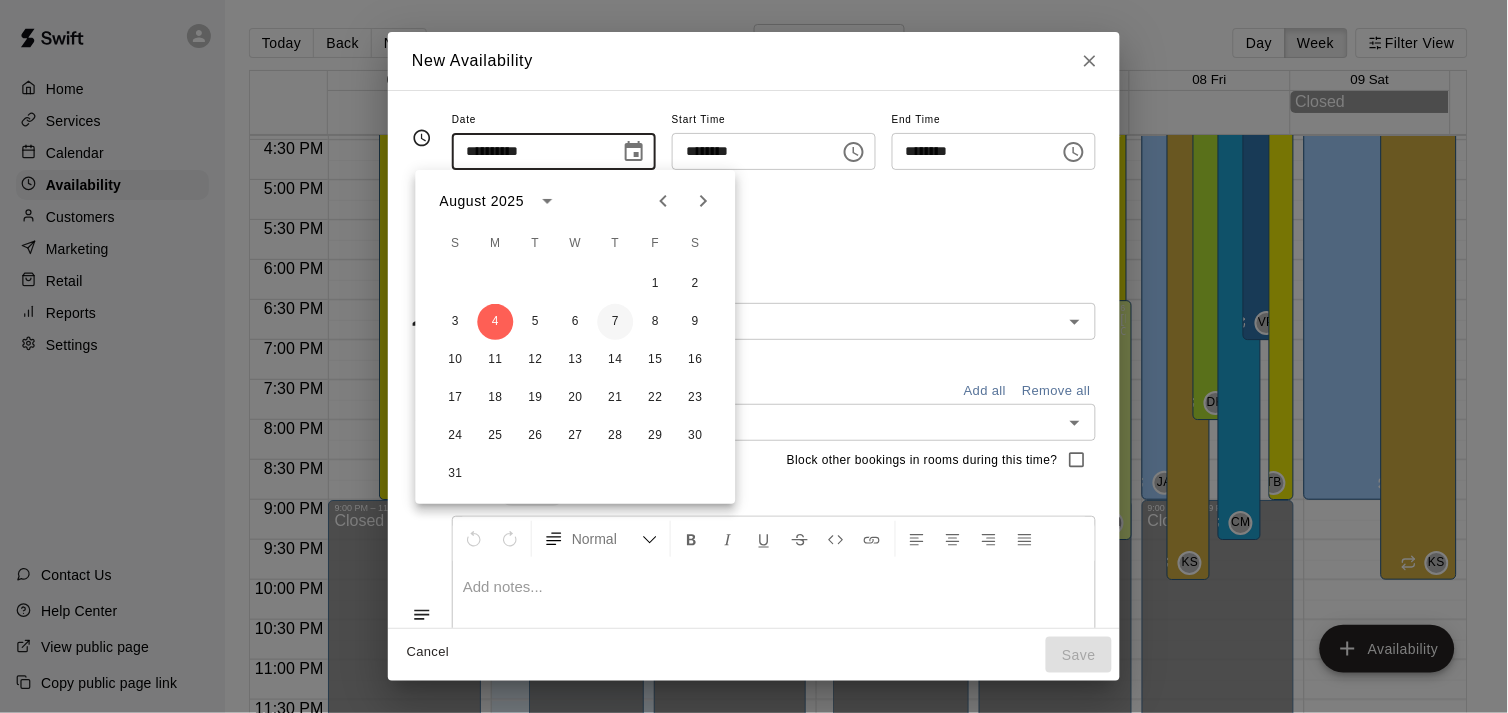 click on "7" at bounding box center (616, 322) 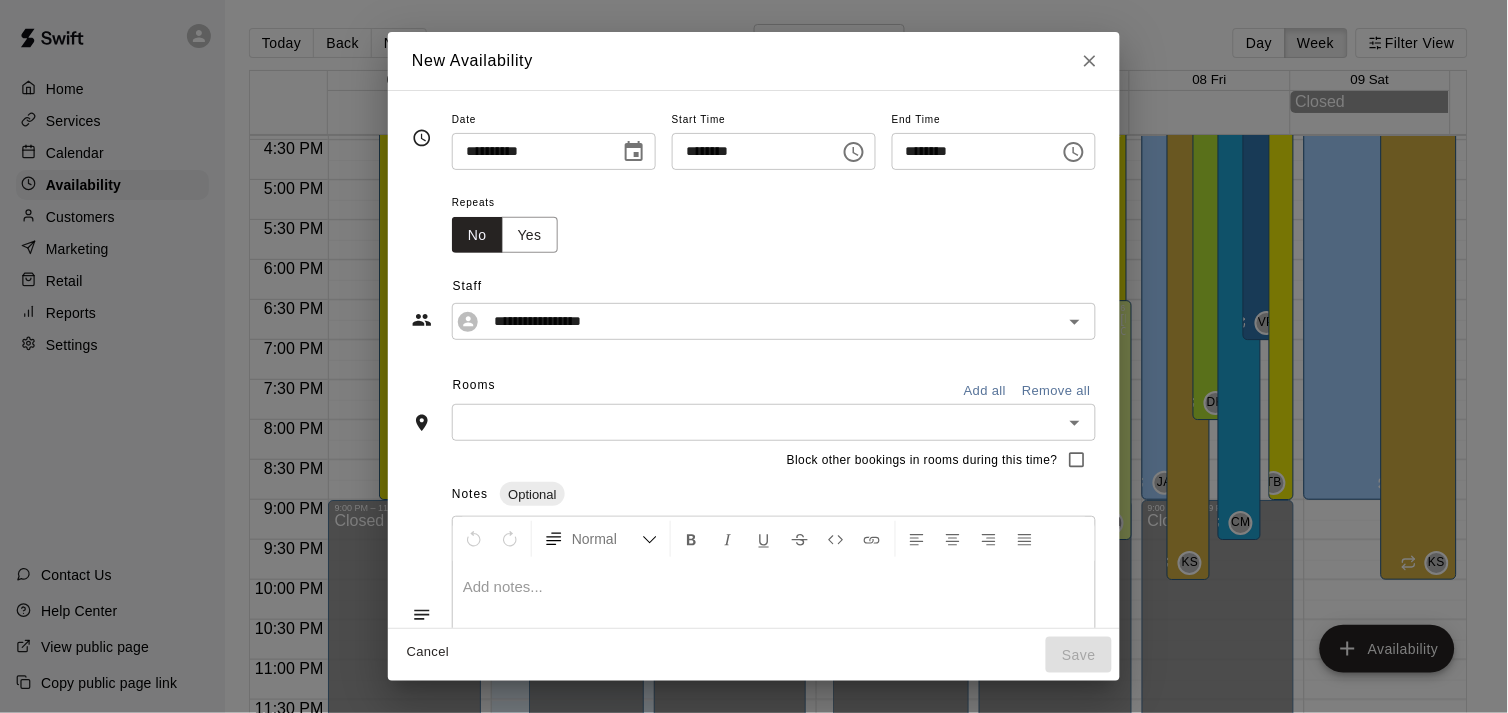 type on "**********" 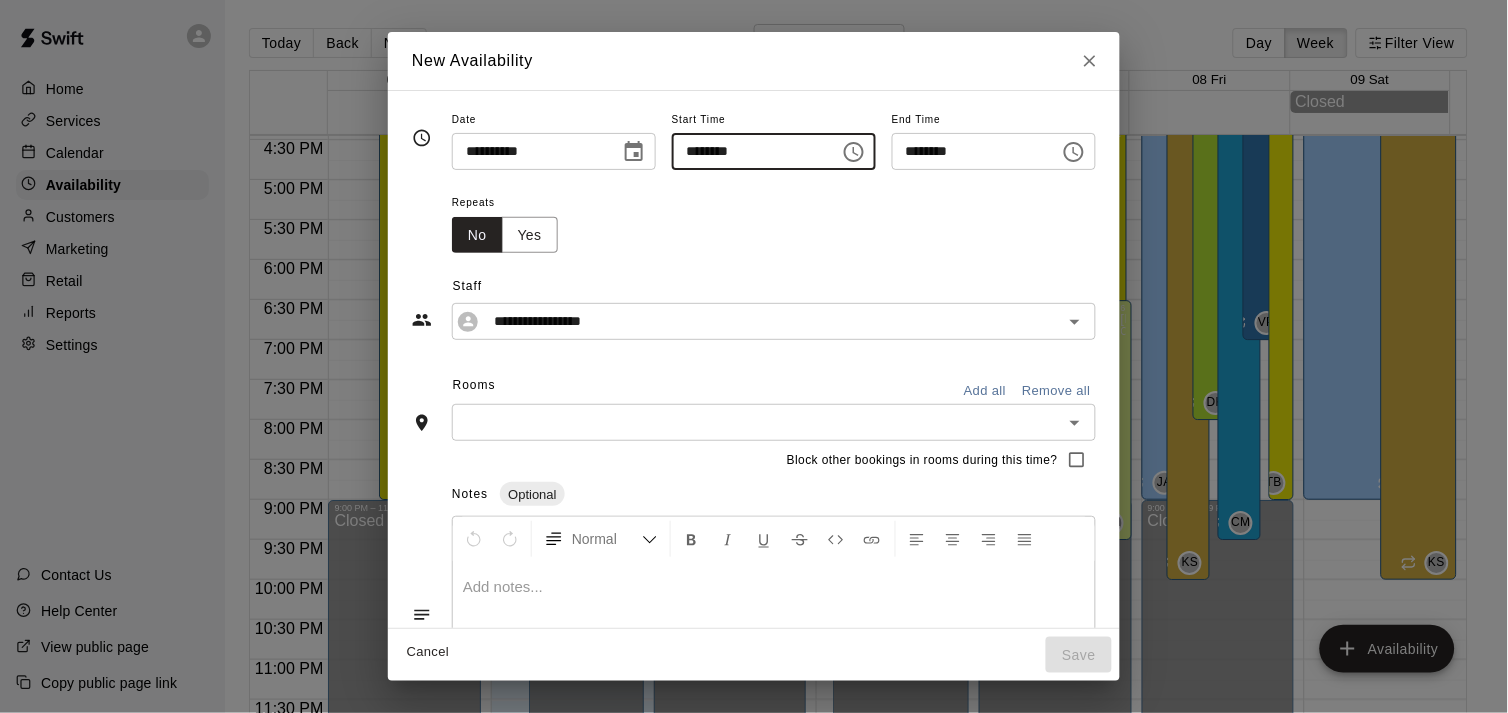 click on "********" at bounding box center (749, 151) 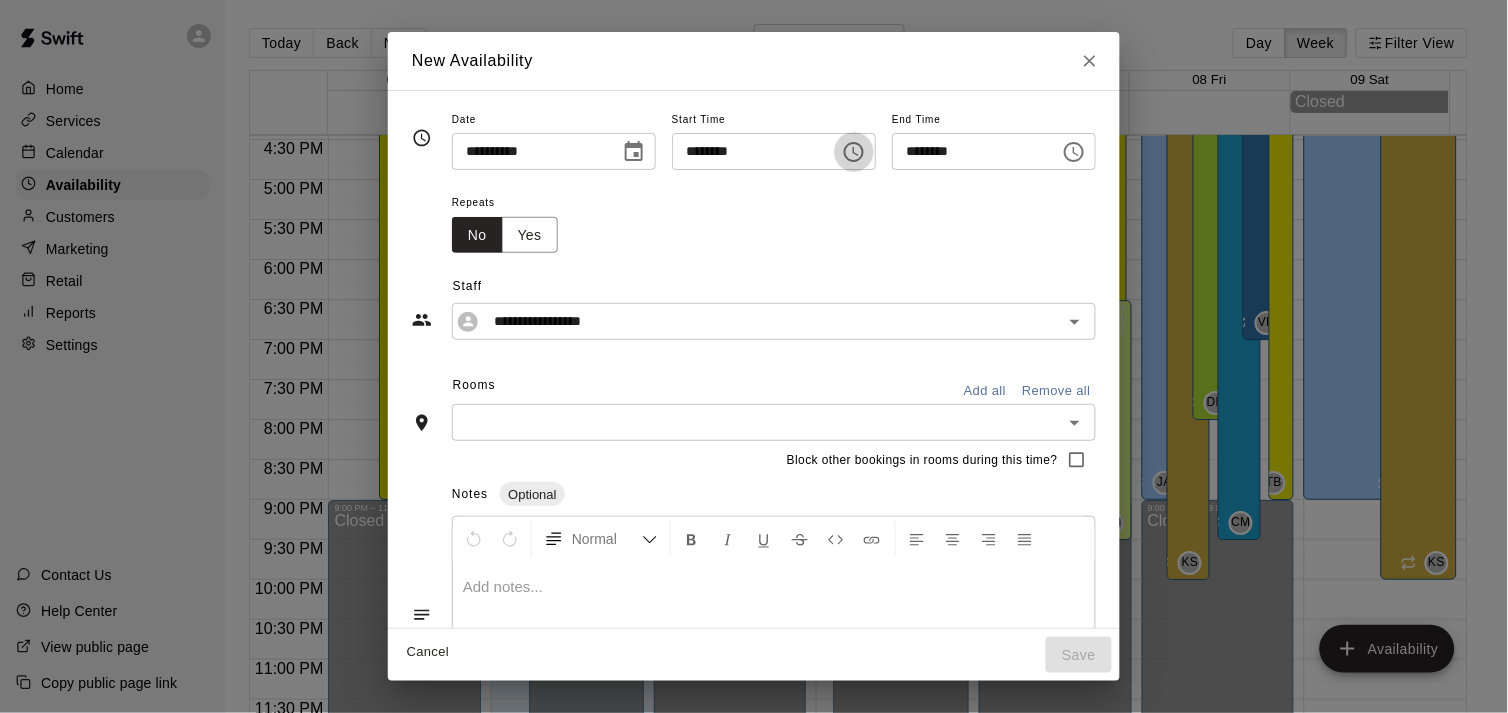 type 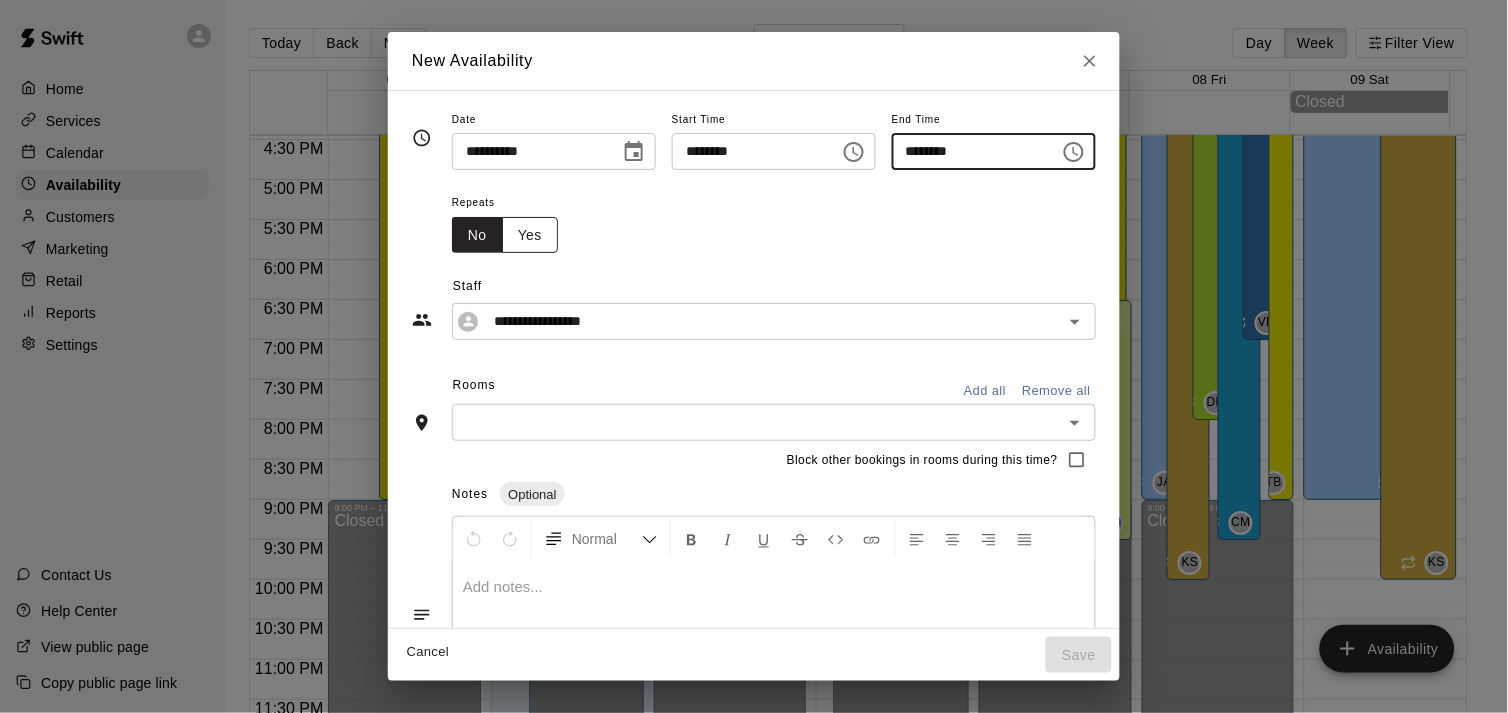 type on "********" 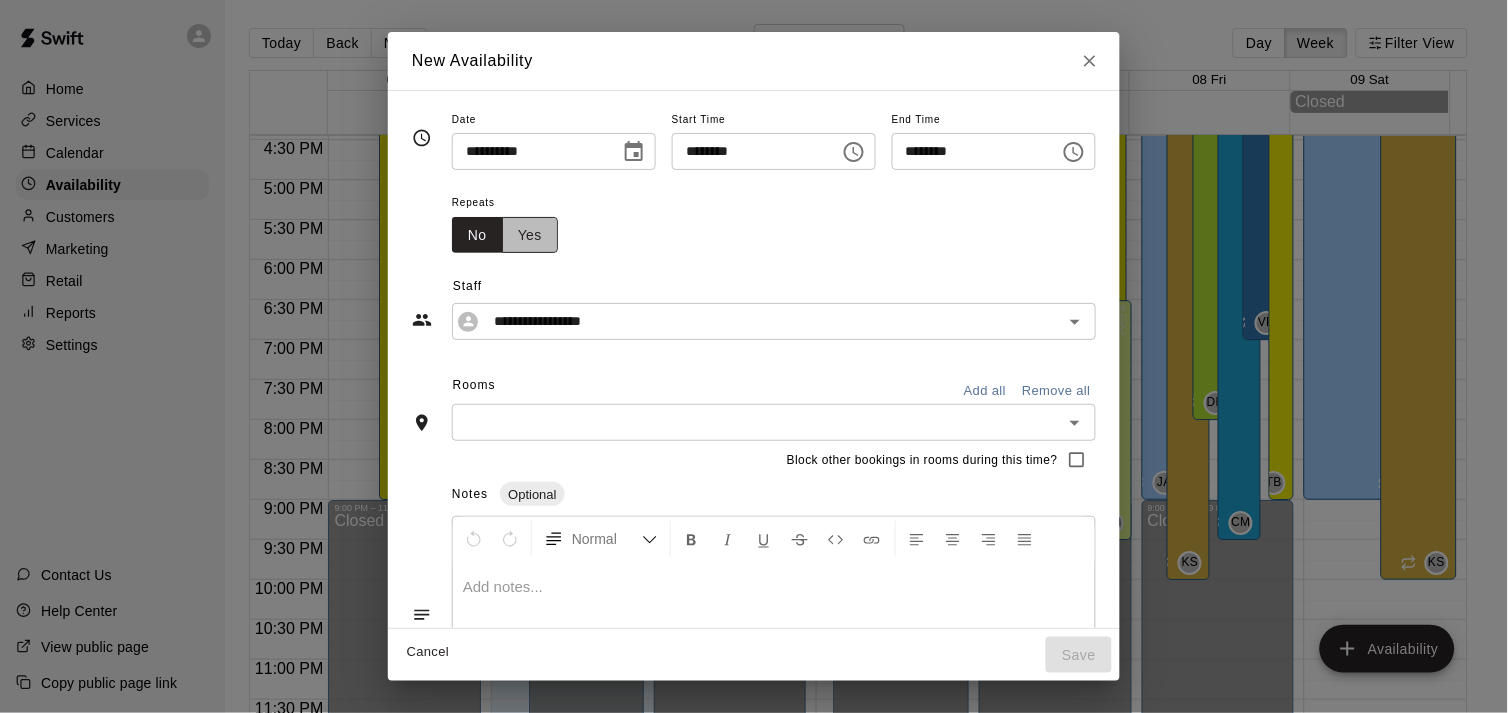 click on "Yes" at bounding box center [530, 235] 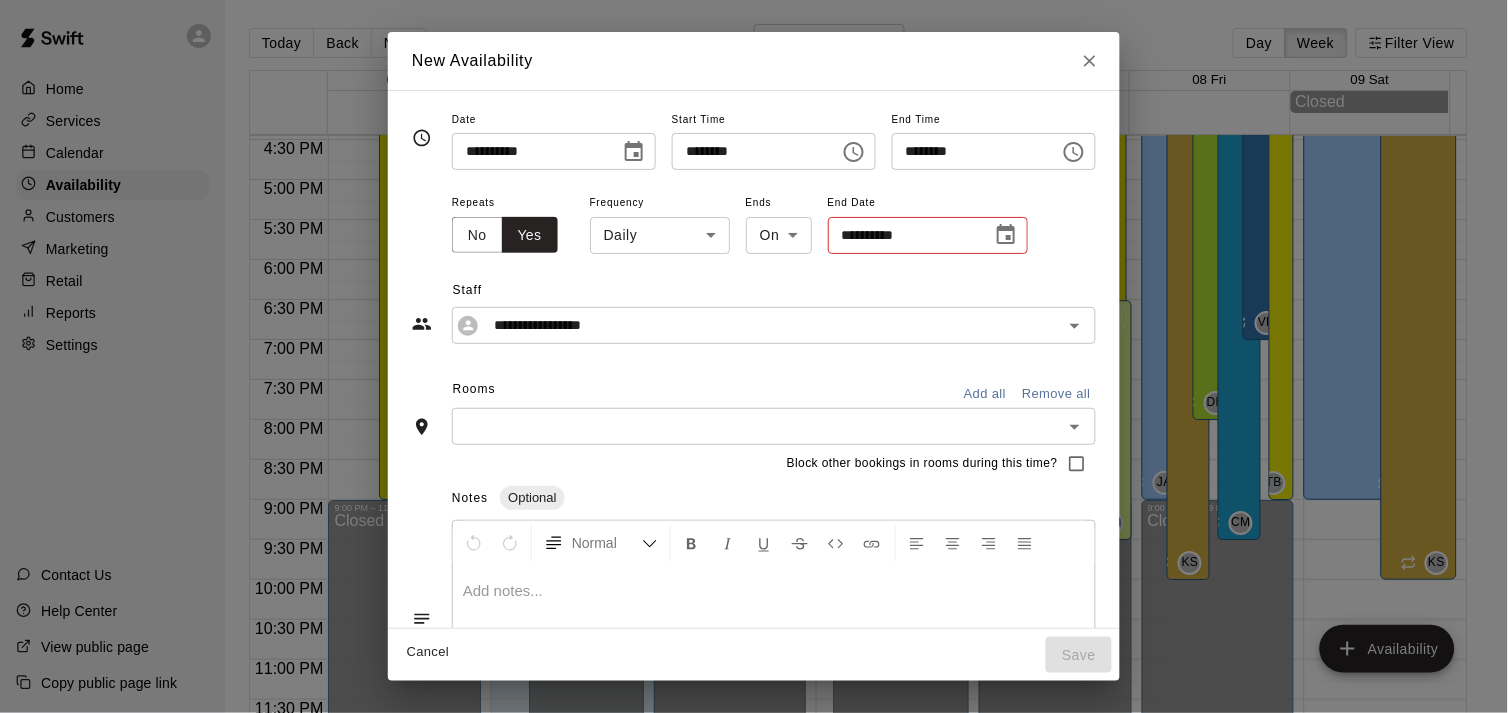 click 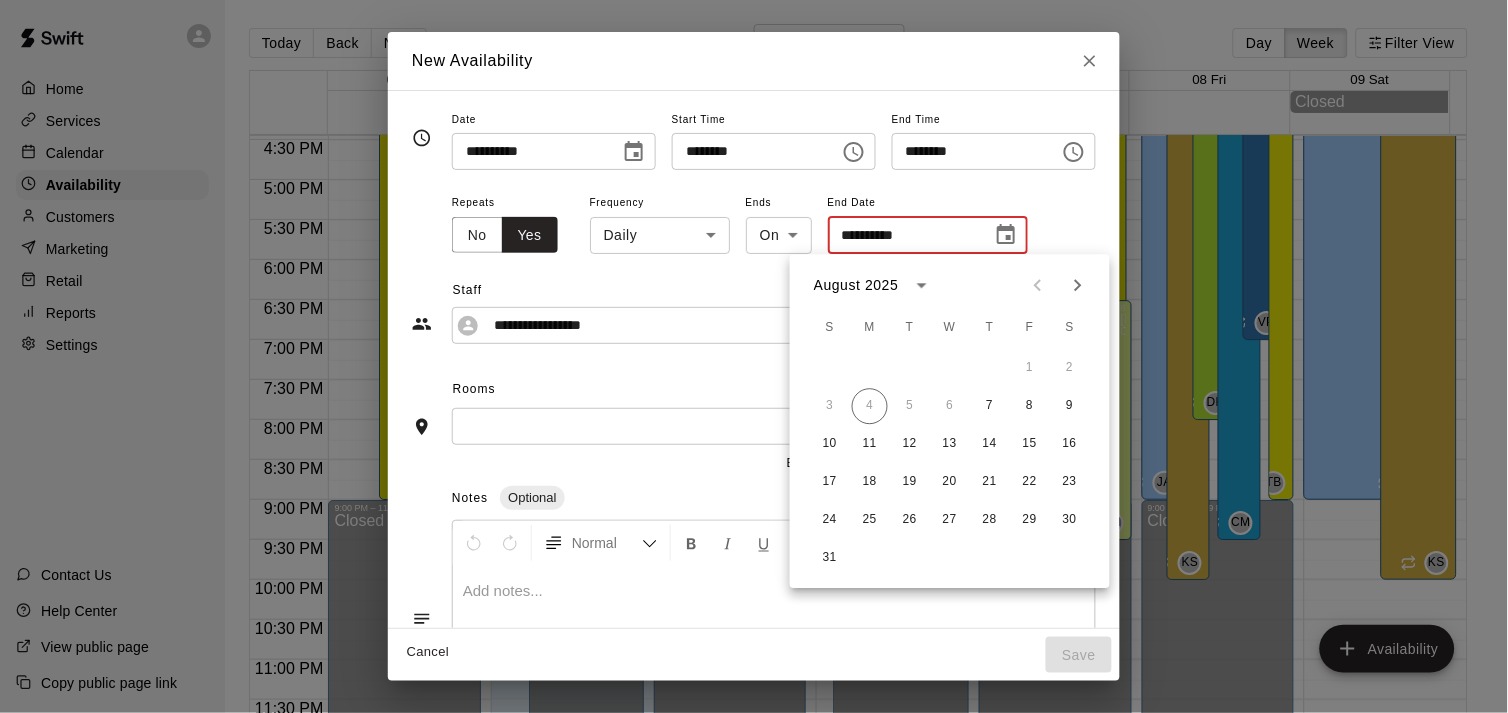 click on "Home Services Calendar Availability Customers Marketing Retail Reports Settings Contact Us Help Center View public page Copy public page link Today Back Next August 03 – 09 Day Week Filter View 03 Sun 04 Mon 05 Tue 06 Wed 07 Thu 08 Fri 09 Sat   Closed 12:00 AM 12:30 AM 1:00 AM 1:30 AM 2:00 AM 2:30 AM 3:00 AM 3:30 AM 4:00 AM 4:30 AM 5:00 AM 5:30 AM 6:00 AM 6:30 AM 7:00 AM 7:30 AM 8:00 AM 8:30 AM 9:00 AM 9:30 AM 10:00 AM 10:30 AM 11:00 AM 11:30 AM 12:00 PM 12:30 PM 1:00 PM 1:30 PM 2:00 PM 2:30 PM 3:00 PM 3:30 PM 4:00 PM 4:30 PM 5:00 PM 5:30 PM 6:00 PM 6:30 PM 7:00 PM 7:30 PM 8:00 PM 8:30 PM 9:00 PM 9:30 PM 10:00 PM 10:30 PM 11:00 PM 11:30 PM 12:00 AM – 4:00 PM Closed 9:00 PM – 11:59 PM Closed 9:00 AM – 9:00 PM Trent Bowles Cage 1-The Mound Lab, Cage 2- The Launch Pad, Cage 3- The Boom Box, Cage 4- The Mash Zone, Cage 5- The Power Alley, Outdoor Turf-The Yard, Outside Cage 1- The Office, Outdoor Cage 2- The Den TB 12:00 PM – 10:00 PM Kannon Satsky KS 12:00 AM – 9:00 AM Closed 12:00 PM – 10:00 PM KS" at bounding box center (754, 372) 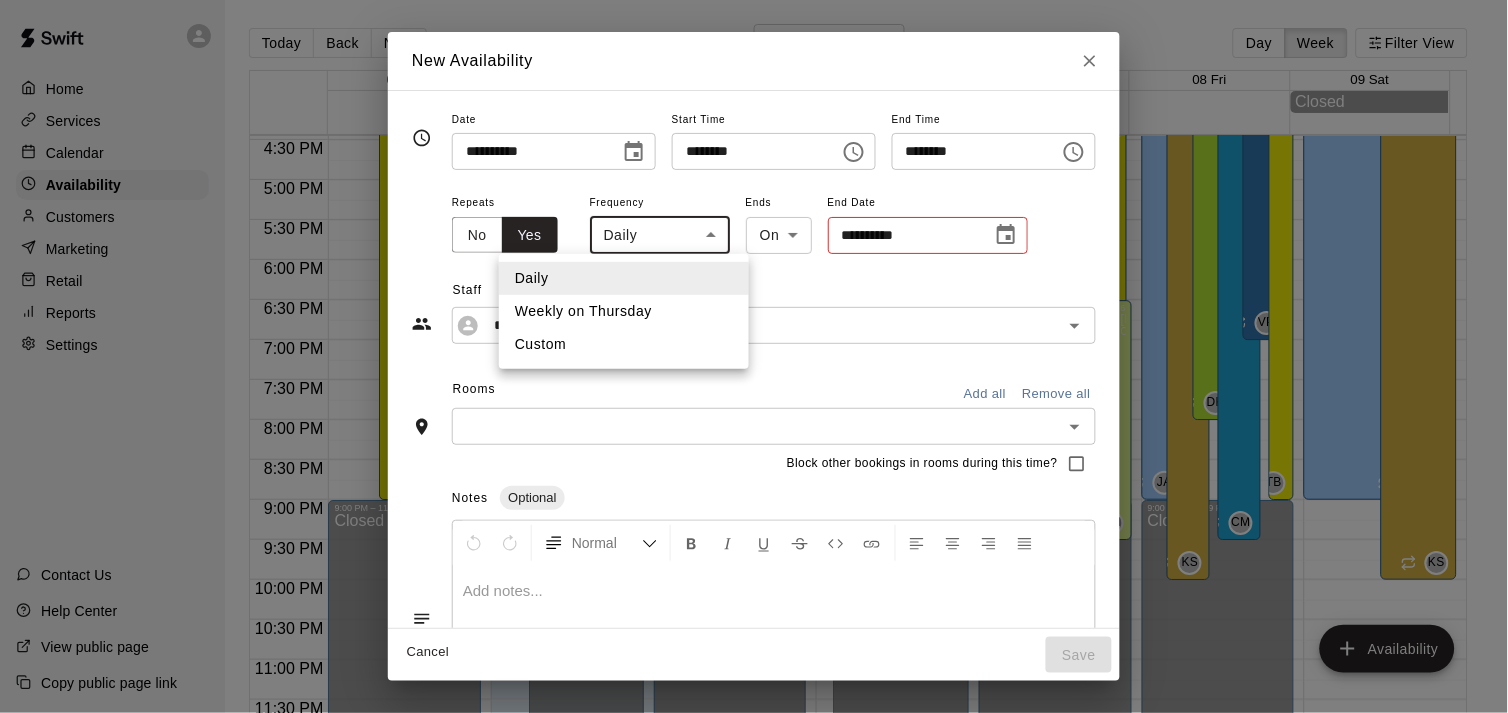 click on "Weekly on Thursday" at bounding box center [624, 311] 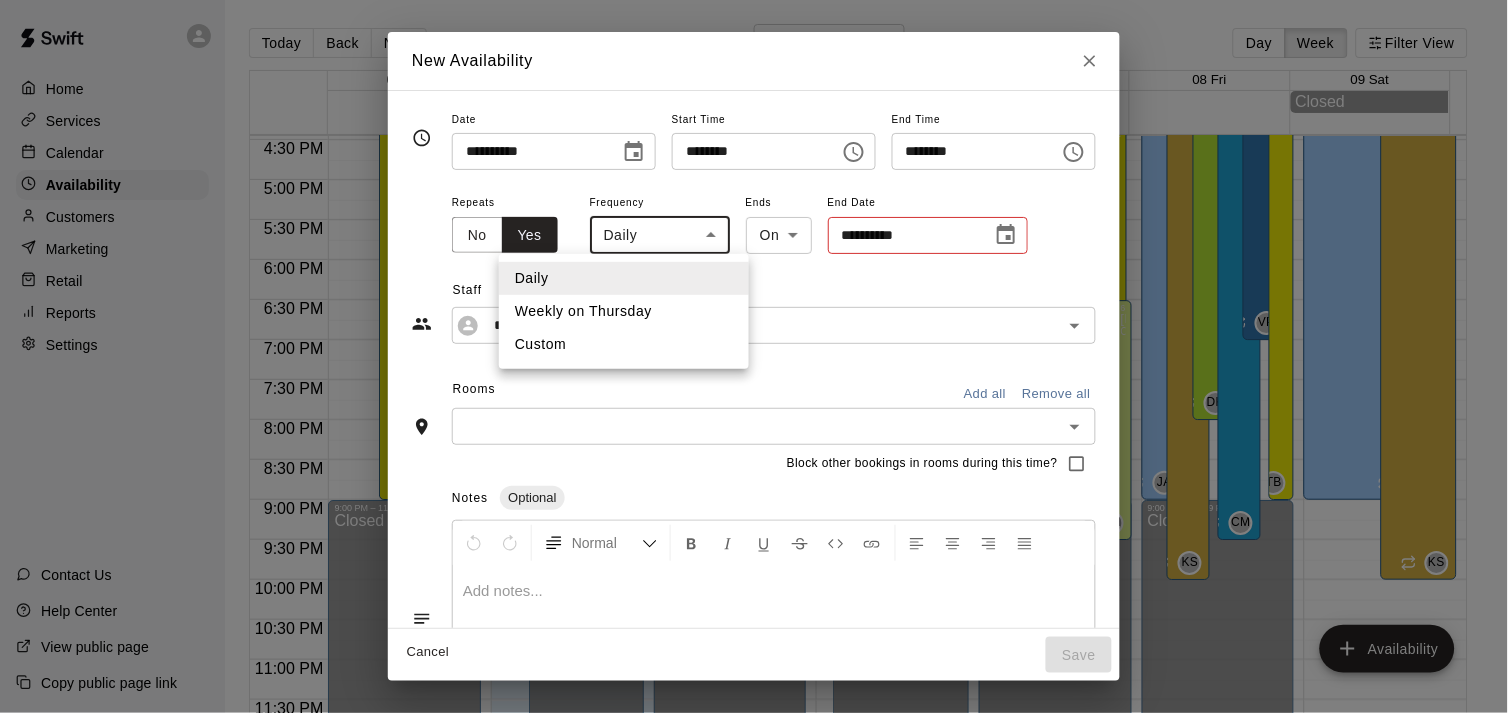 type on "******" 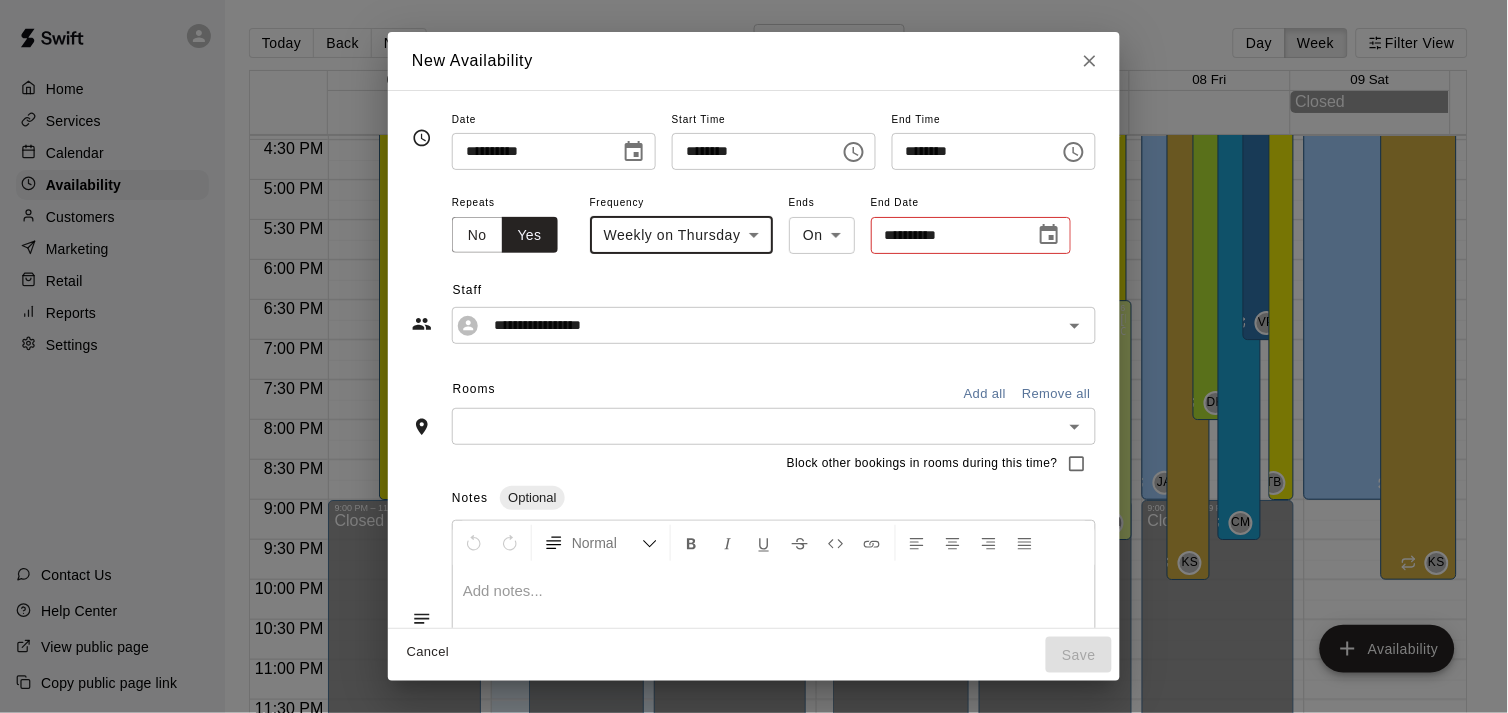 click 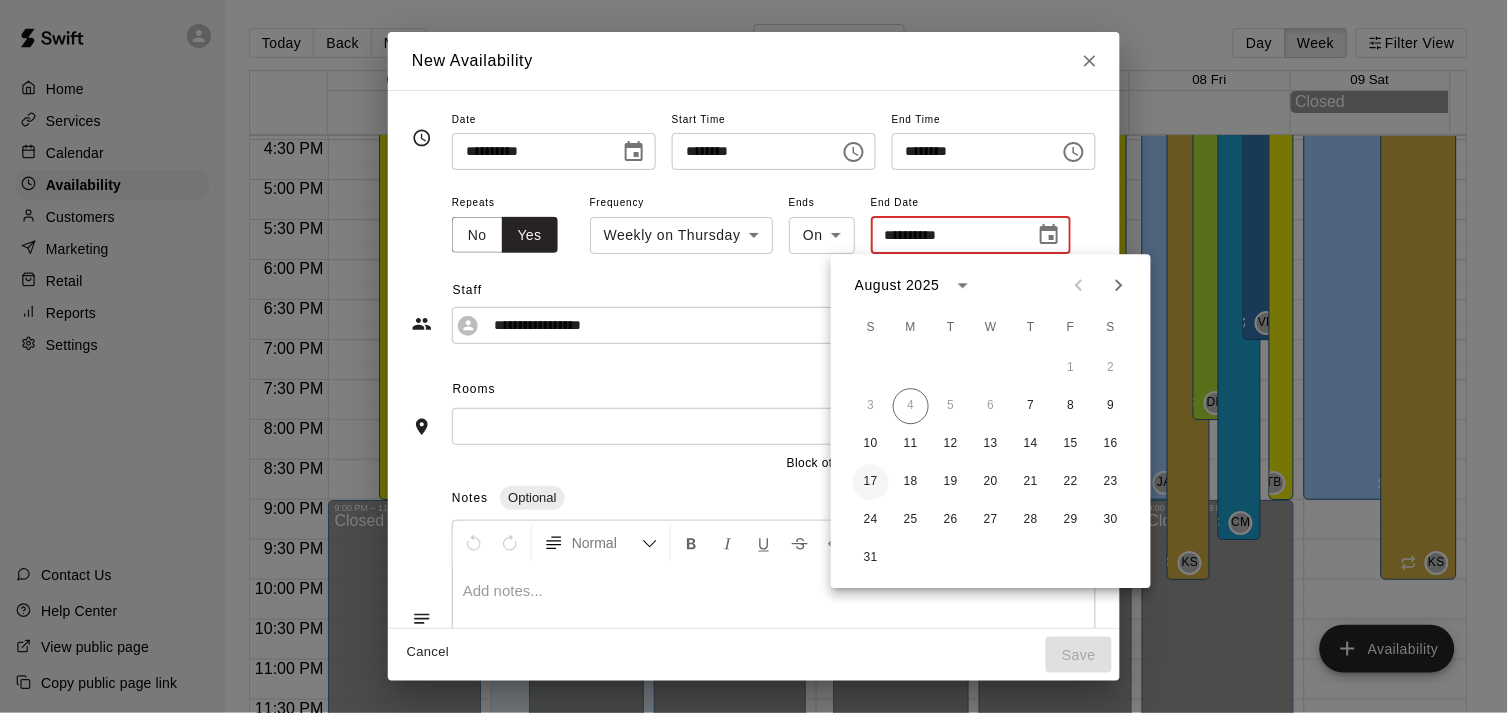 click on "17" at bounding box center (871, 482) 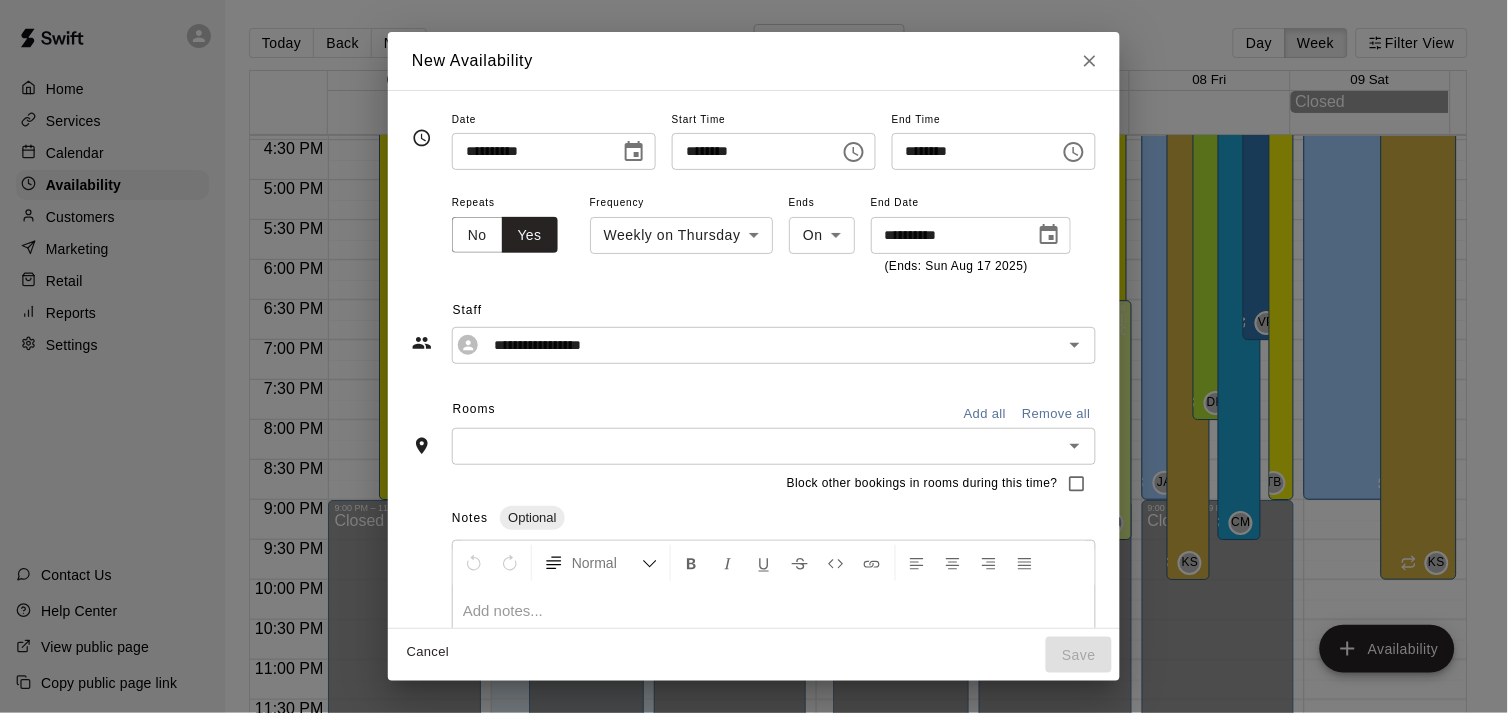 type on "**********" 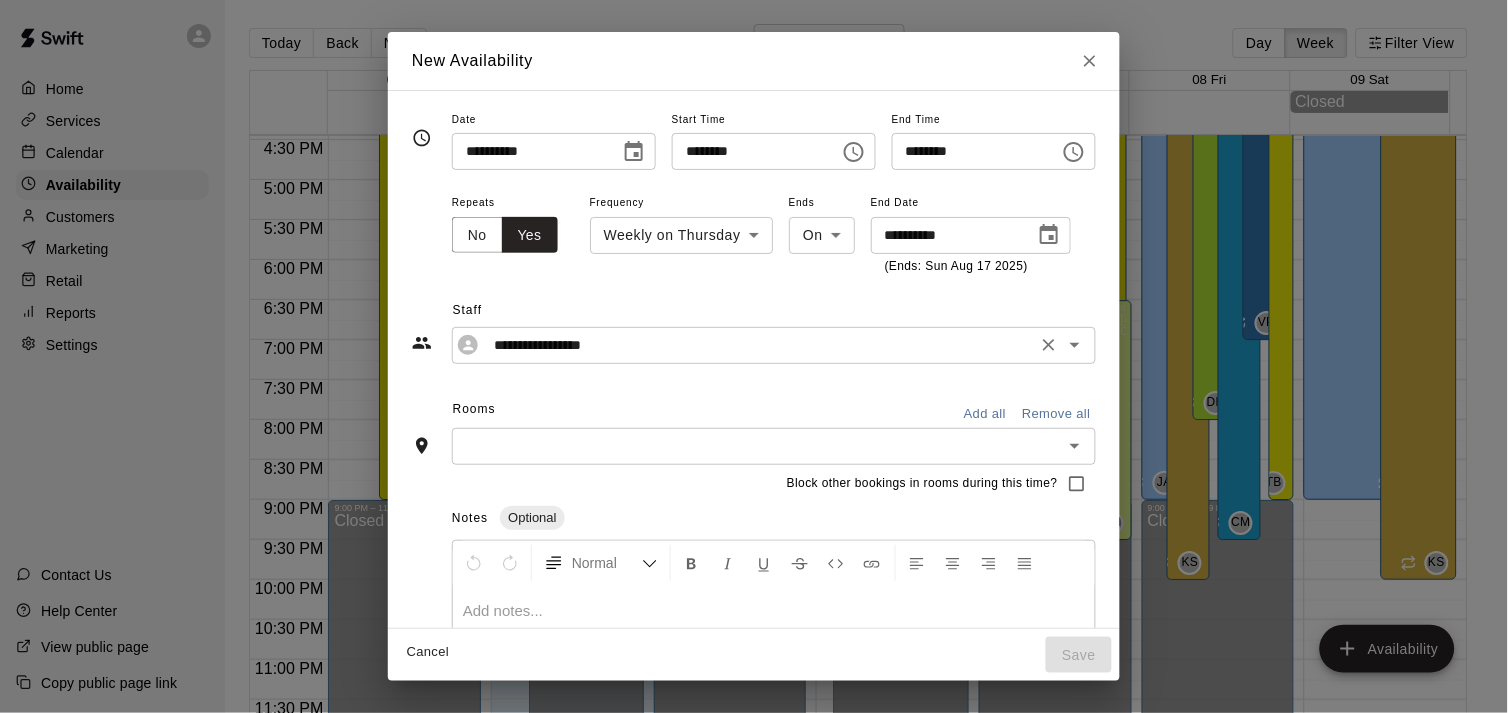 click on "**********" at bounding box center [758, 345] 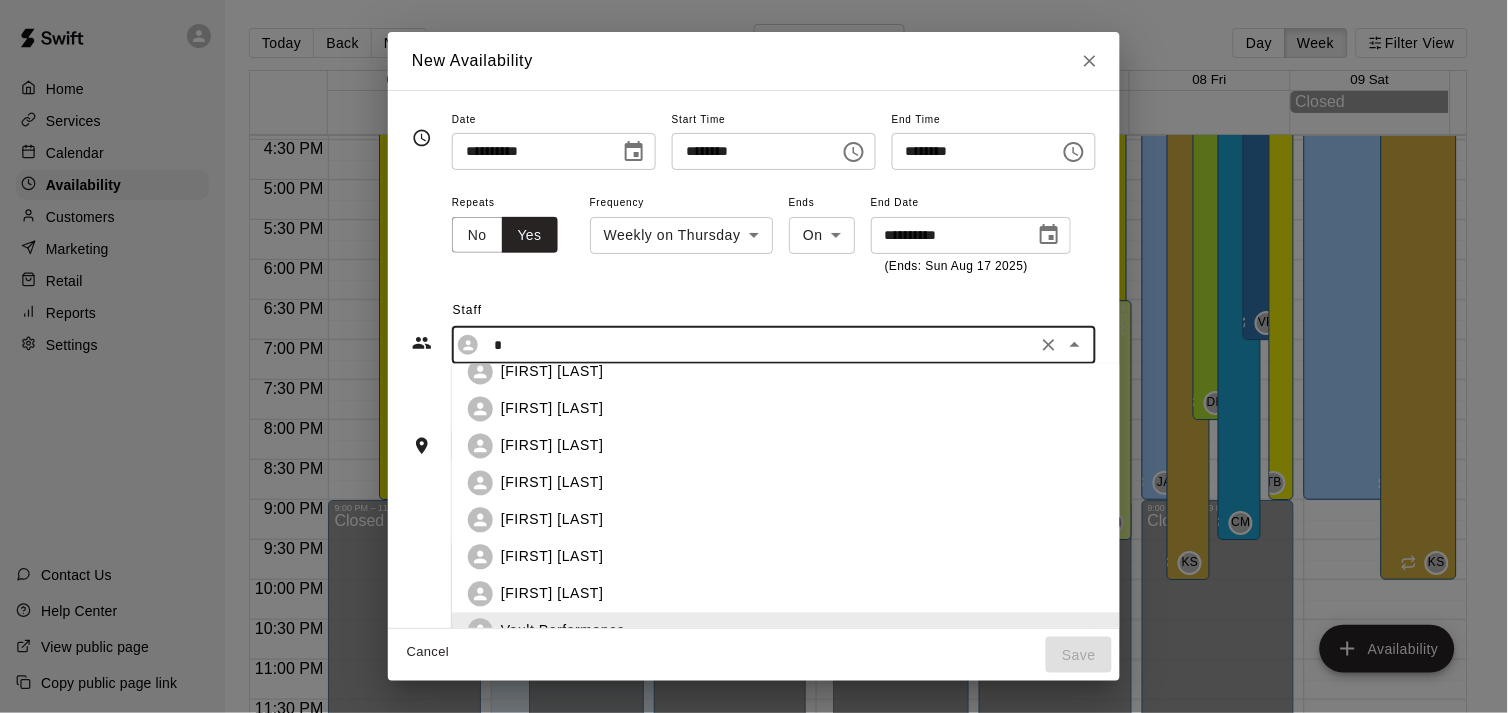 scroll, scrollTop: 0, scrollLeft: 0, axis: both 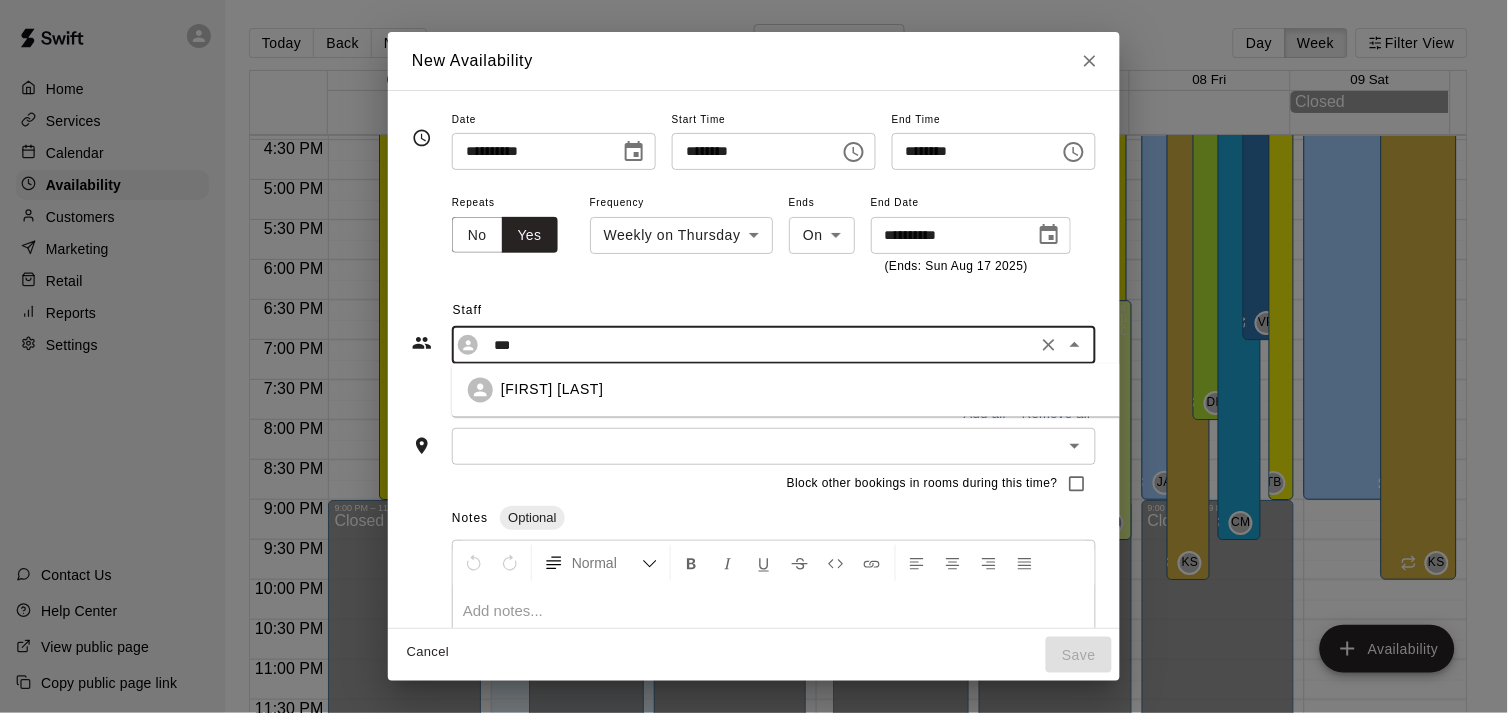 click on "[FIRST] [LAST]" at bounding box center (818, 390) 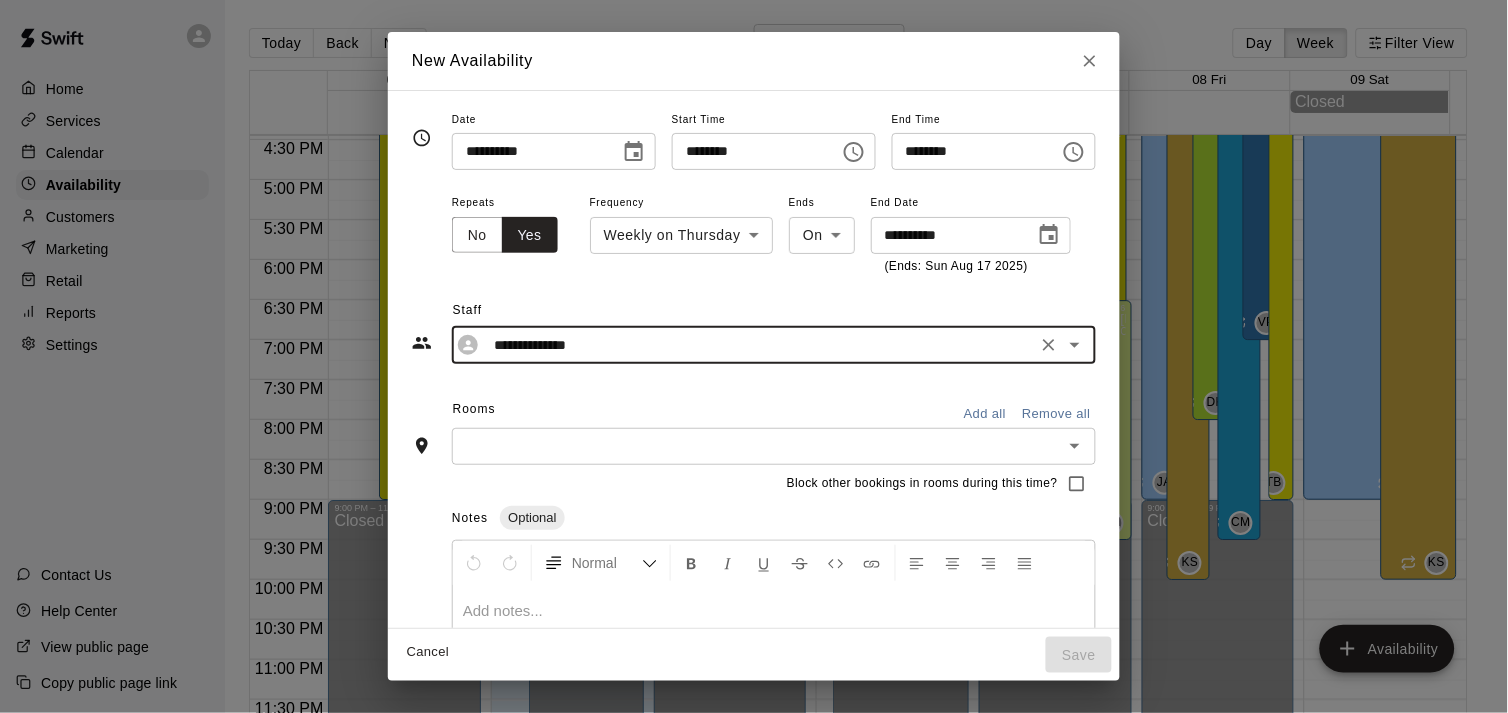 type on "**********" 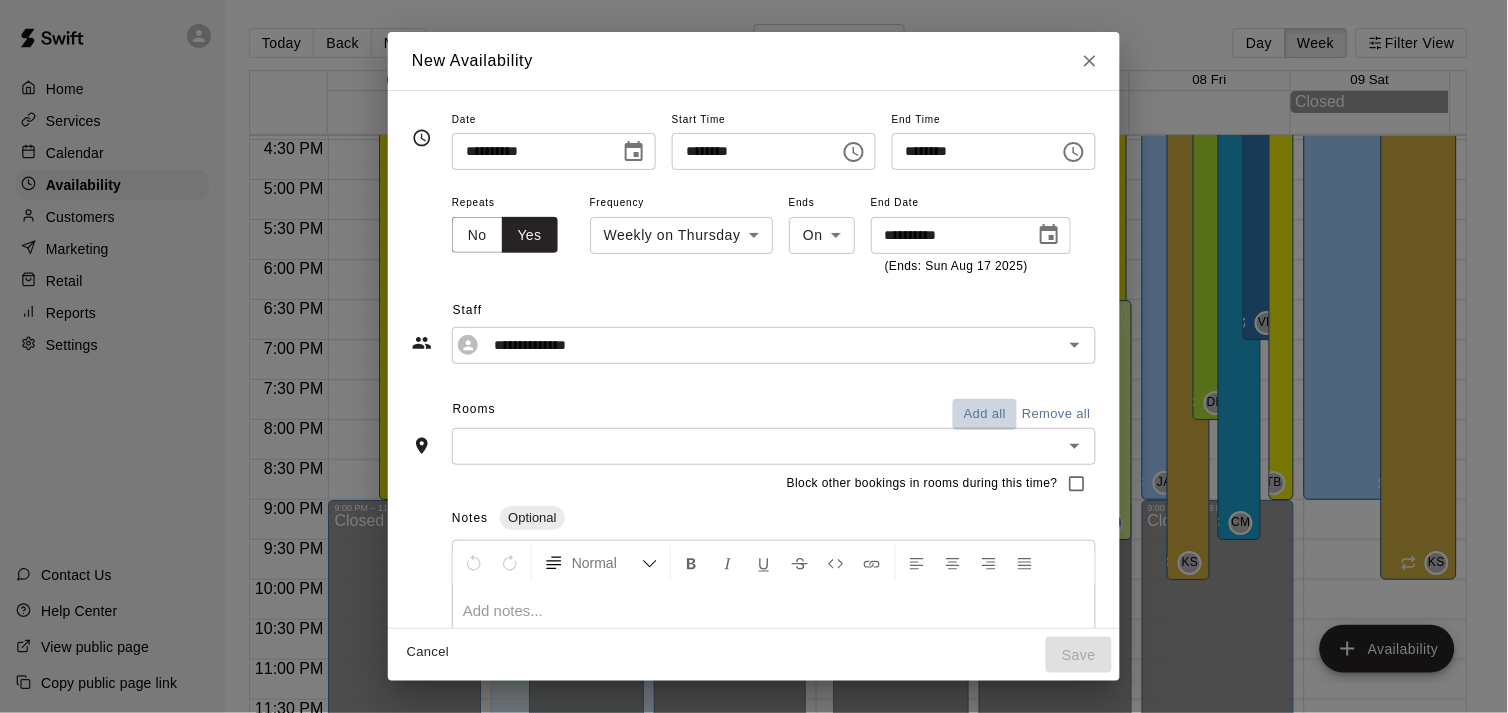 click on "Add all" at bounding box center (985, 414) 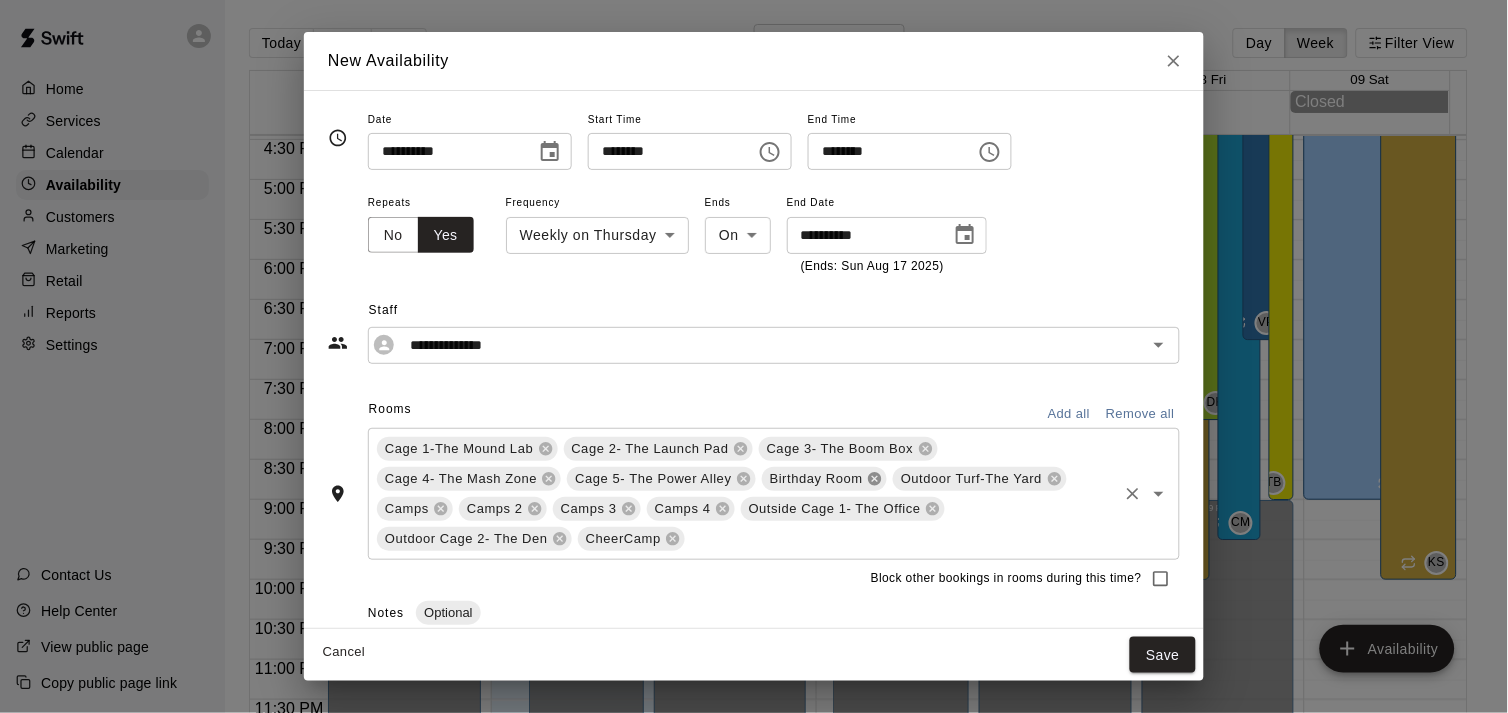 click 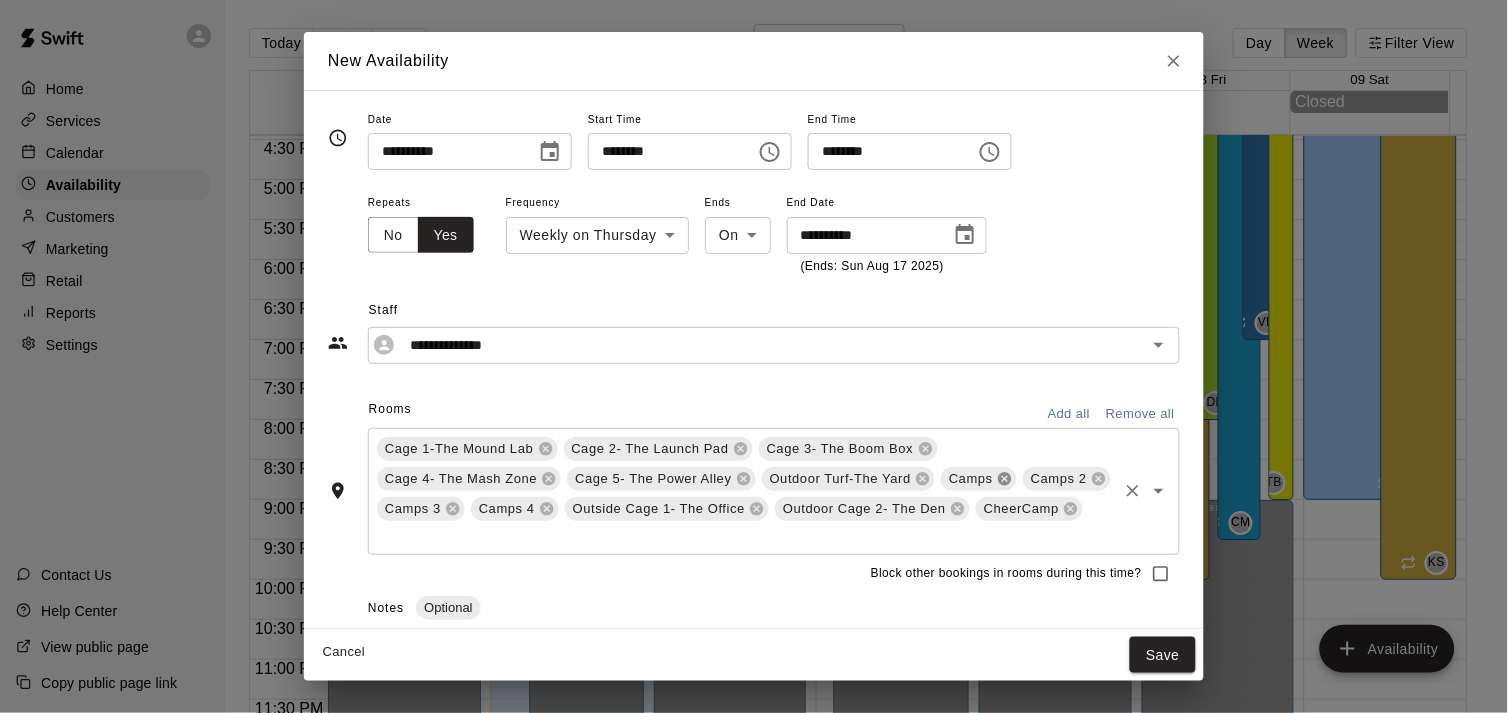 click 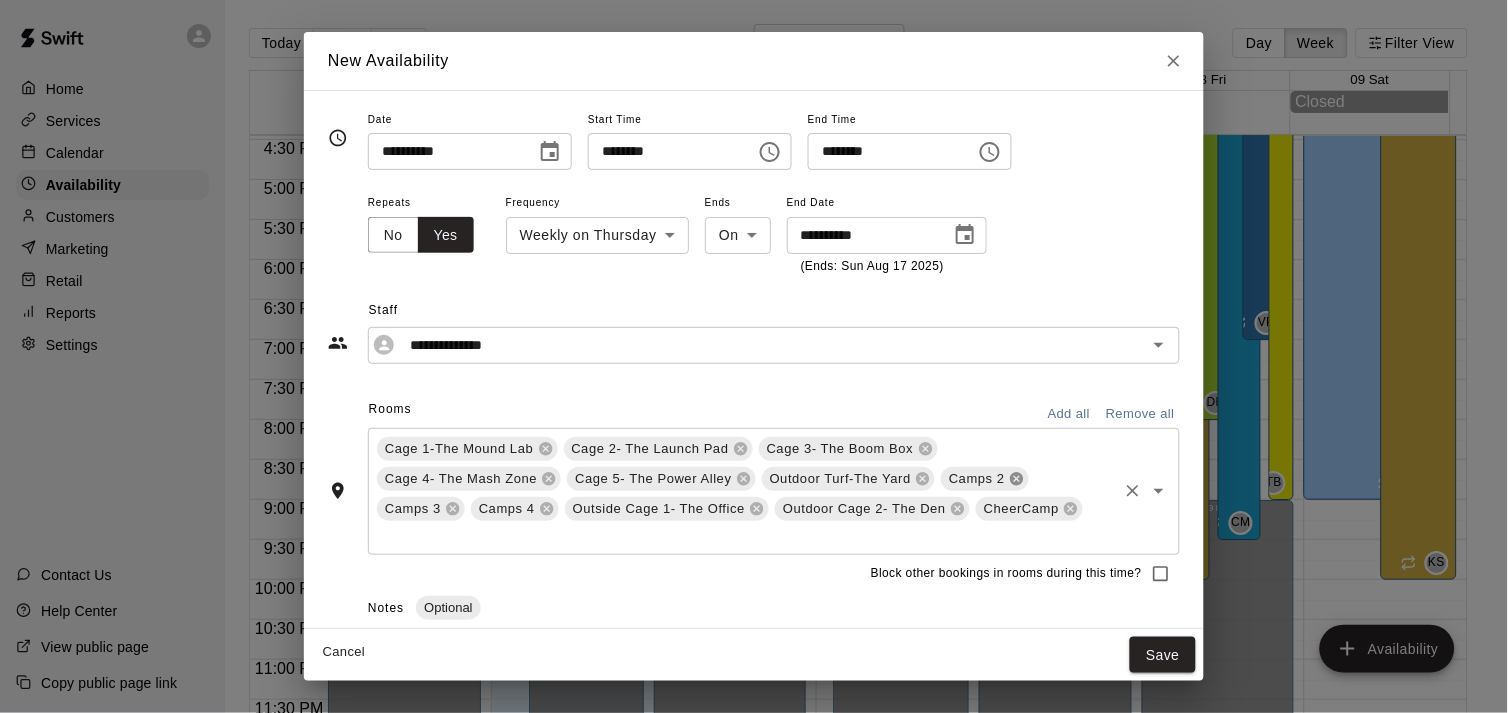 click 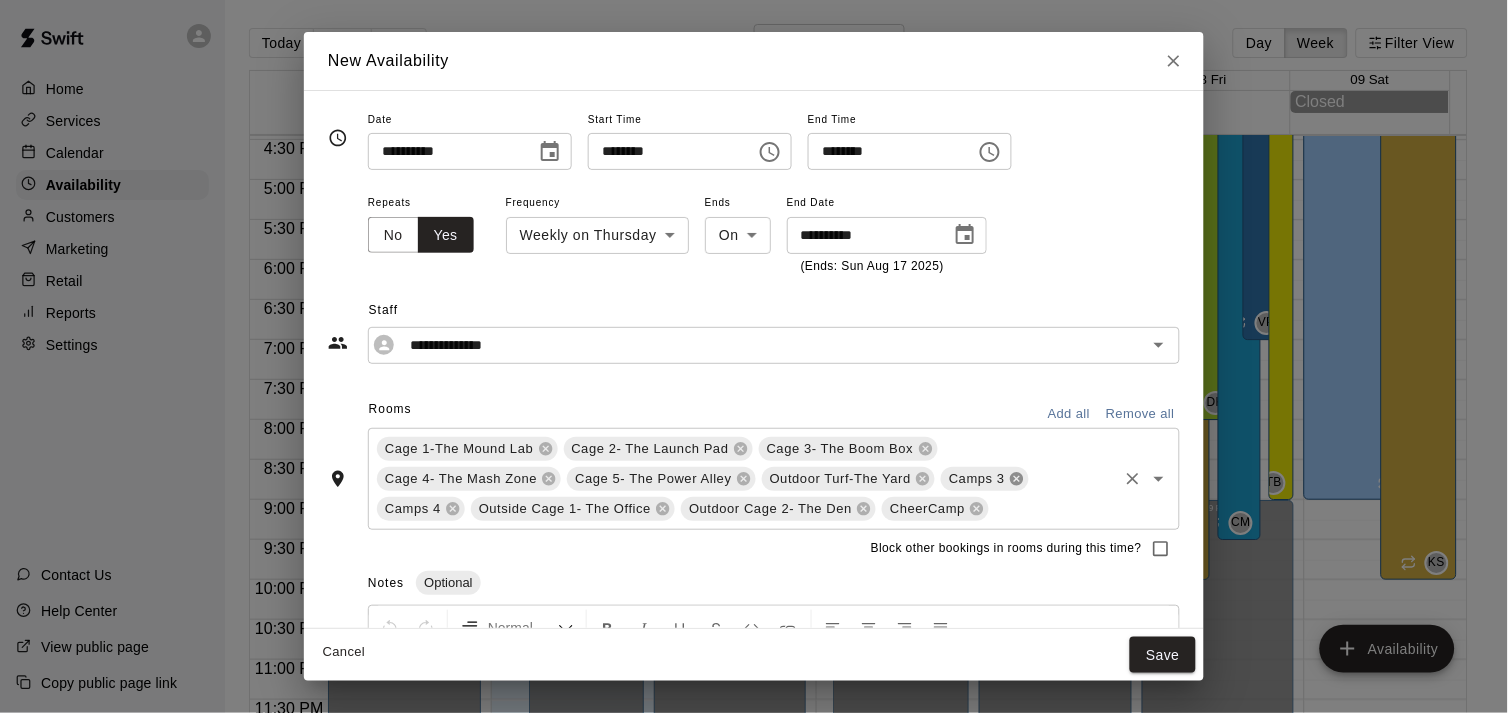 click 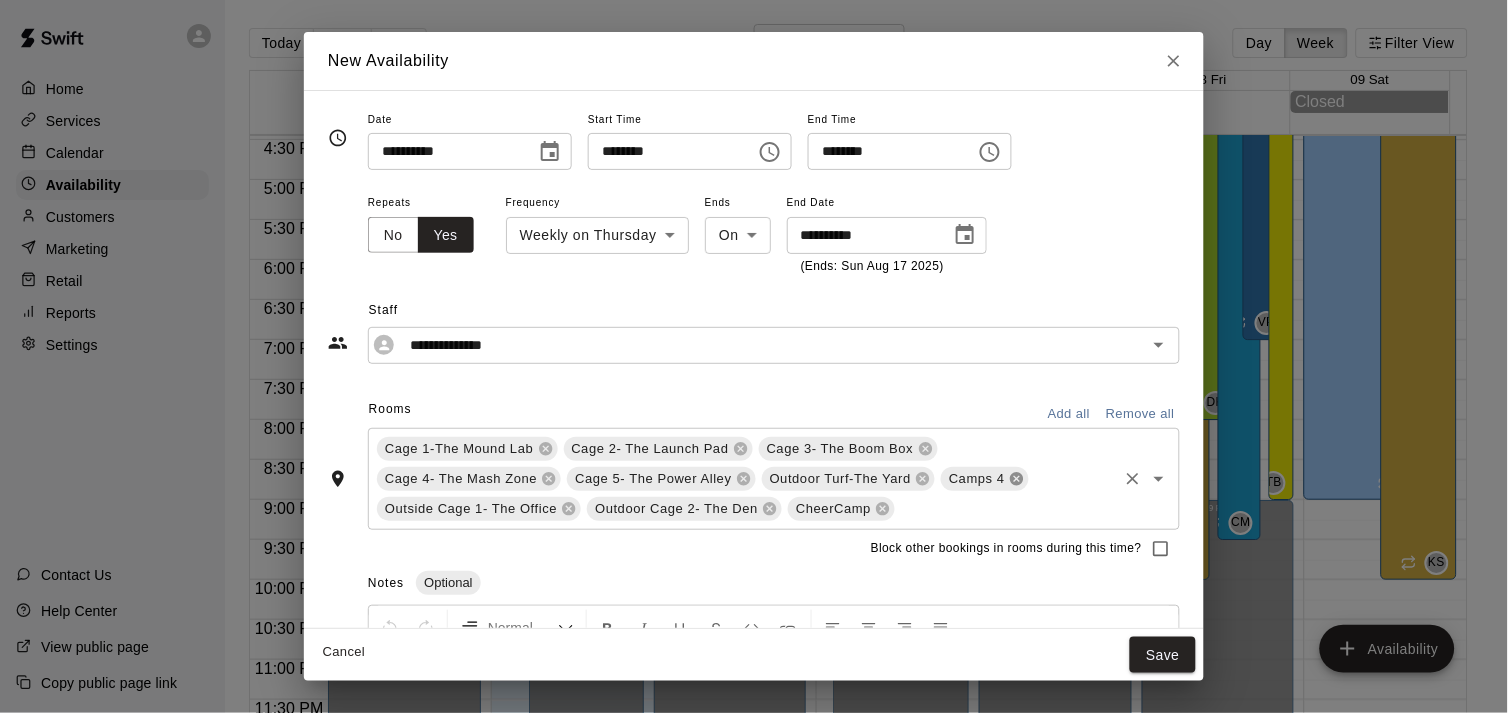 click 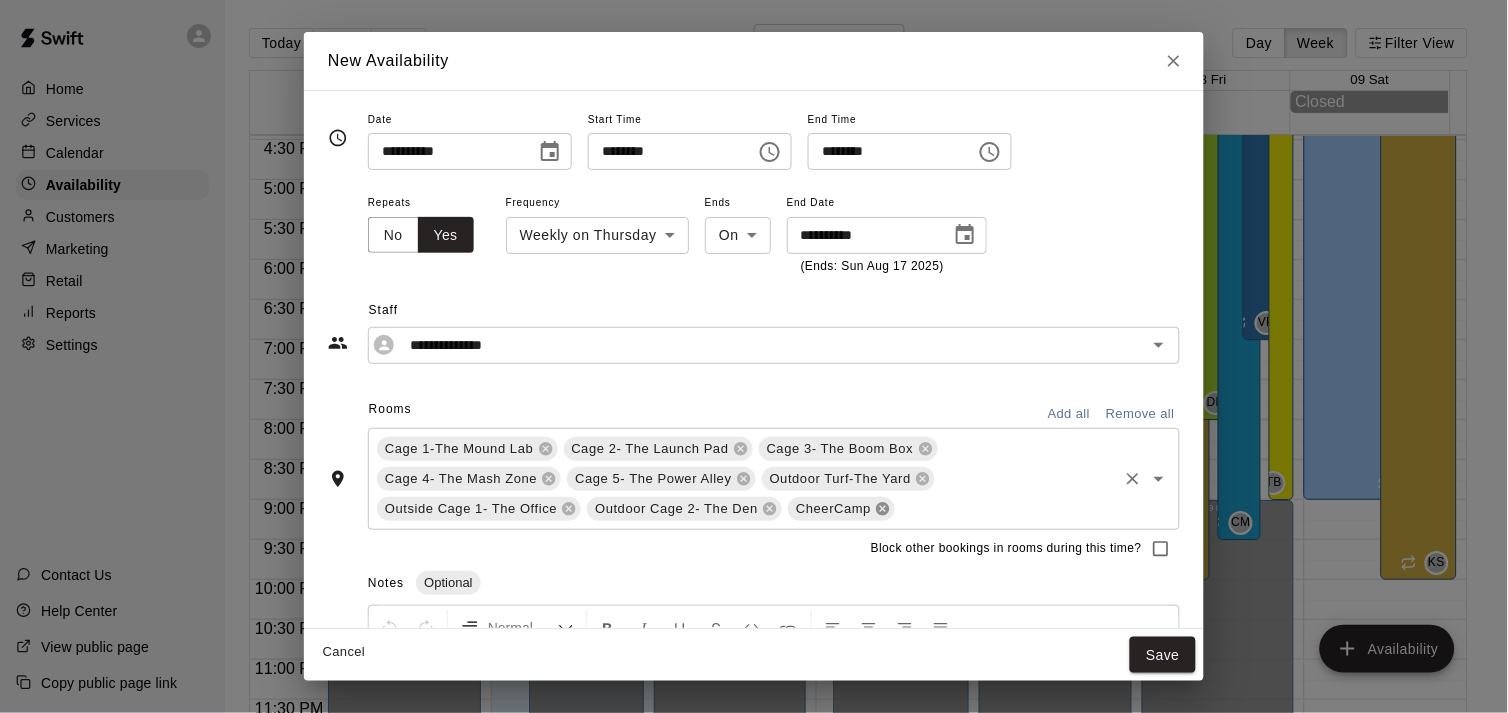 click 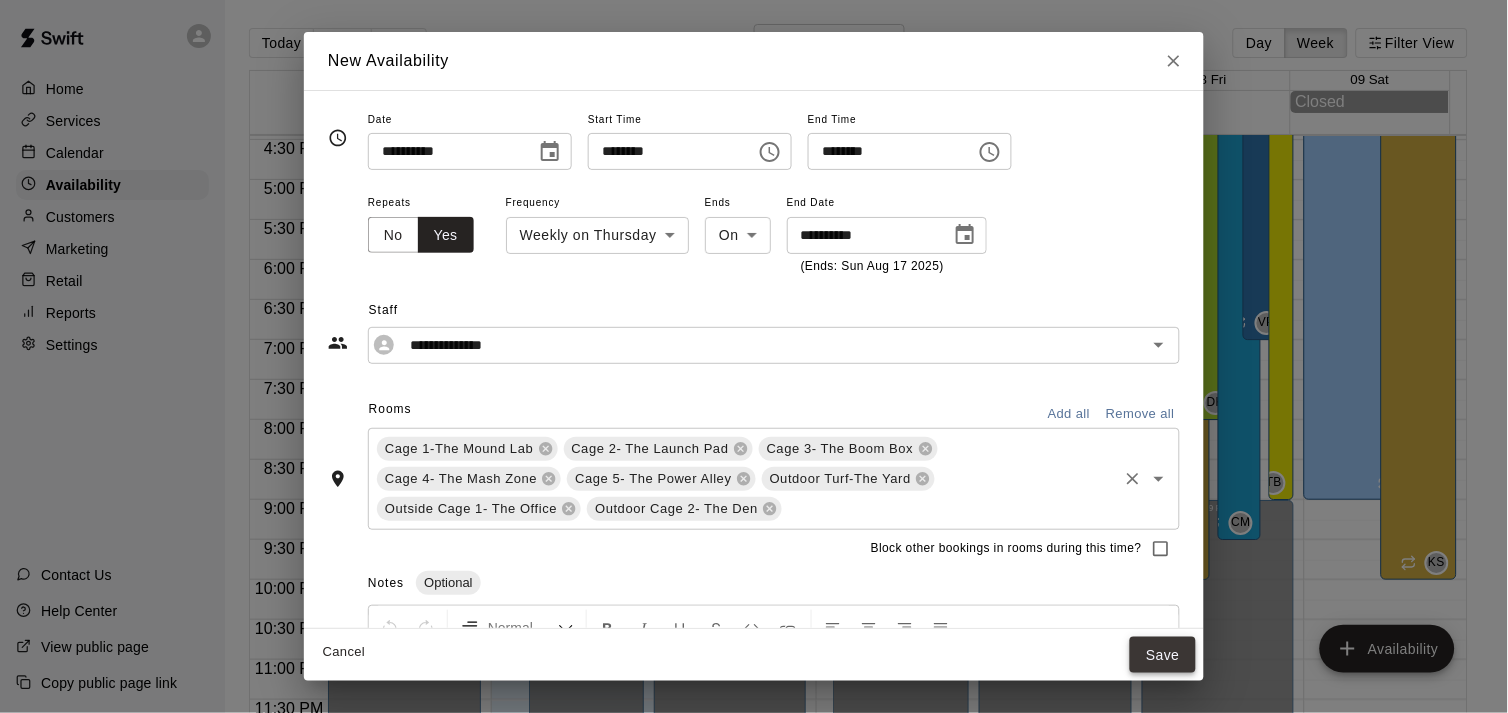 click on "Save" at bounding box center (1163, 655) 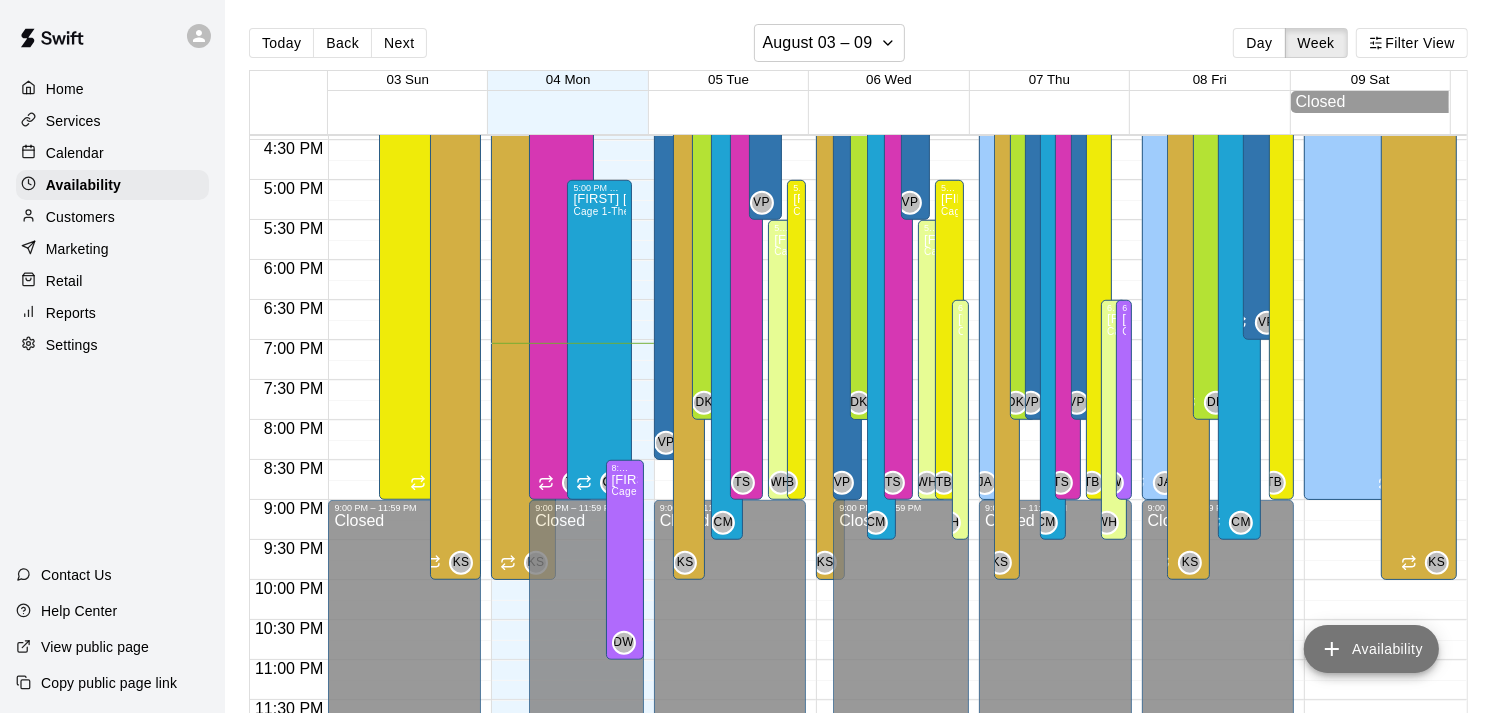 click on "Availability" at bounding box center [1371, 649] 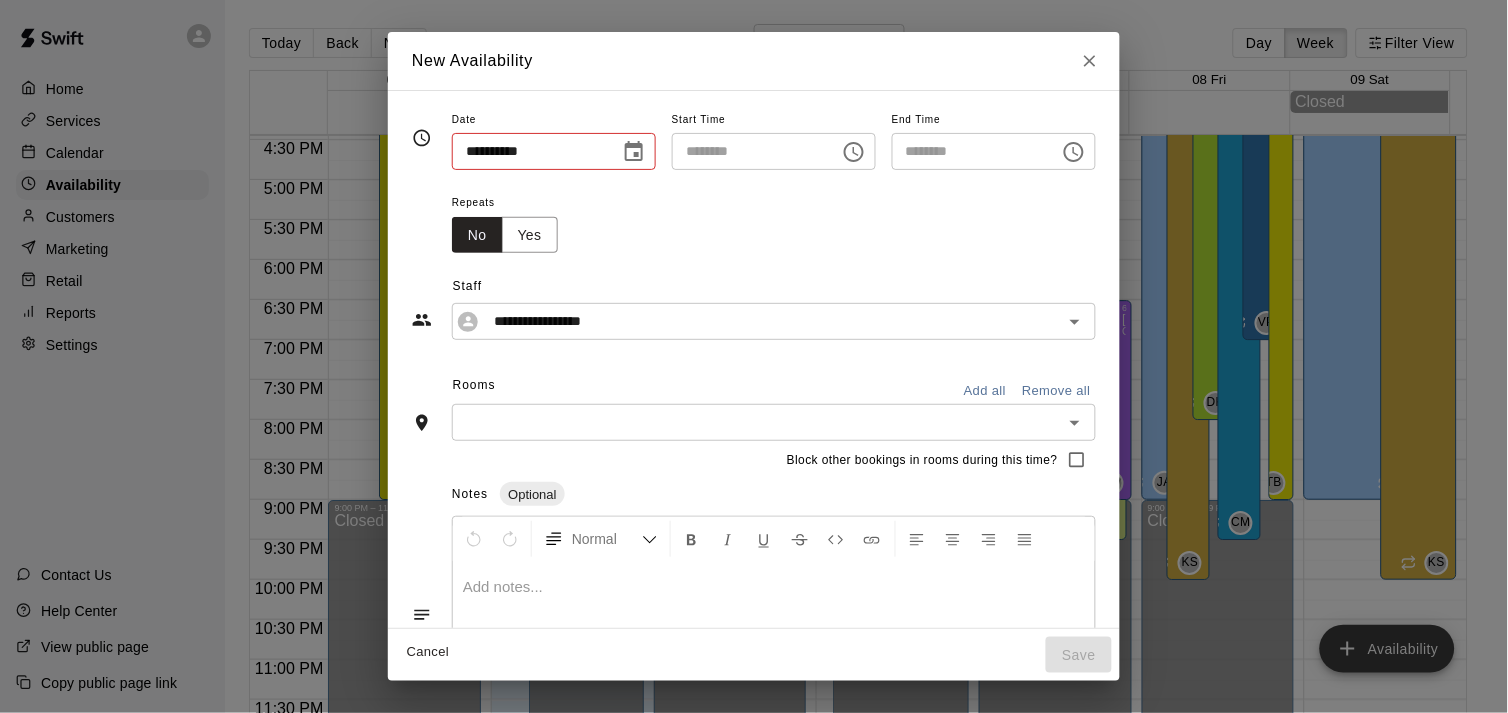 type on "**********" 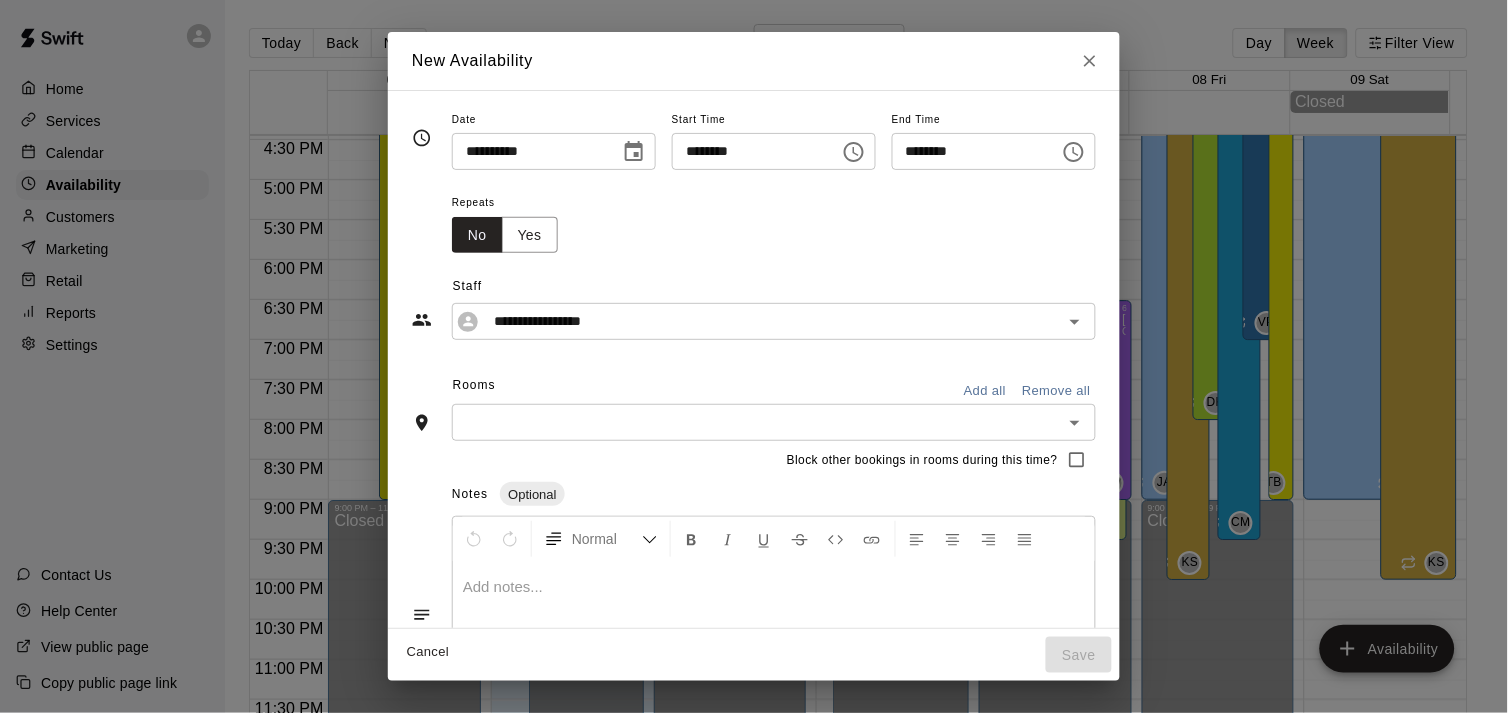 click 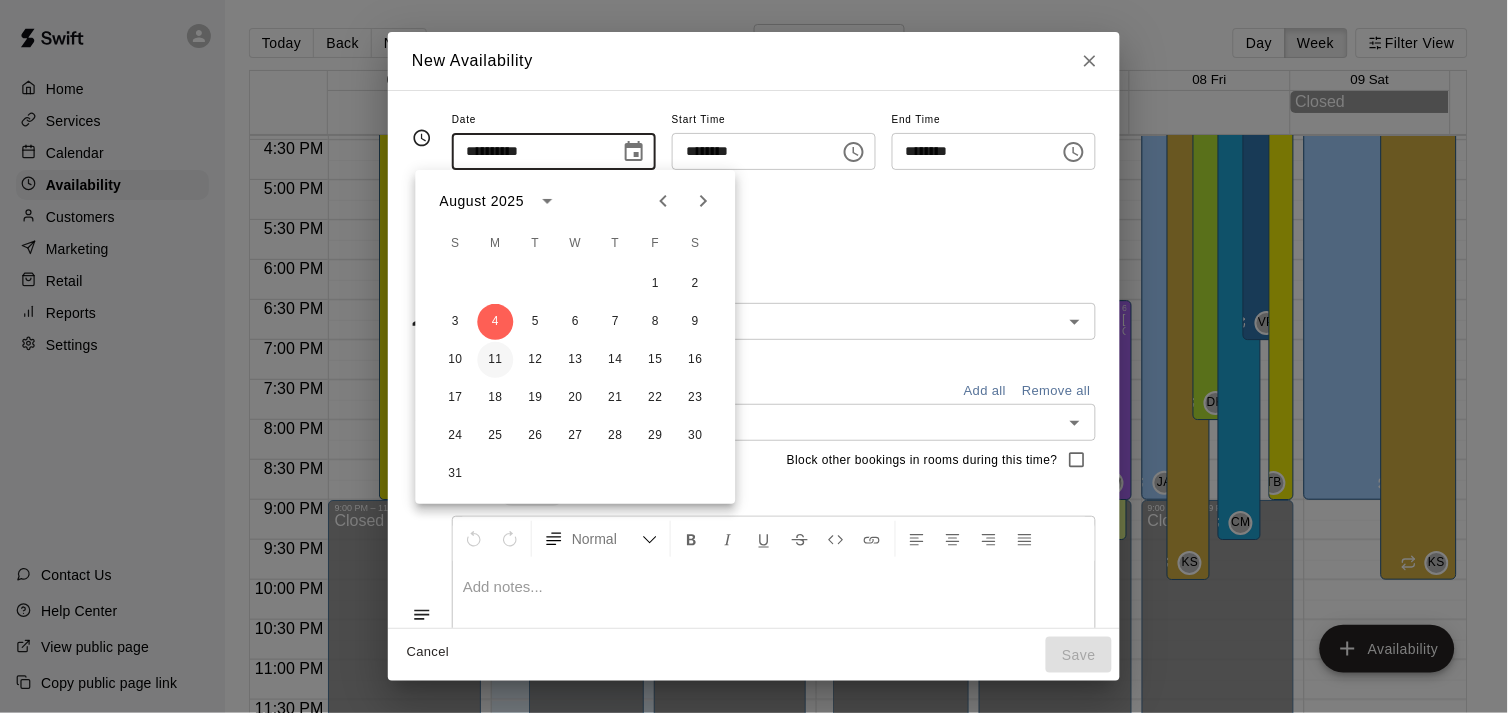 click on "11" at bounding box center (496, 360) 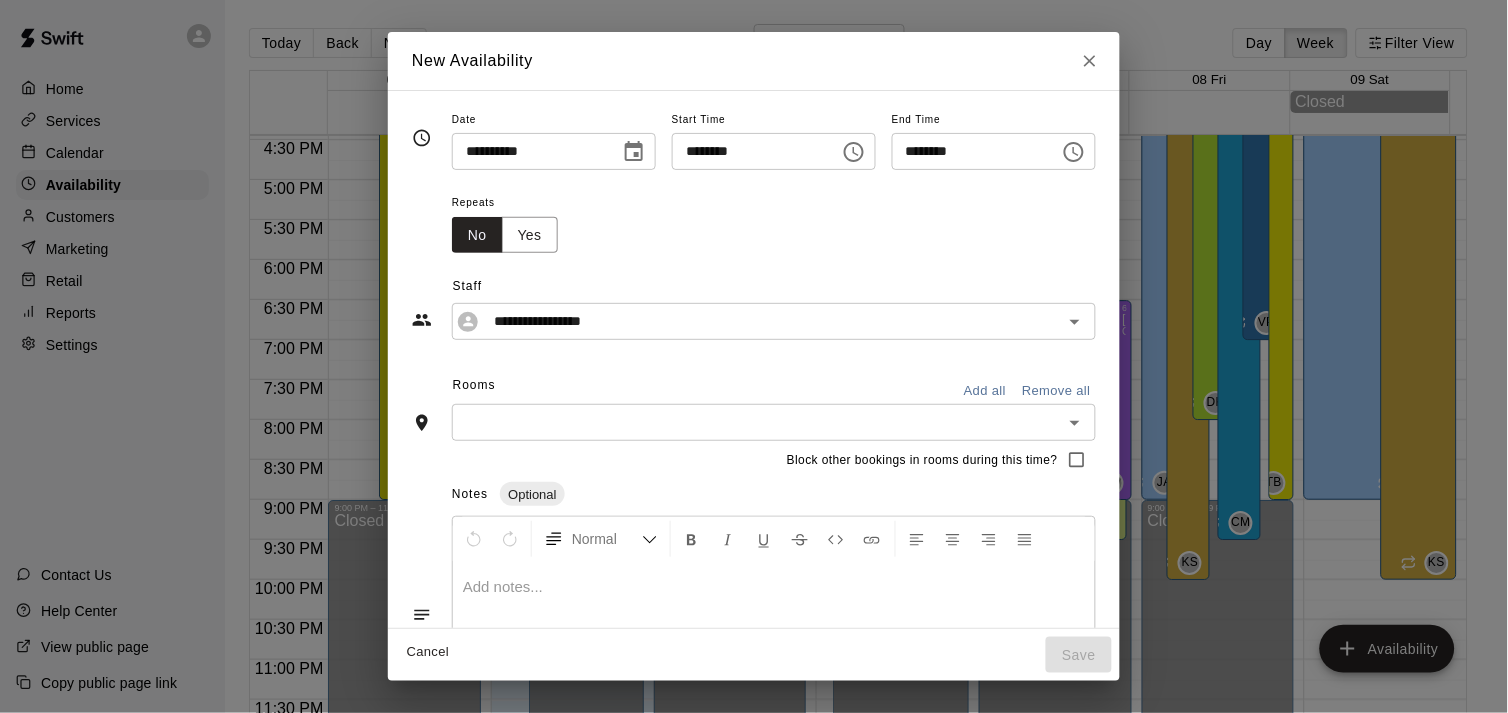 type on "**********" 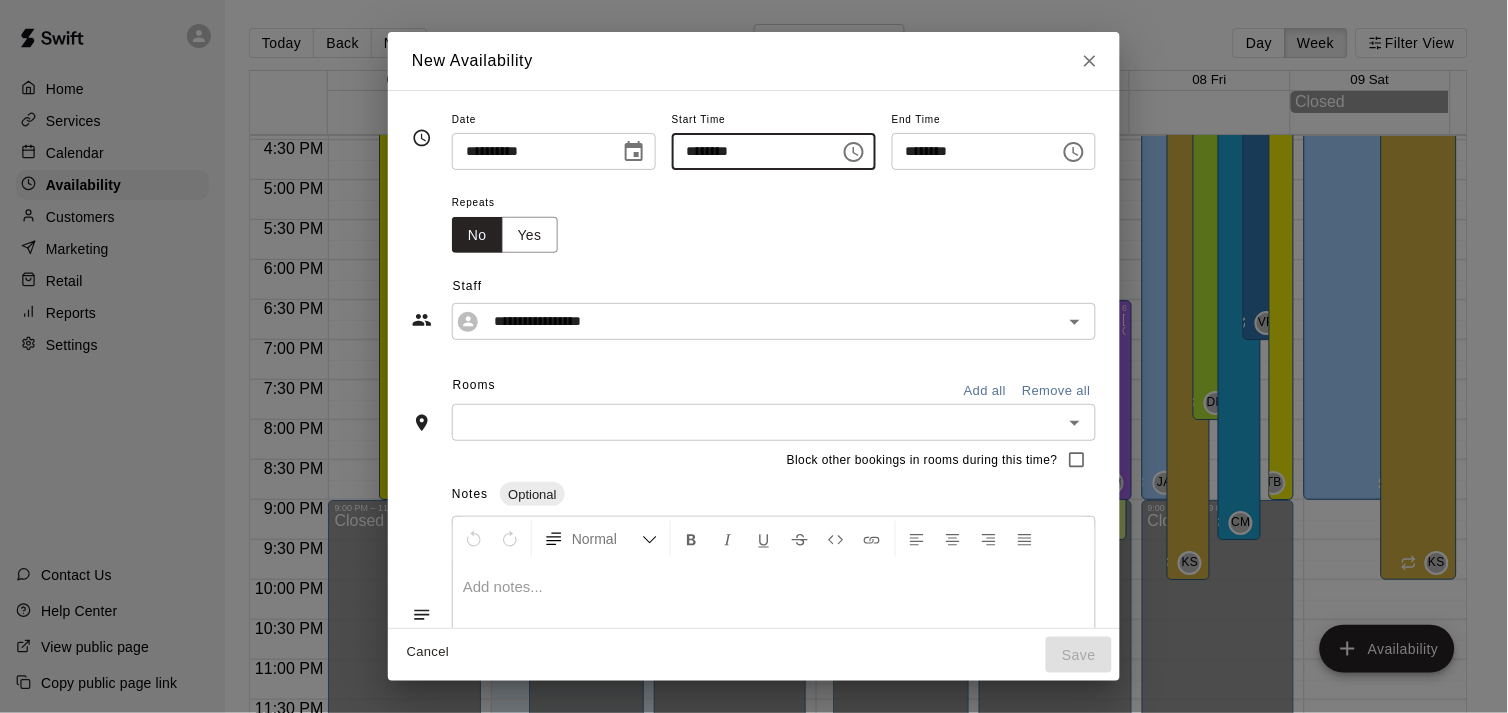 type on "********" 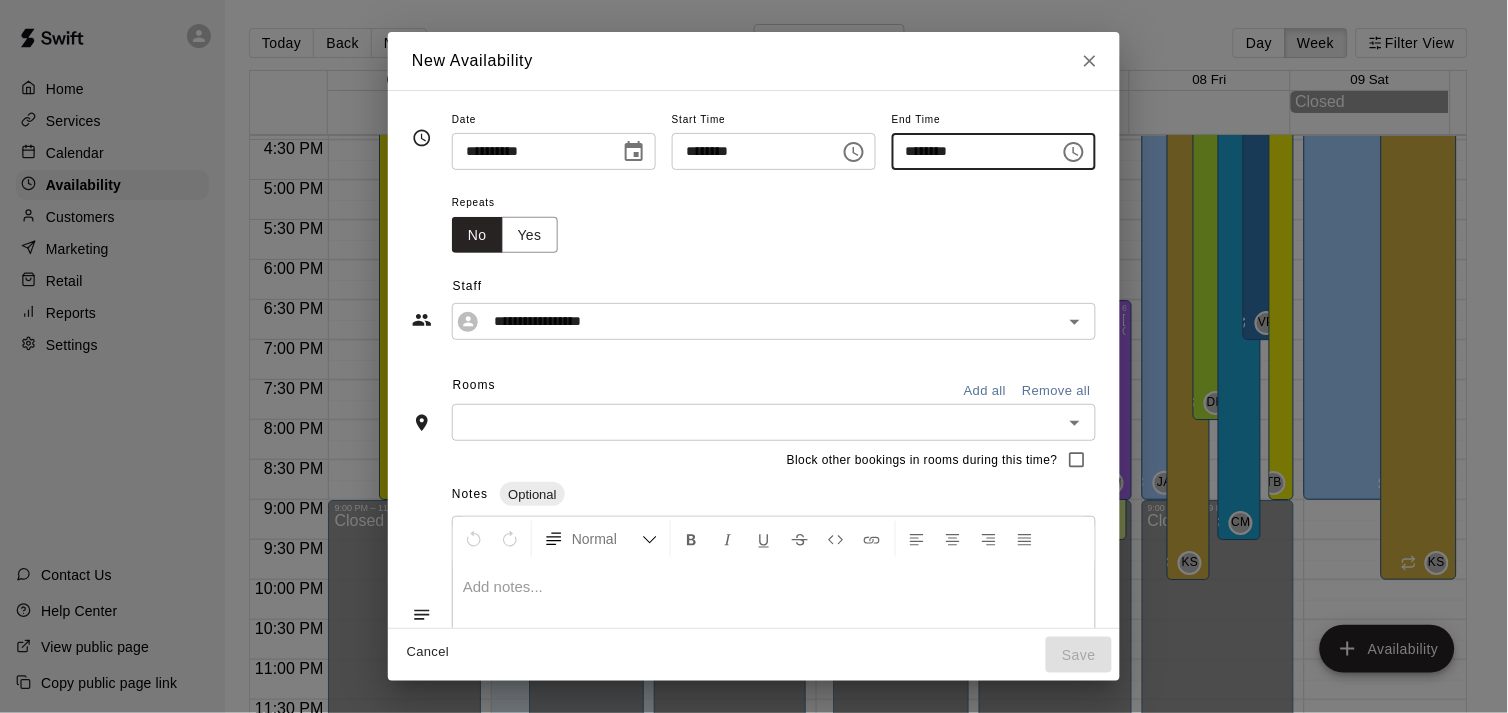 type on "********" 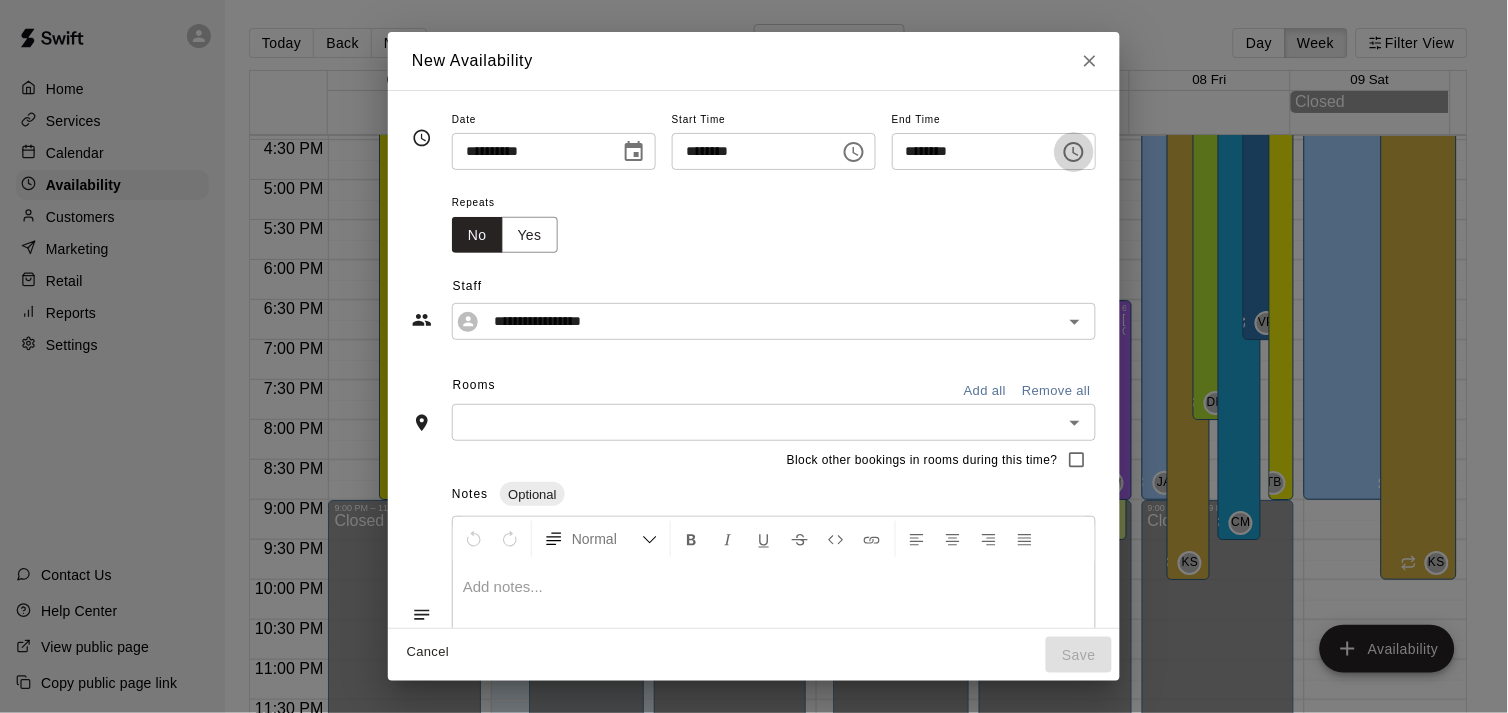 type 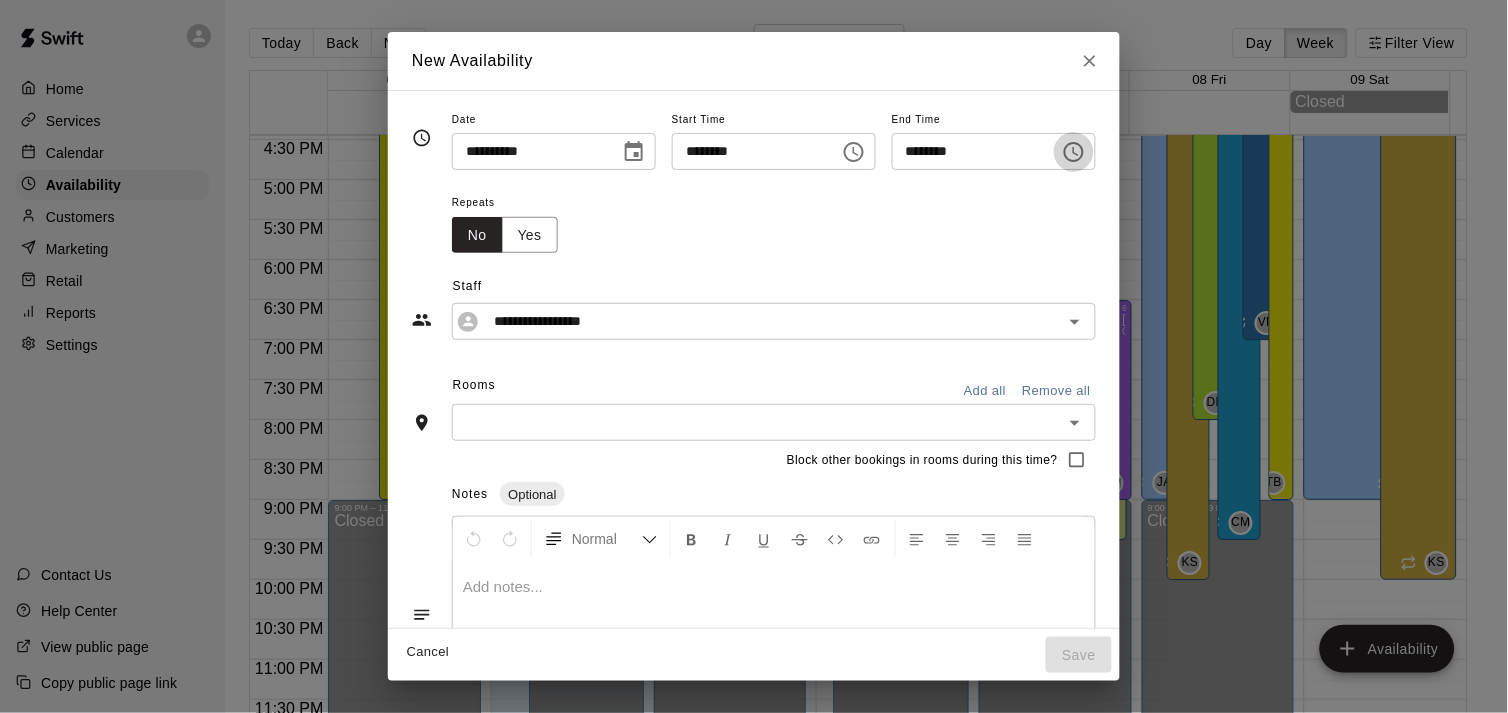 type 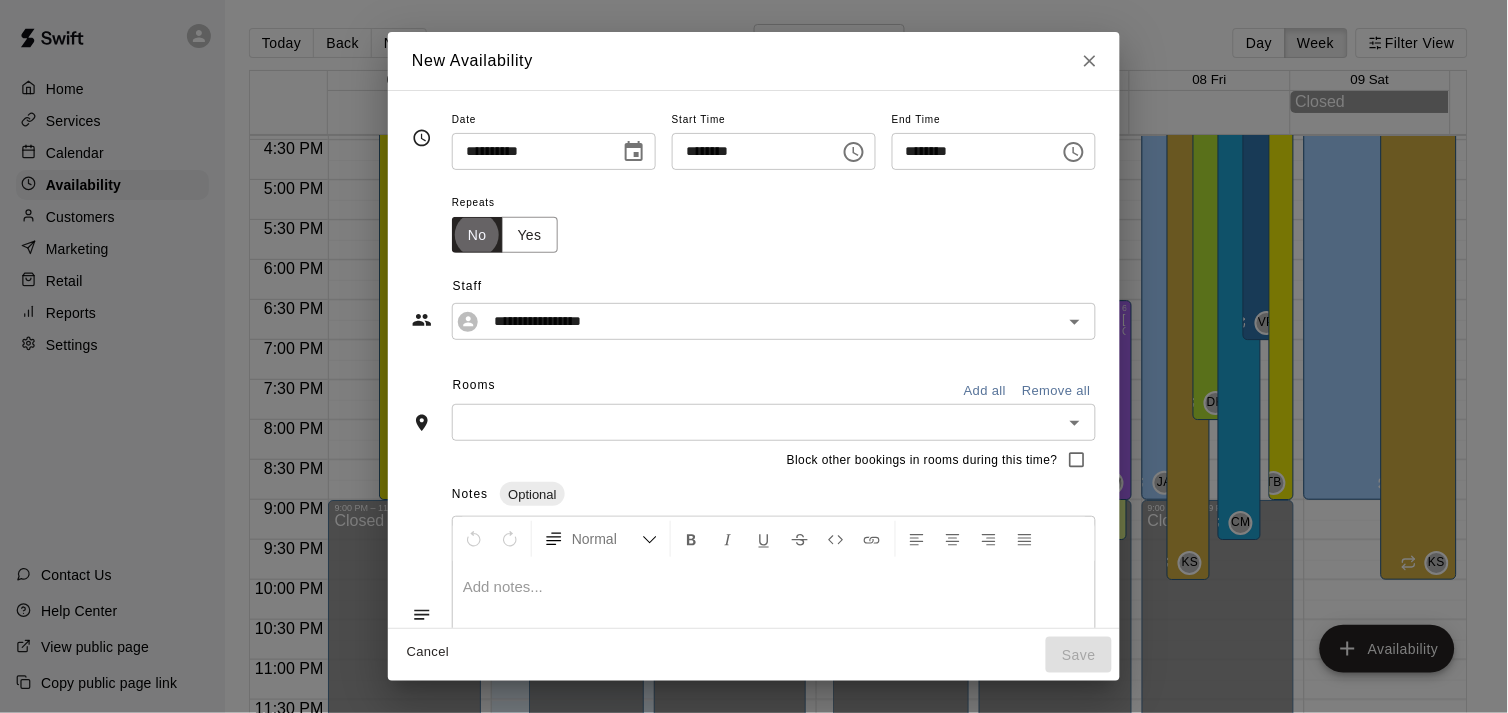 type 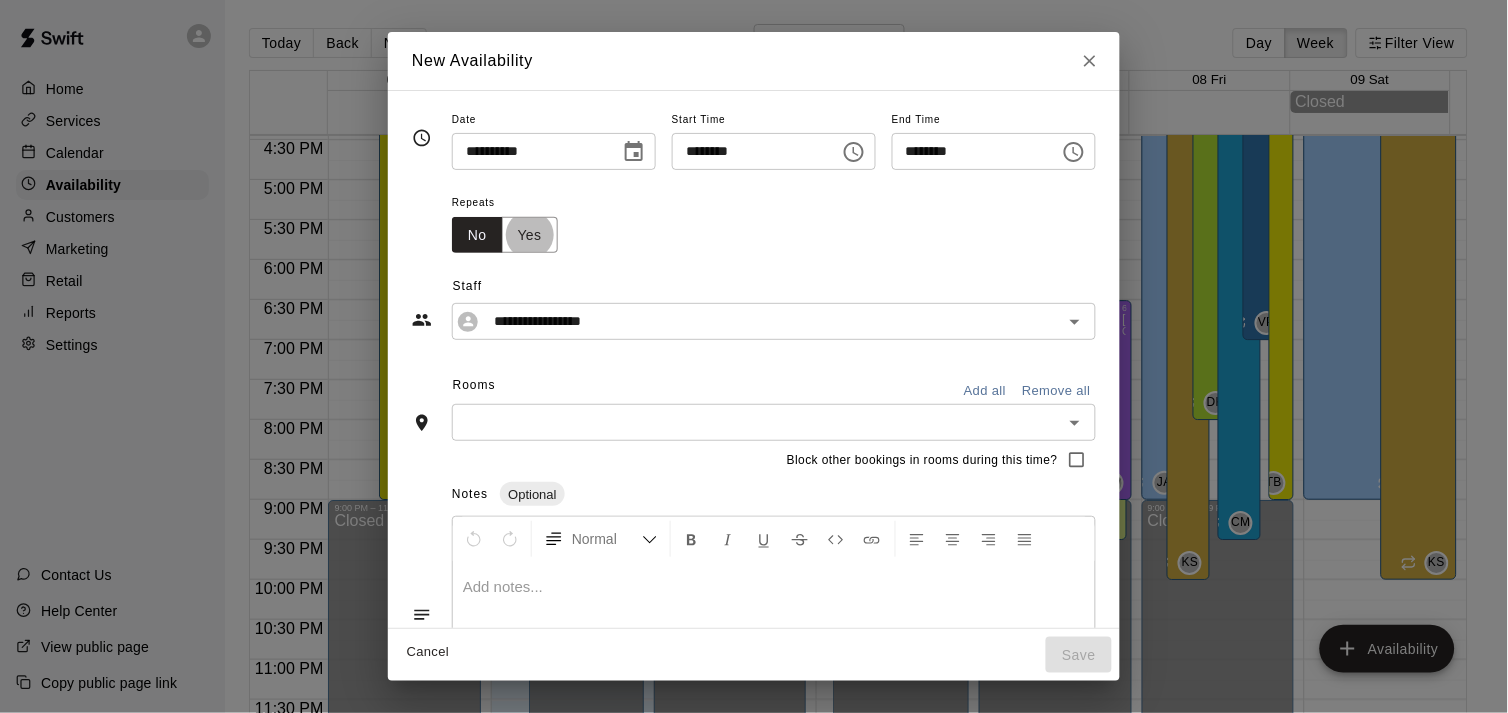 click on "Yes" at bounding box center [530, 235] 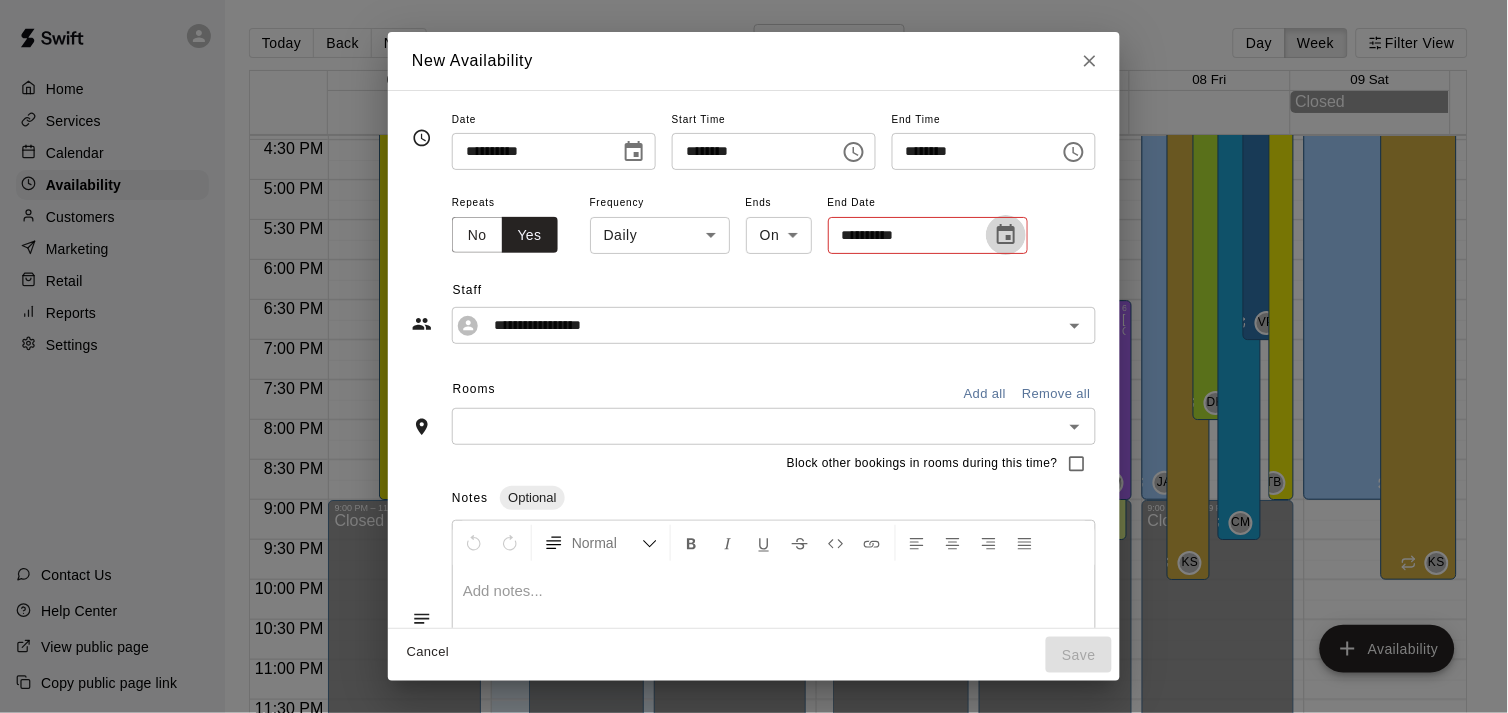 click 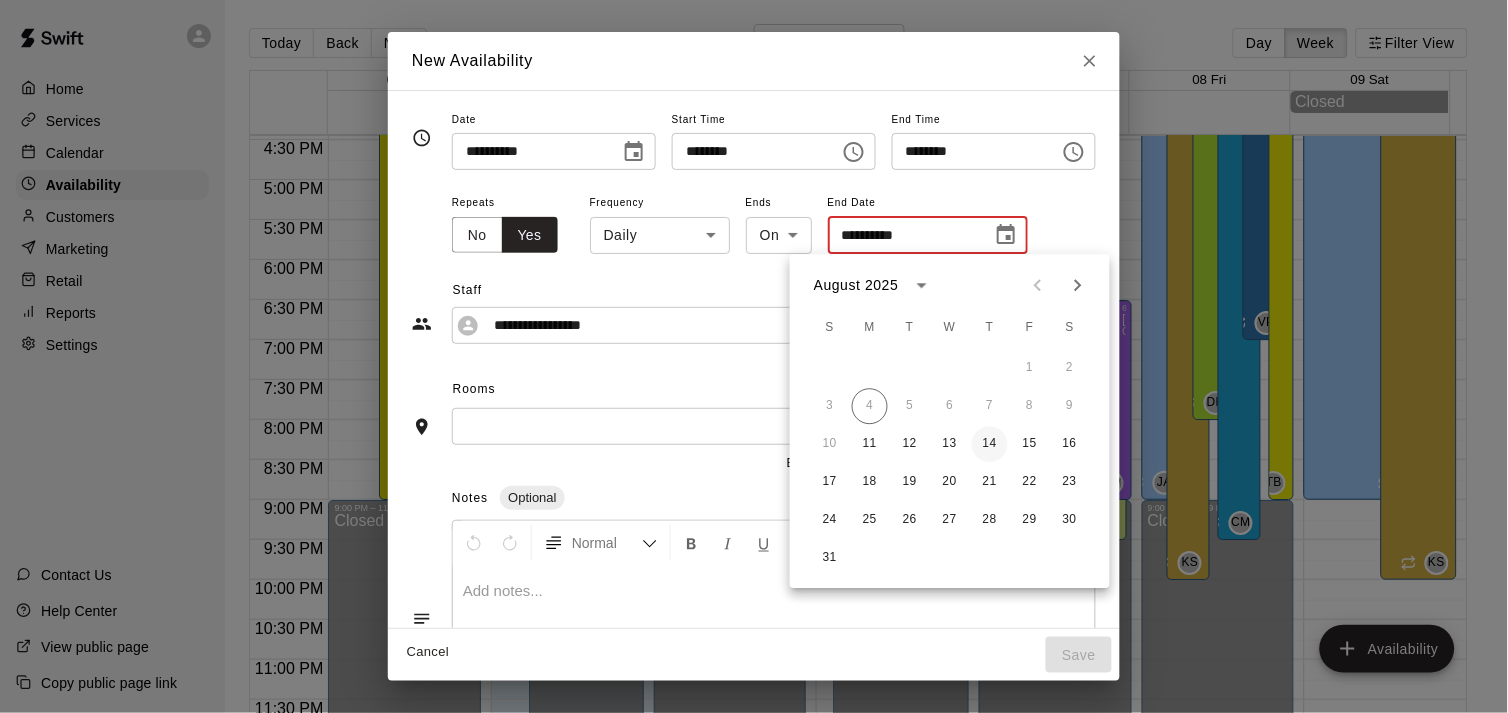 click on "14" at bounding box center (990, 444) 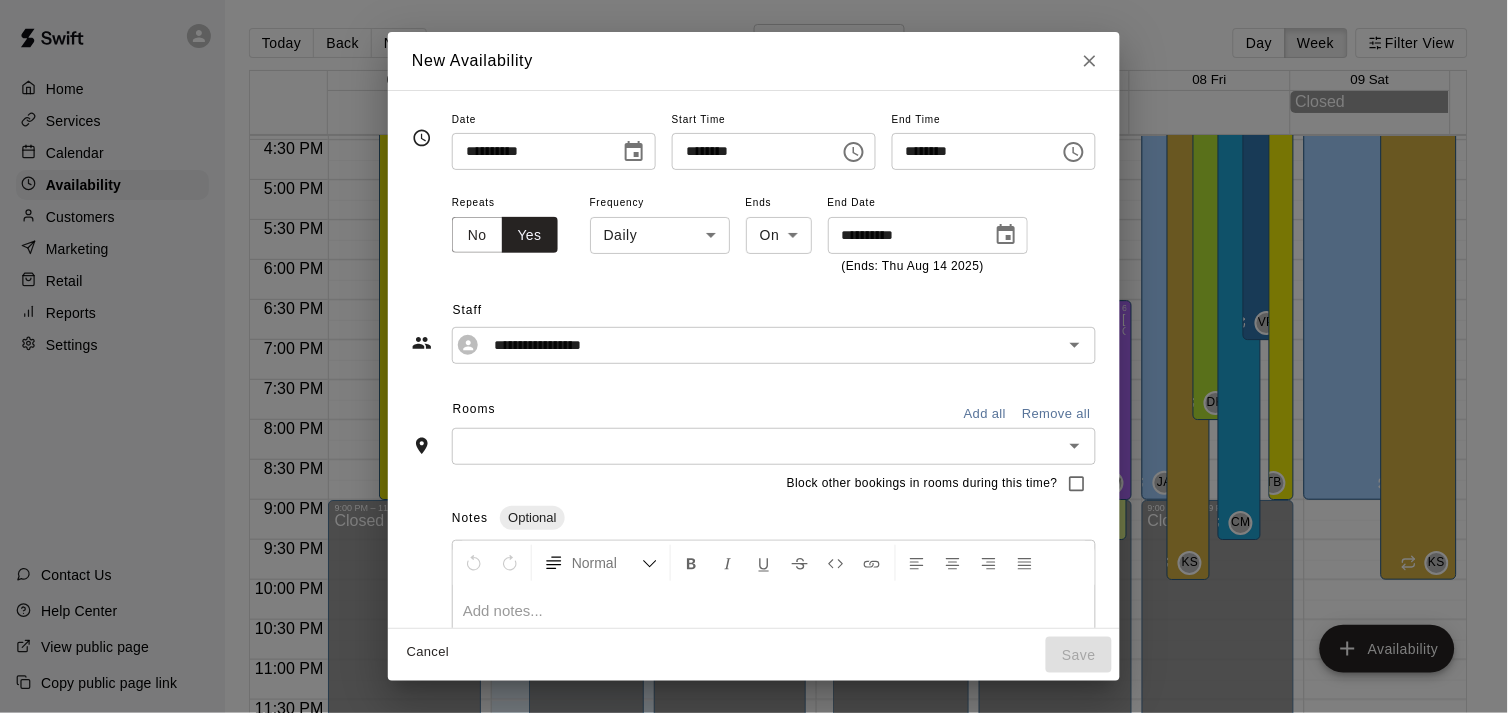 type on "**********" 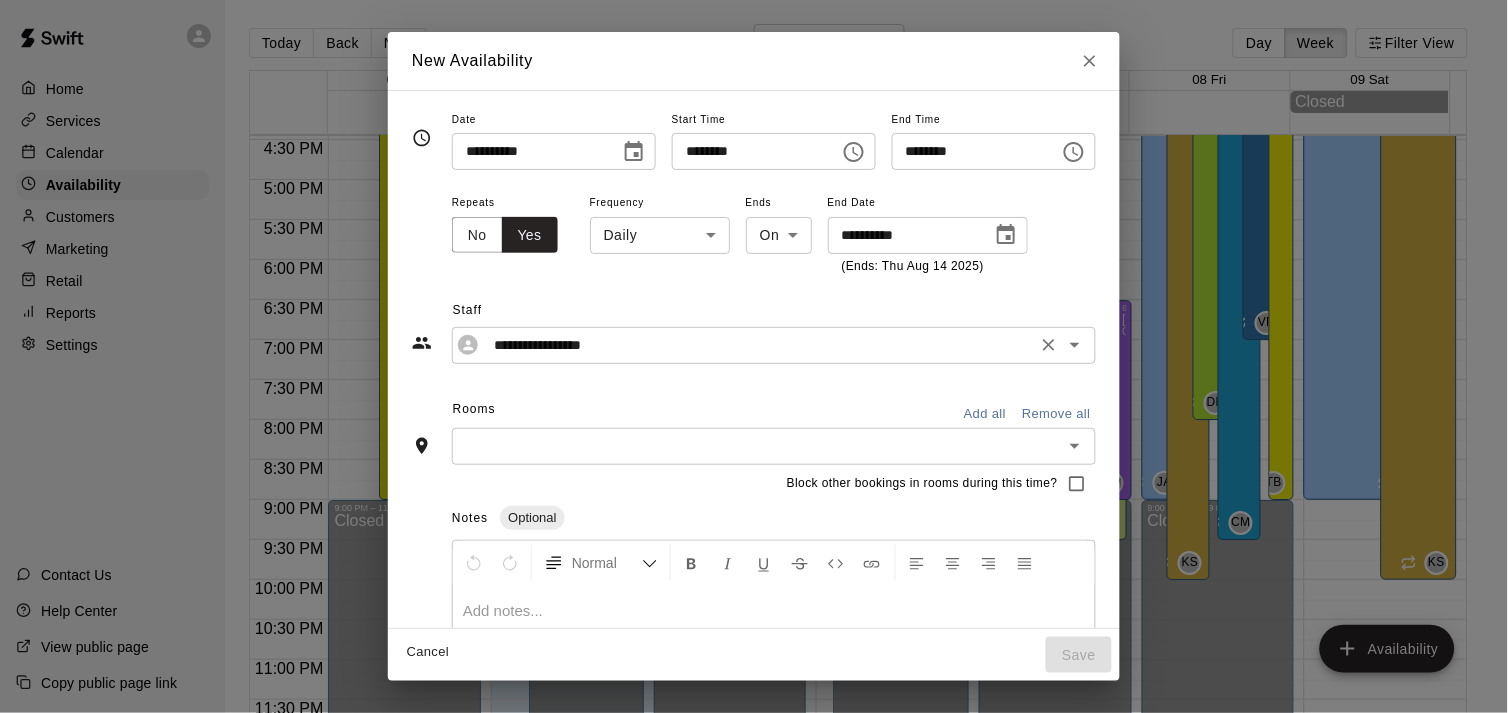 click on "**********" at bounding box center (758, 345) 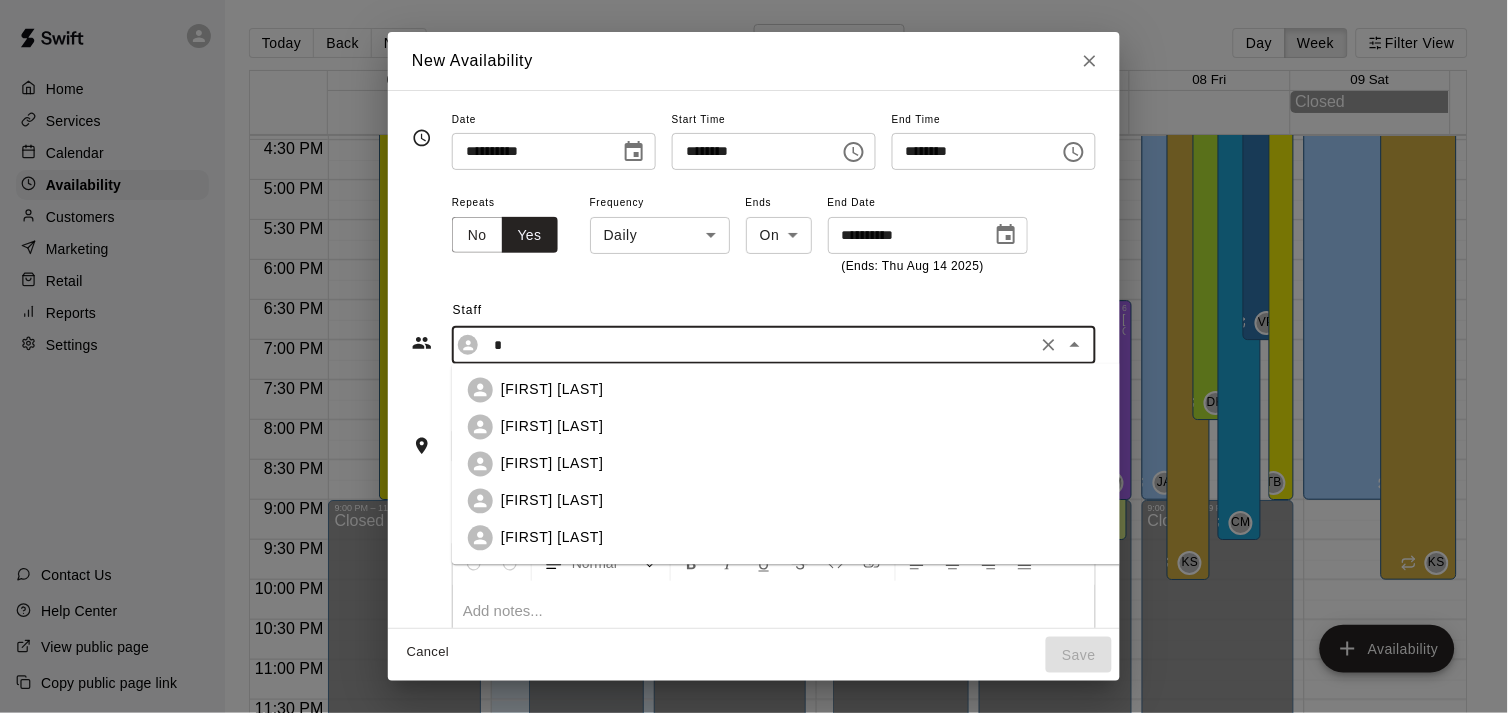 scroll, scrollTop: 0, scrollLeft: 0, axis: both 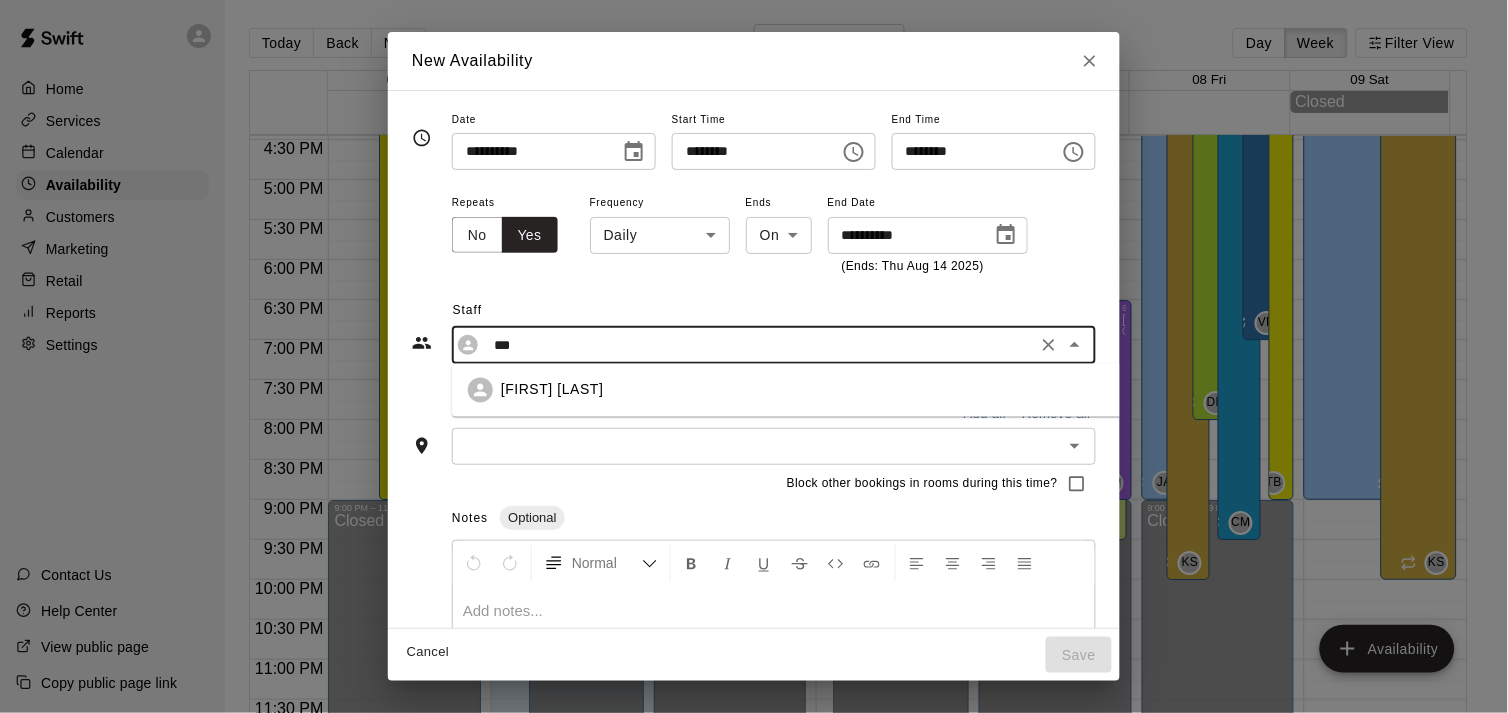 click on "[FIRST] [LAST]" at bounding box center [552, 390] 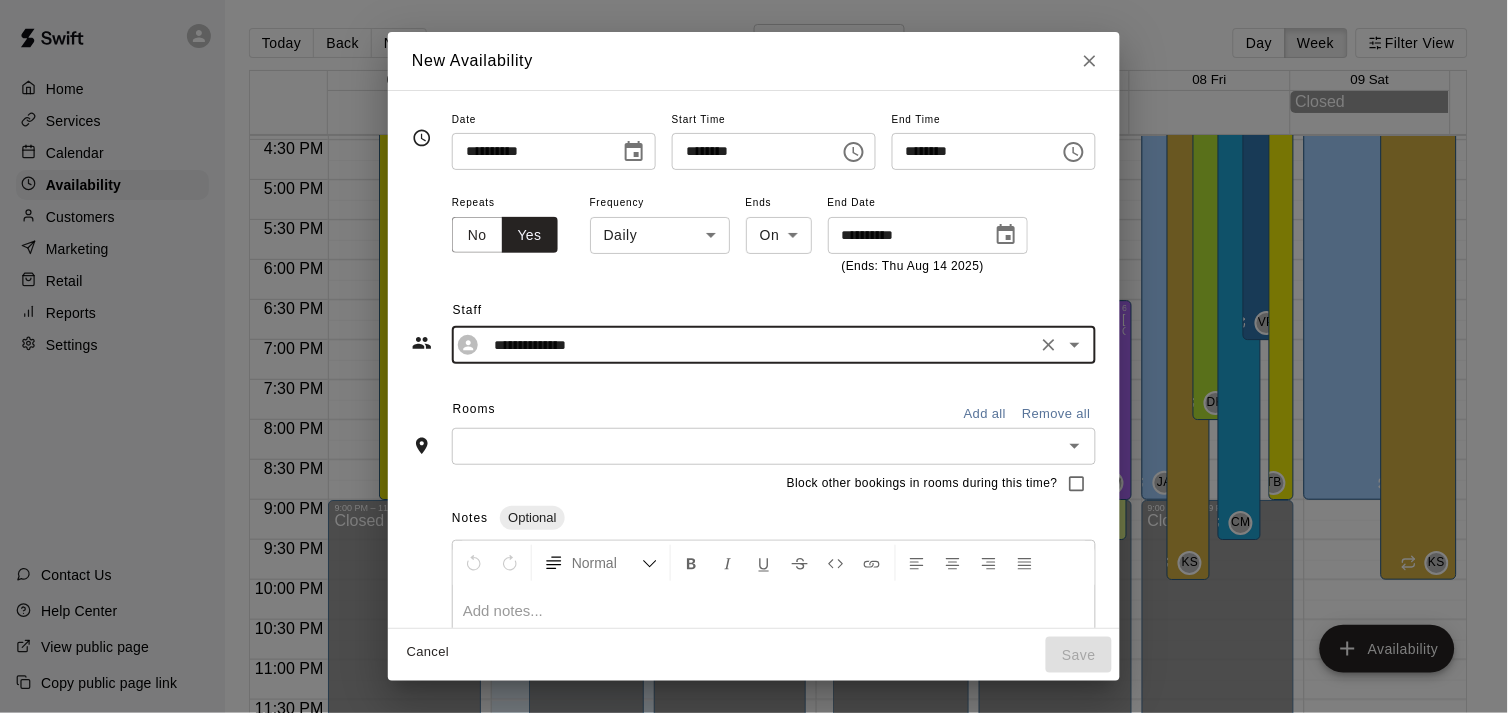 type on "**********" 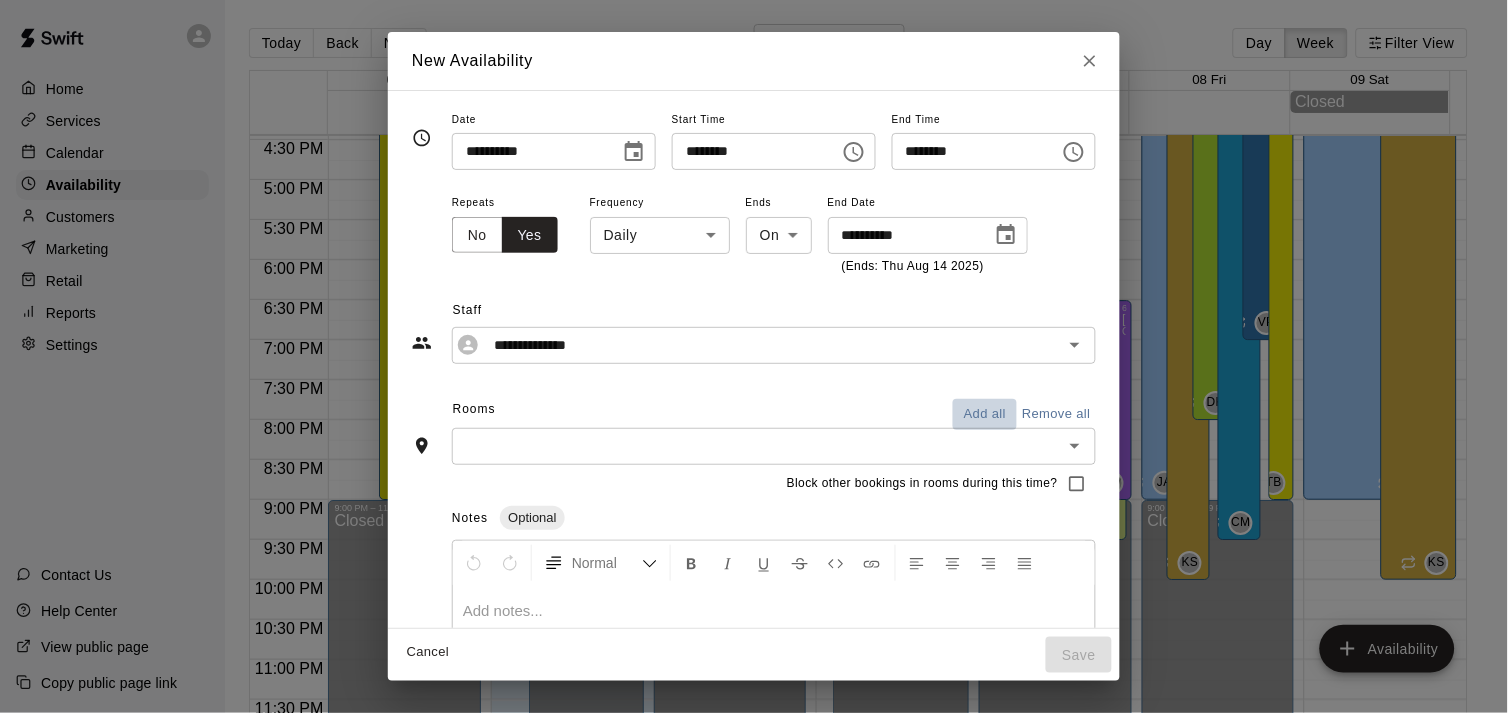 click on "Add all" at bounding box center (985, 414) 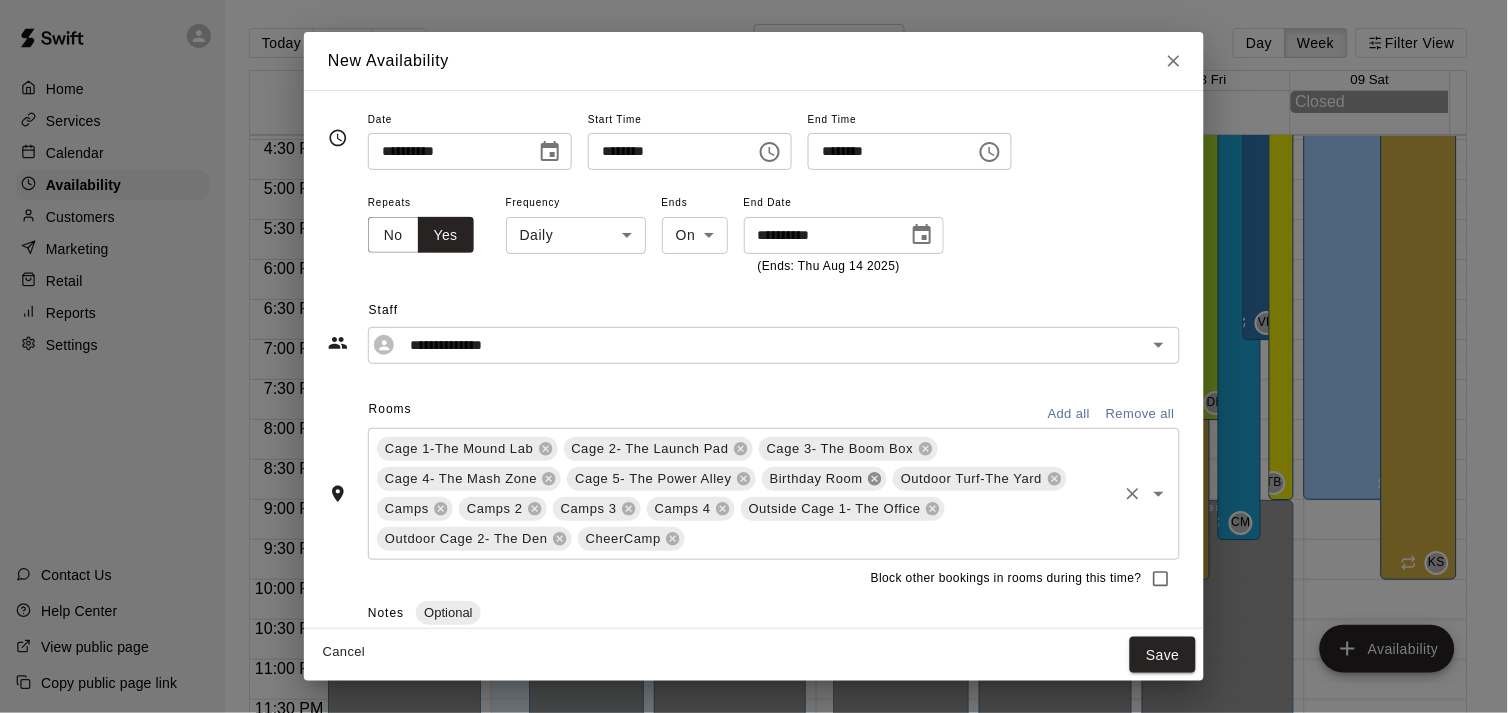 click 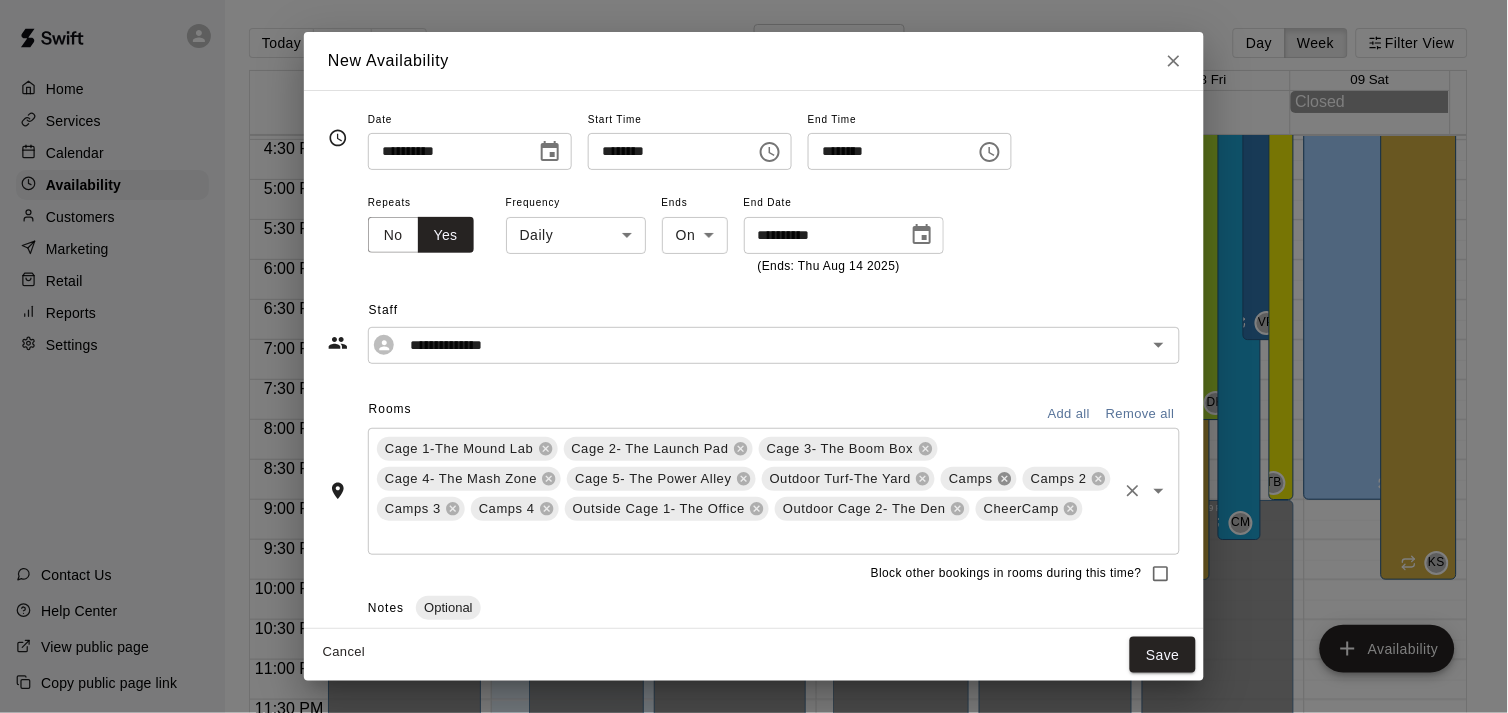 click 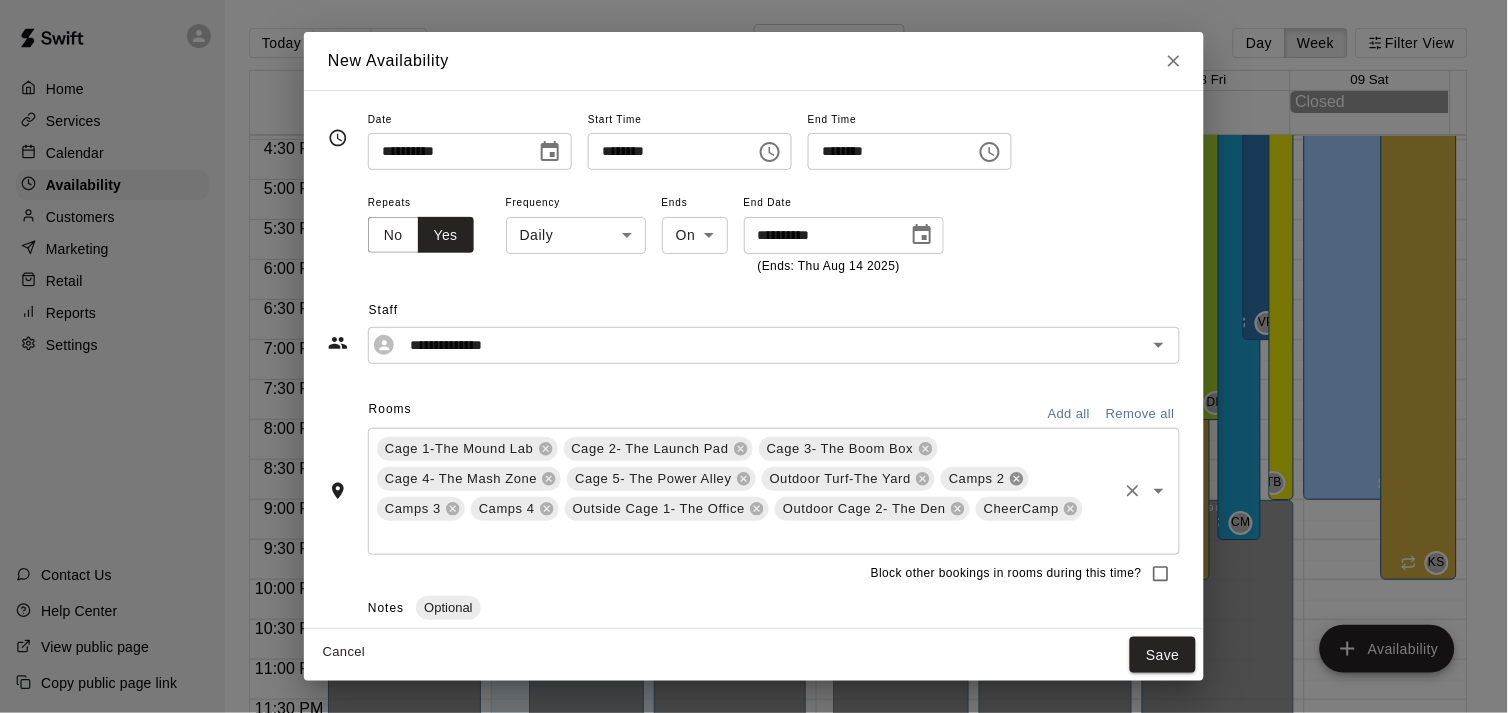 click 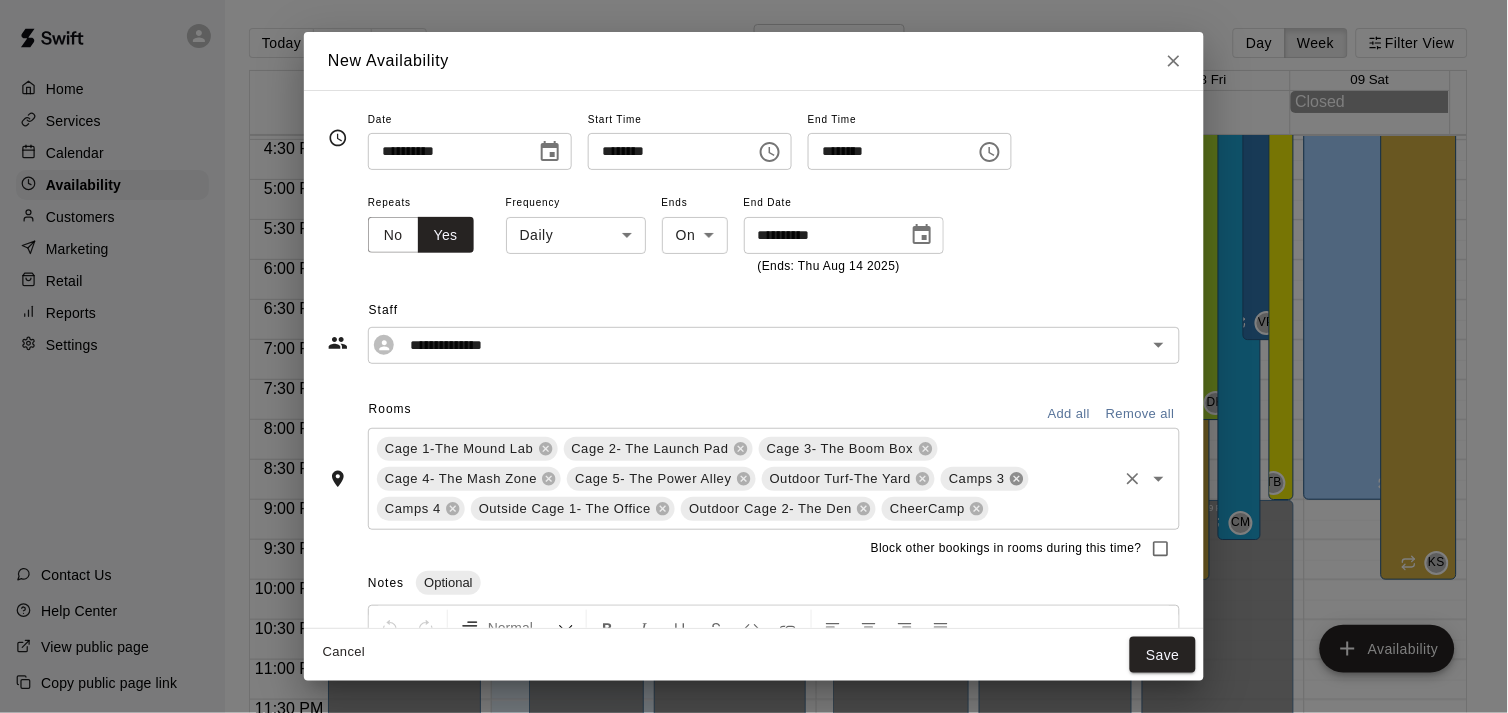 click 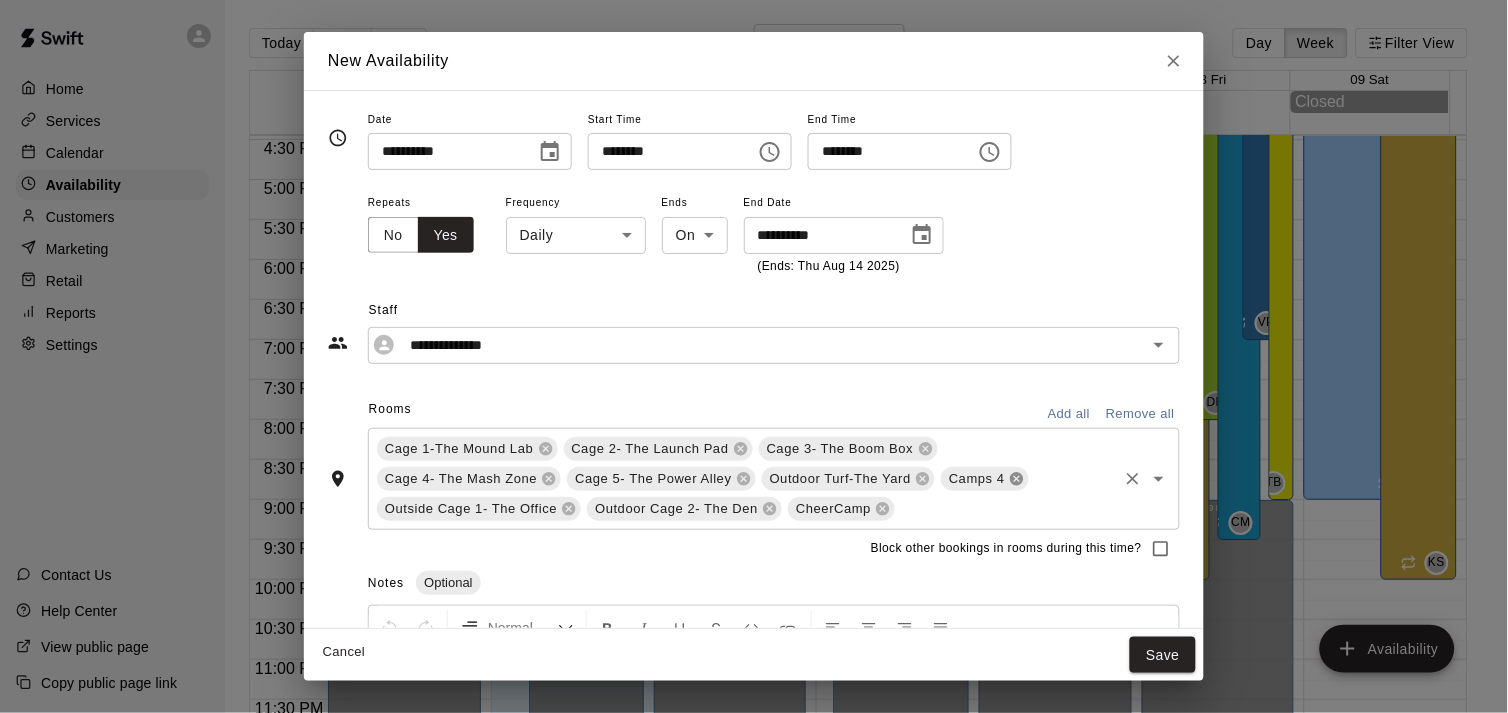click 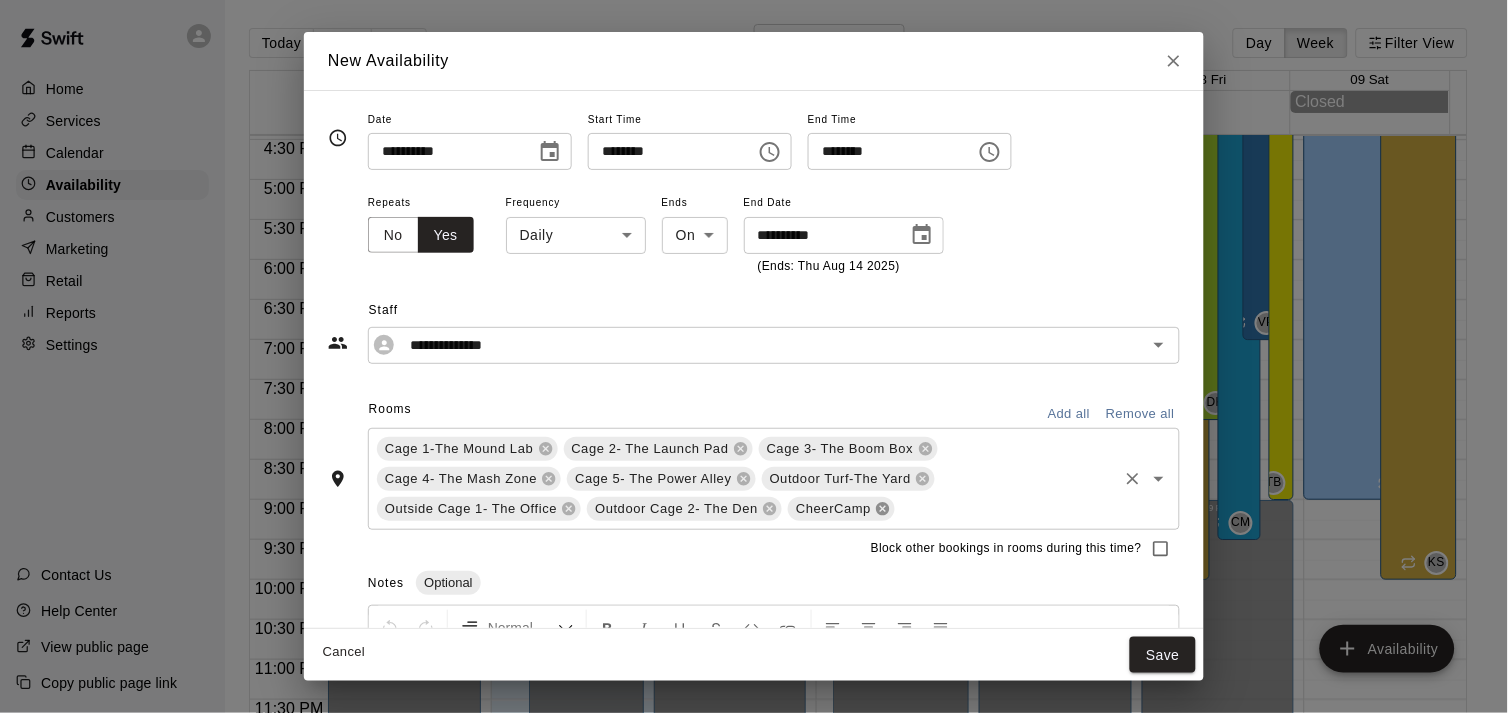 click 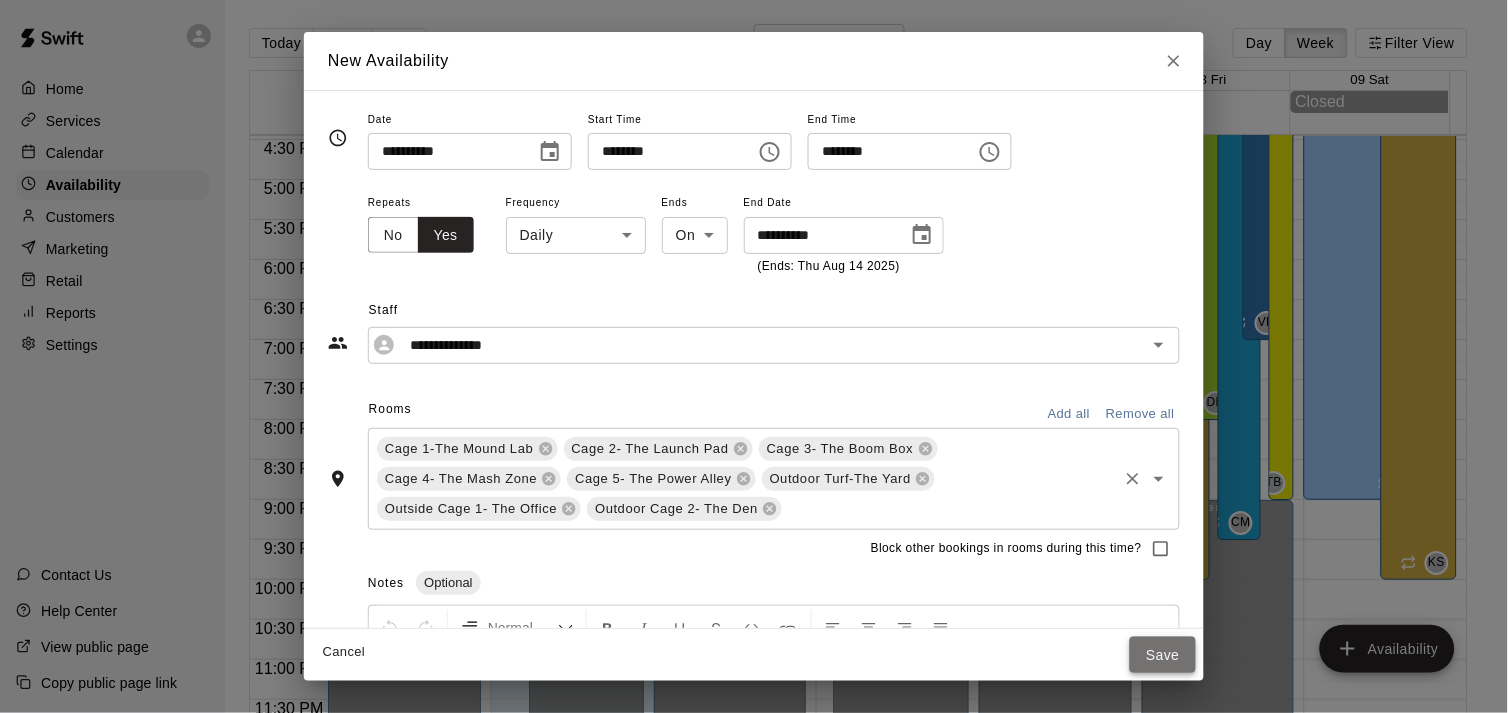 click on "Save" at bounding box center (1163, 655) 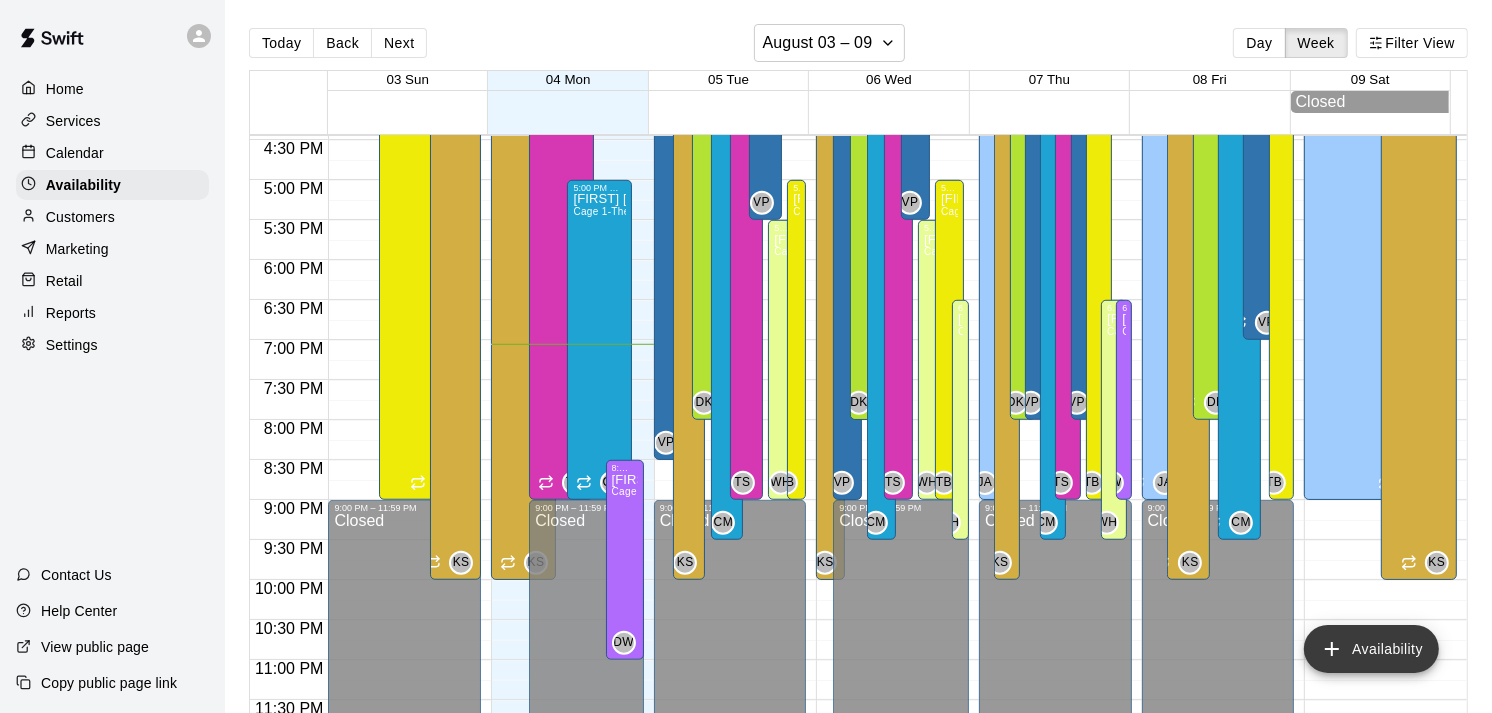 click on "Availability" at bounding box center (1371, 649) 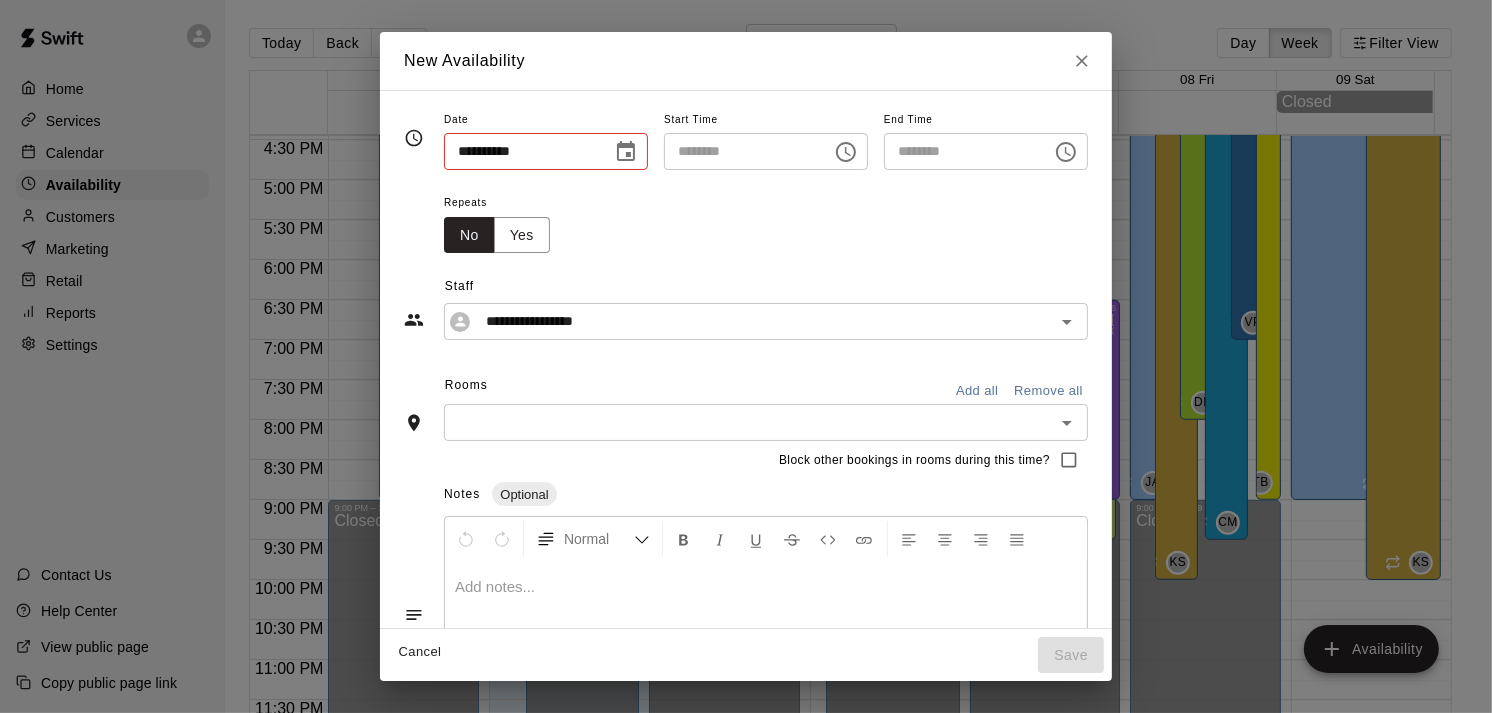 type on "**********" 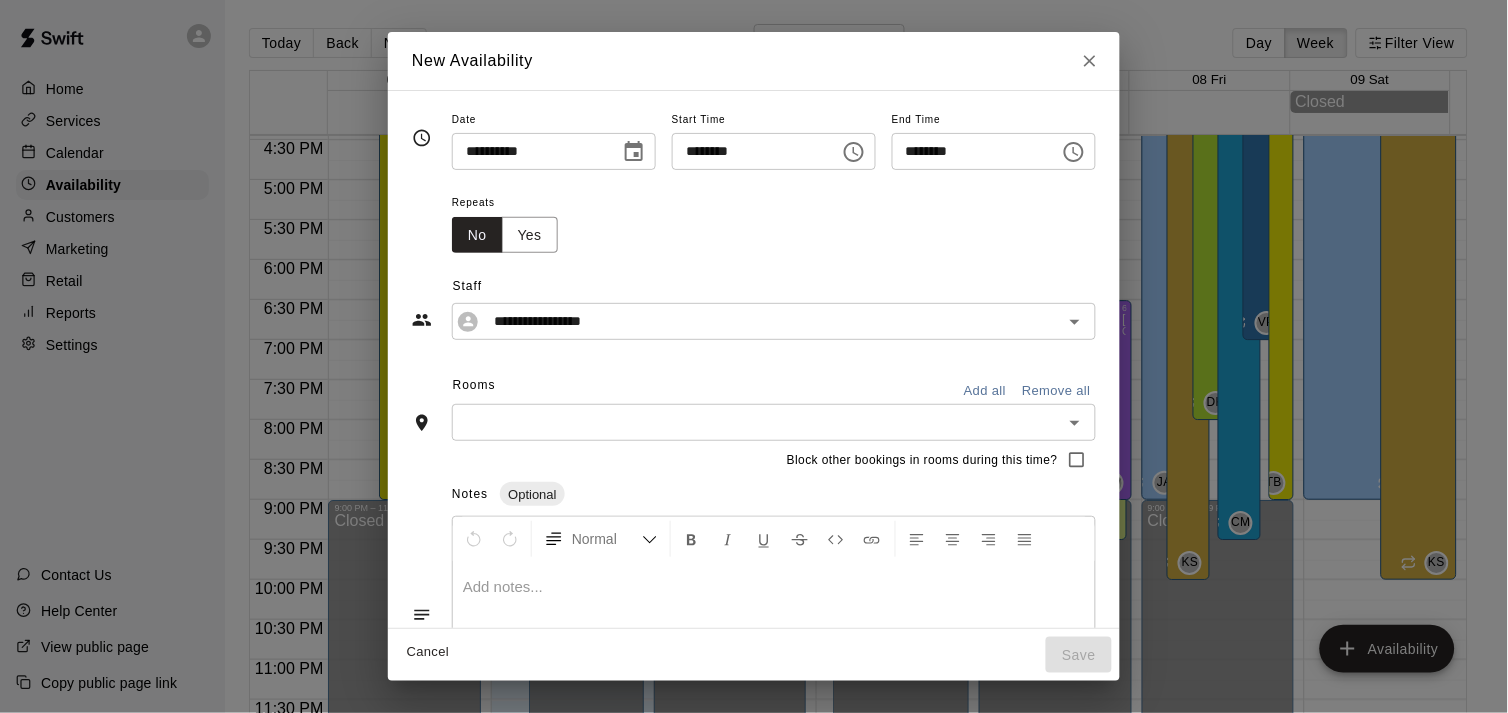 click 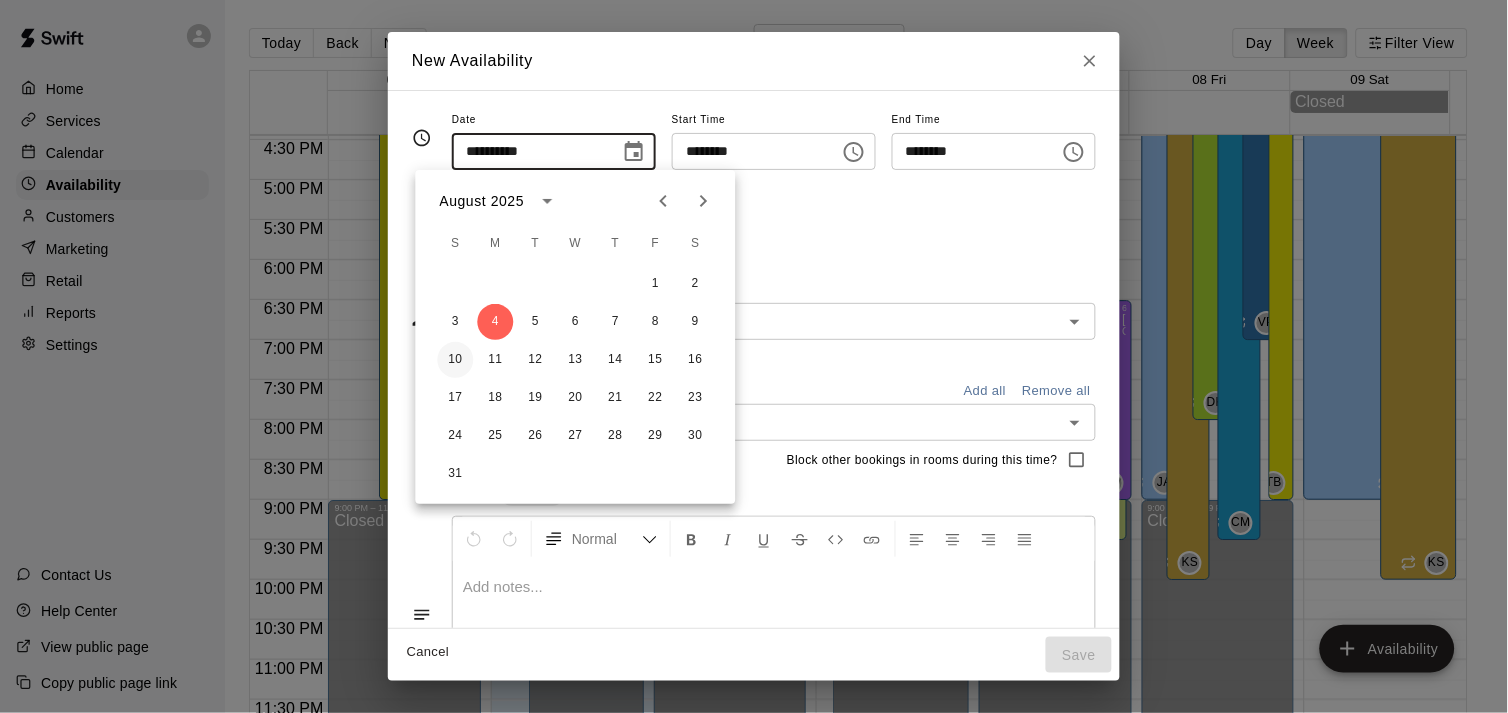 click on "10" at bounding box center [456, 360] 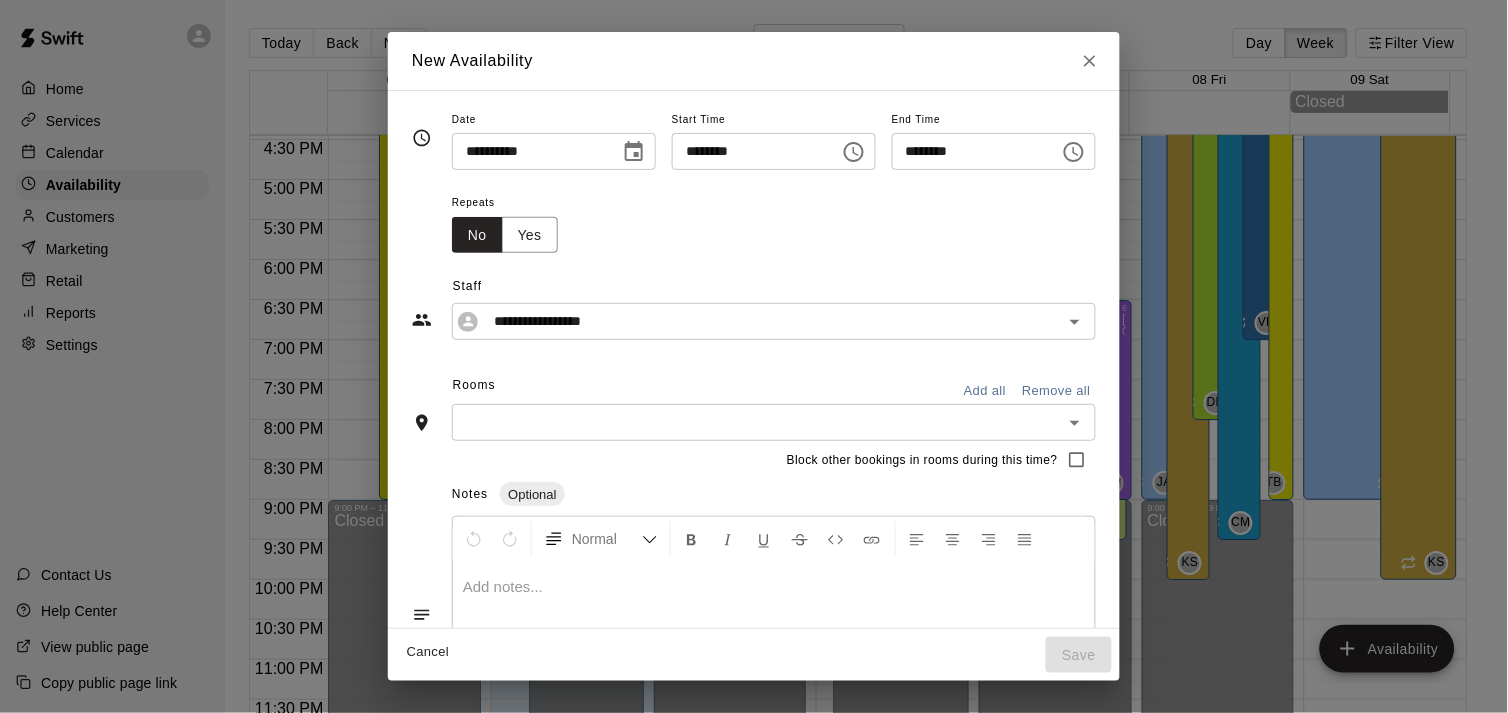type on "**********" 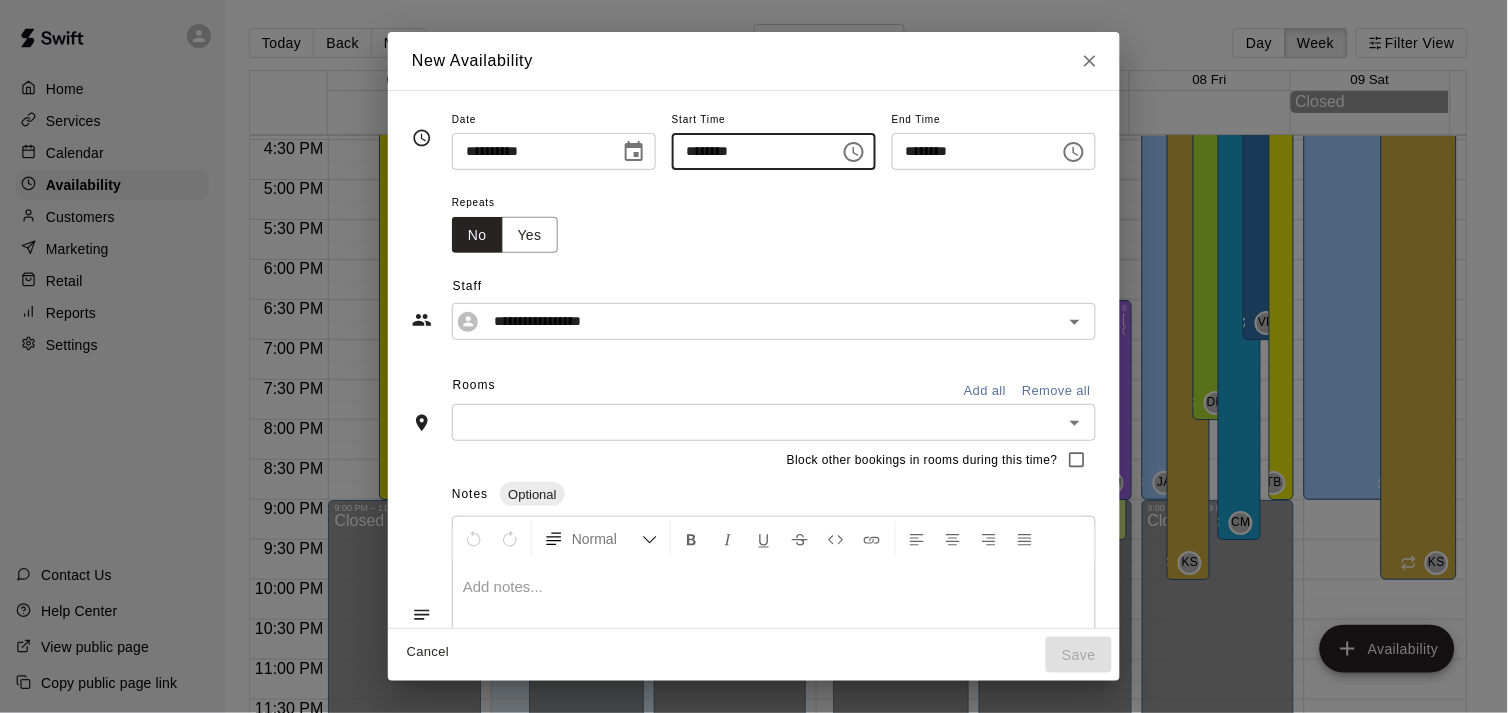 click on "********" at bounding box center (749, 151) 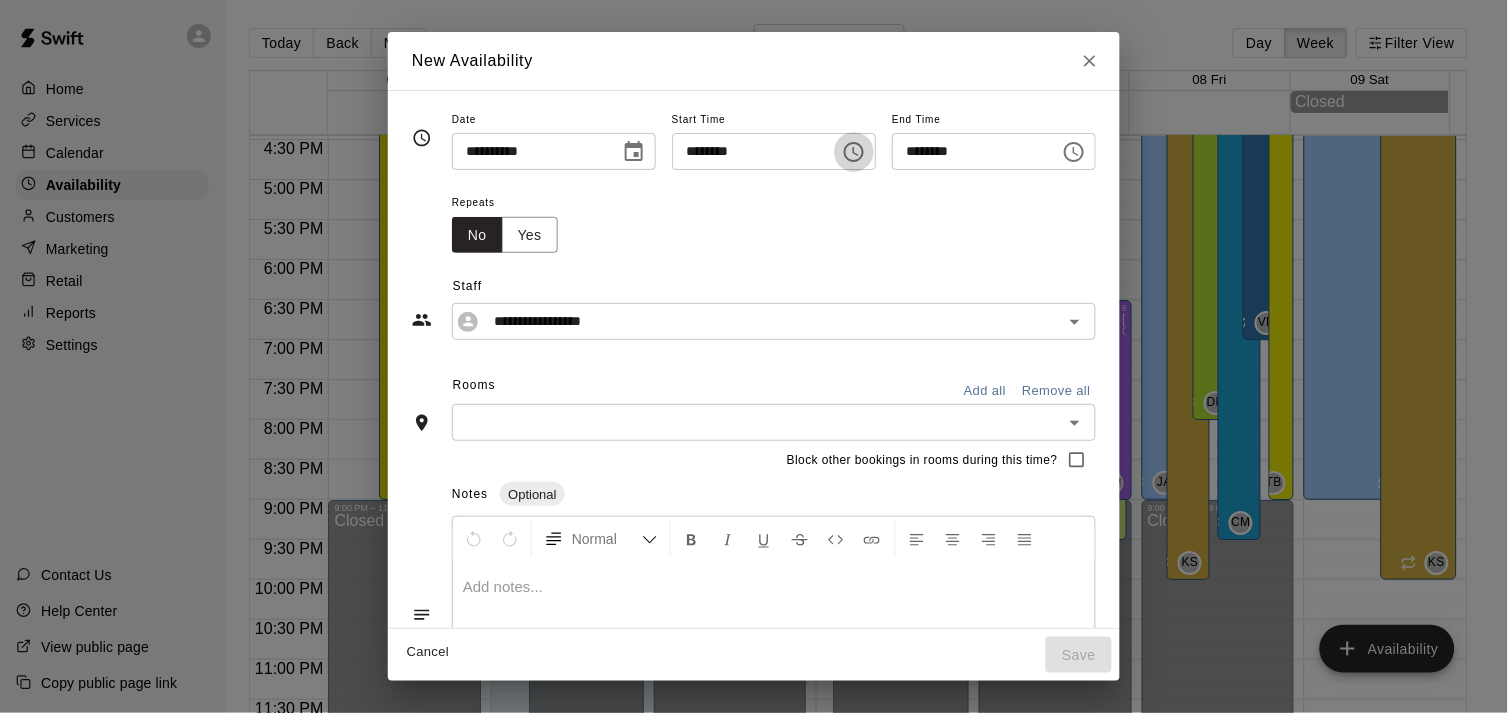 type 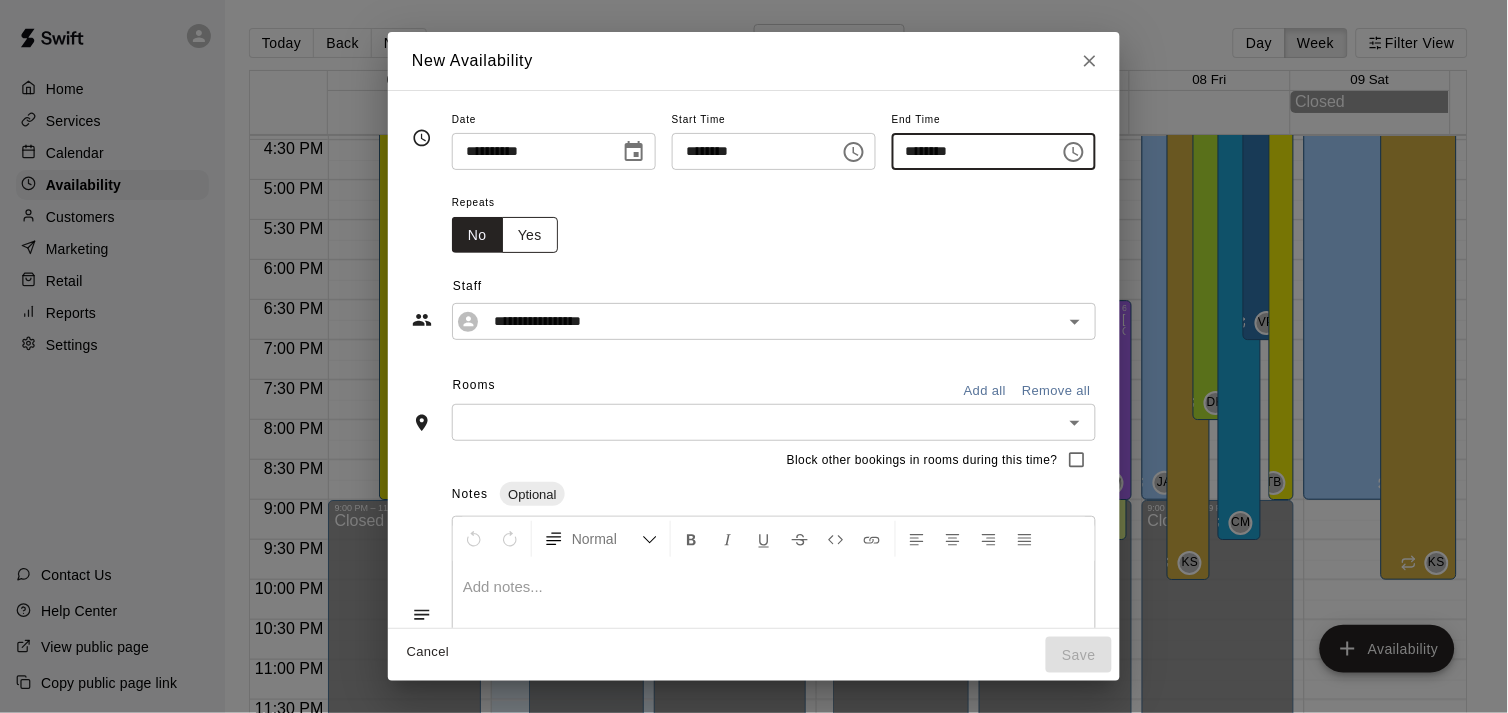 type on "********" 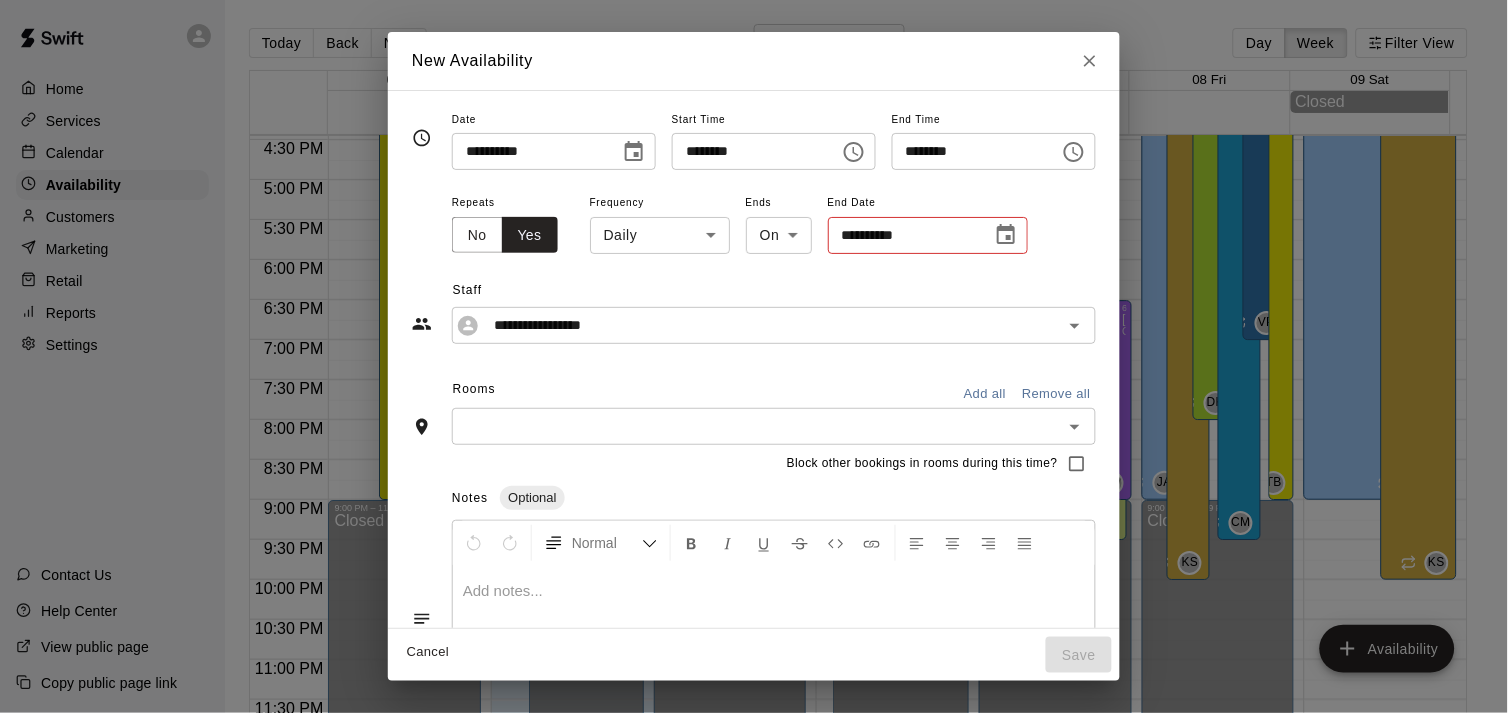 click on "Home Services Calendar Availability Customers Marketing Retail Reports Settings Contact Us Help Center View public page Copy public page link Today Back Next August 03 – 09 Day Week Filter View 03 Sun 04 Mon 05 Tue 06 Wed 07 Thu 08 Fri 09 Sat   Closed 12:00 AM 12:30 AM 1:00 AM 1:30 AM 2:00 AM 2:30 AM 3:00 AM 3:30 AM 4:00 AM 4:30 AM 5:00 AM 5:30 AM 6:00 AM 6:30 AM 7:00 AM 7:30 AM 8:00 AM 8:30 AM 9:00 AM 9:30 AM 10:00 AM 10:30 AM 11:00 AM 11:30 AM 12:00 PM 12:30 PM 1:00 PM 1:30 PM 2:00 PM 2:30 PM 3:00 PM 3:30 PM 4:00 PM 4:30 PM 5:00 PM 5:30 PM 6:00 PM 6:30 PM 7:00 PM 7:30 PM 8:00 PM 8:30 PM 9:00 PM 9:30 PM 10:00 PM 10:30 PM 11:00 PM 11:30 PM 12:00 AM – 4:00 PM Closed 9:00 PM – 11:59 PM Closed 9:00 AM – 9:00 PM Trent Bowles Cage 1-The Mound Lab, Cage 2- The Launch Pad, Cage 3- The Boom Box, Cage 4- The Mash Zone, Cage 5- The Power Alley, Outdoor Turf-The Yard, Outside Cage 1- The Office, Outdoor Cage 2- The Den TB 12:00 PM – 10:00 PM Kannon Satsky KS 12:00 AM – 9:00 AM Closed 12:00 PM – 10:00 PM KS" at bounding box center [754, 372] 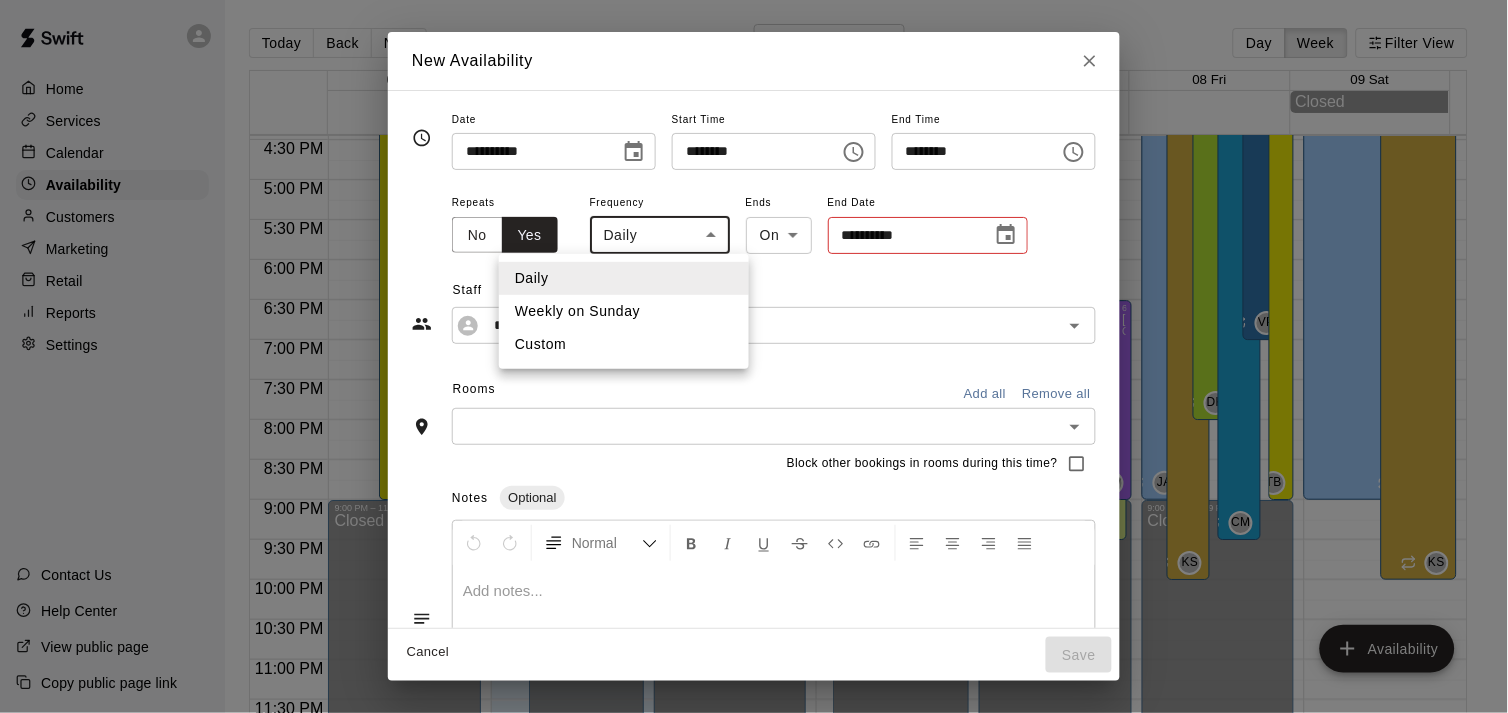 click on "Weekly on Sunday" at bounding box center (624, 311) 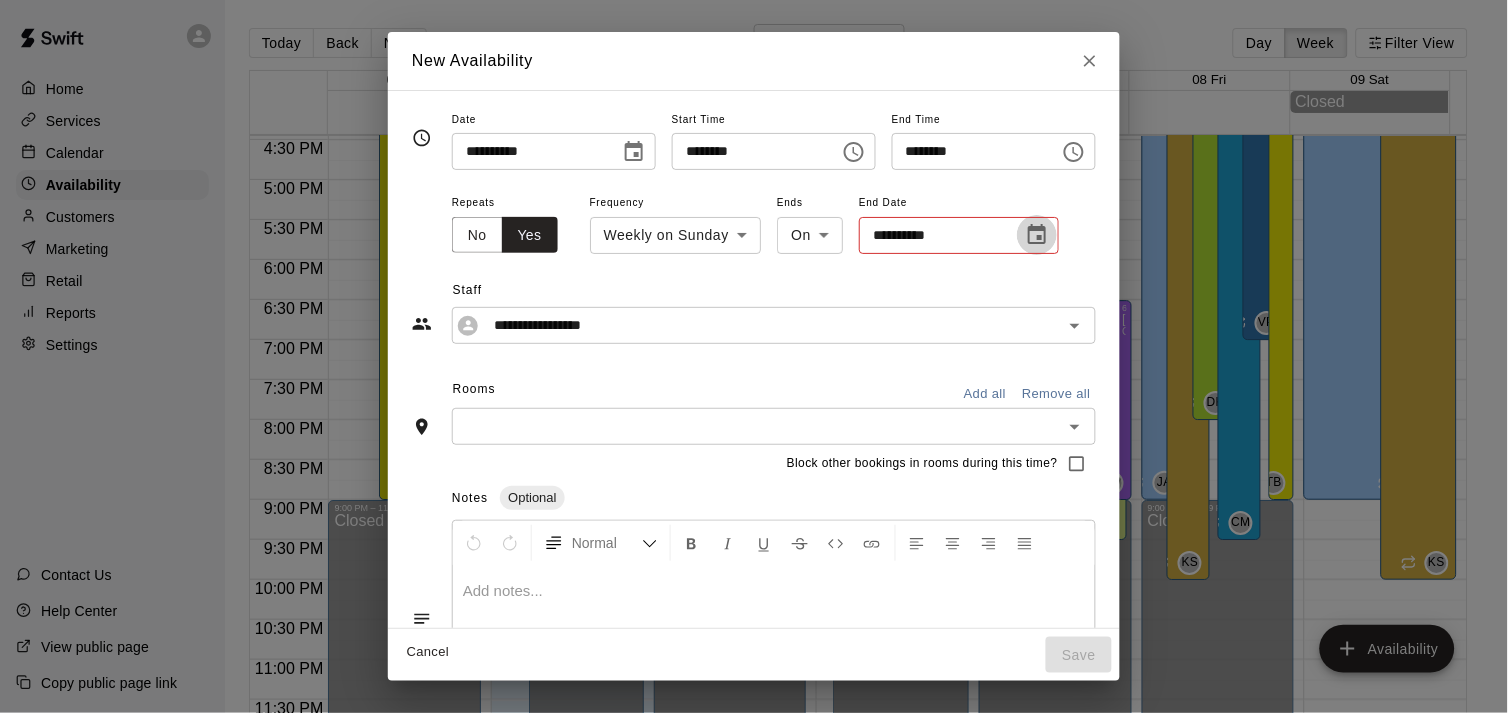 click 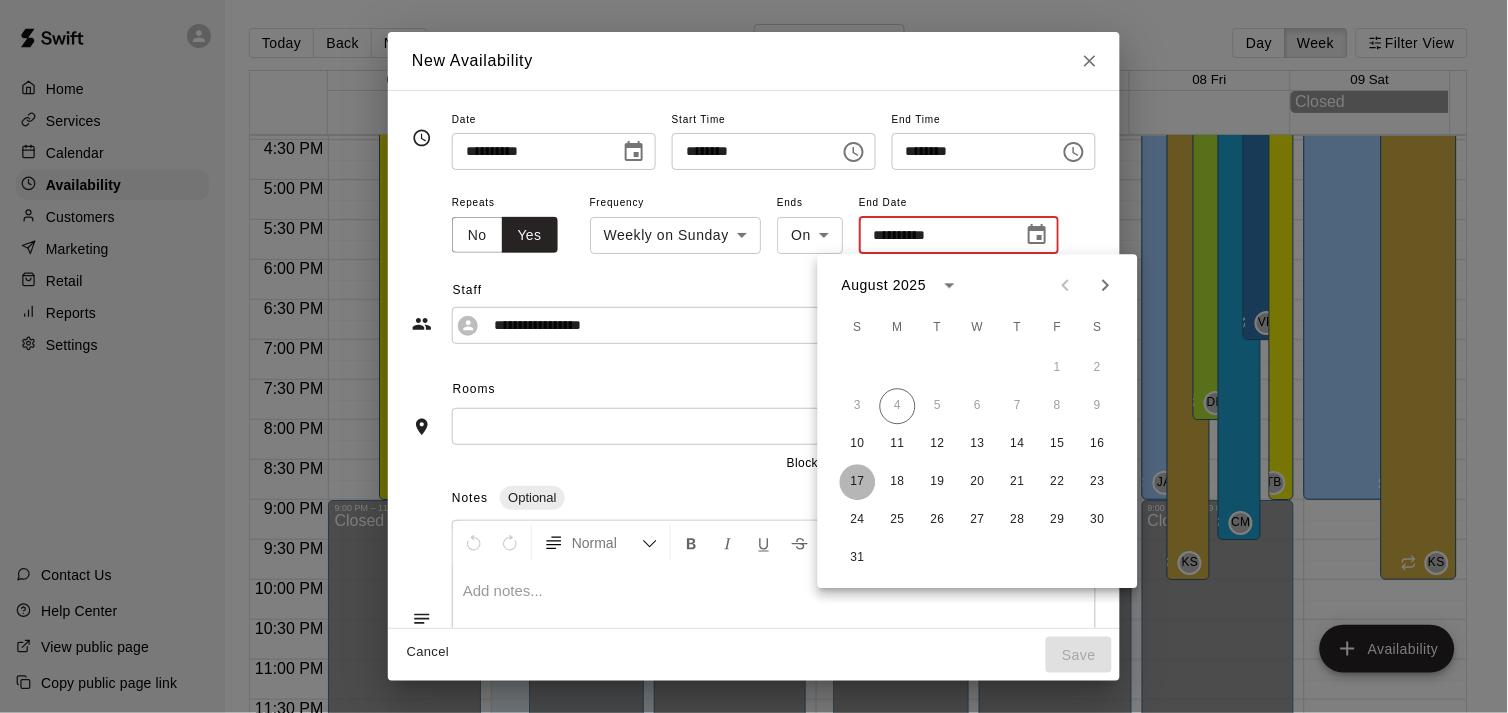 click on "17" at bounding box center [858, 482] 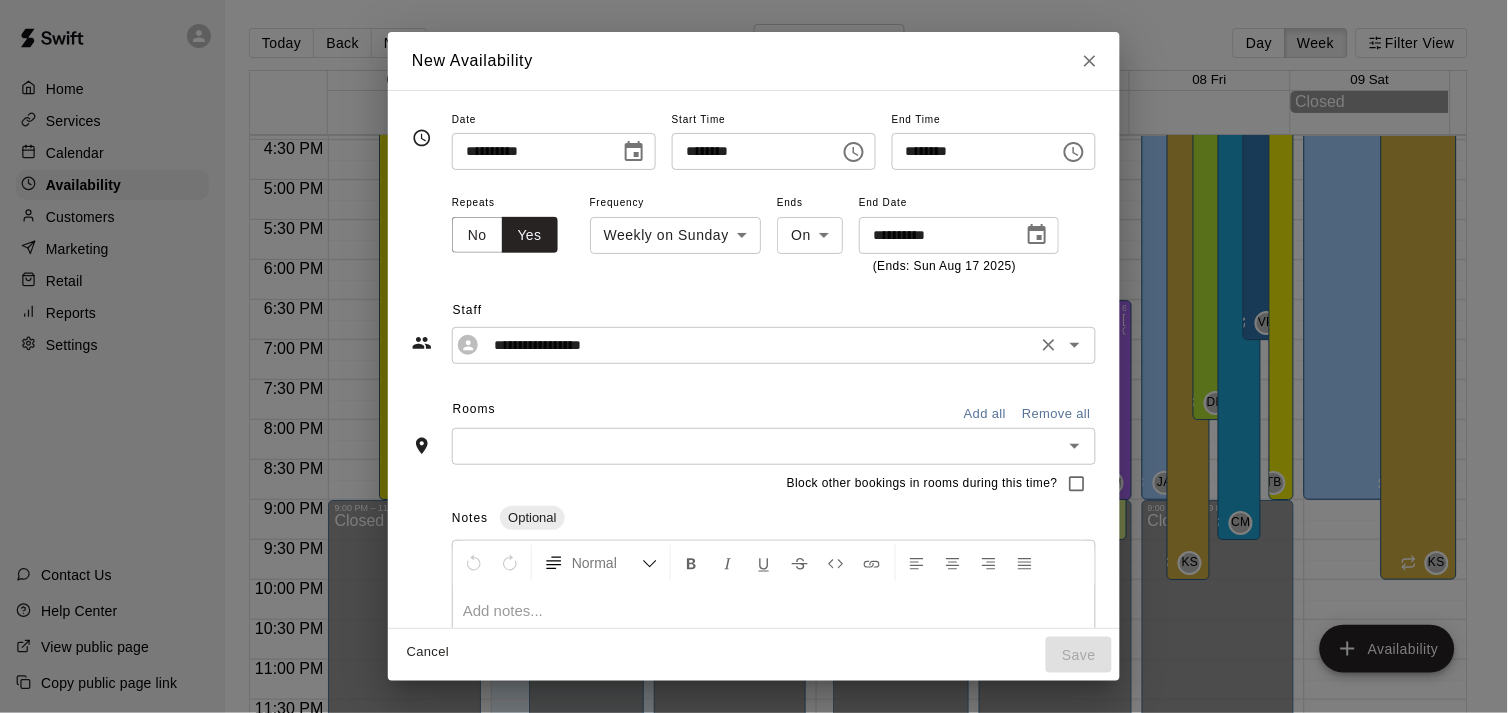click on "**********" at bounding box center (758, 345) 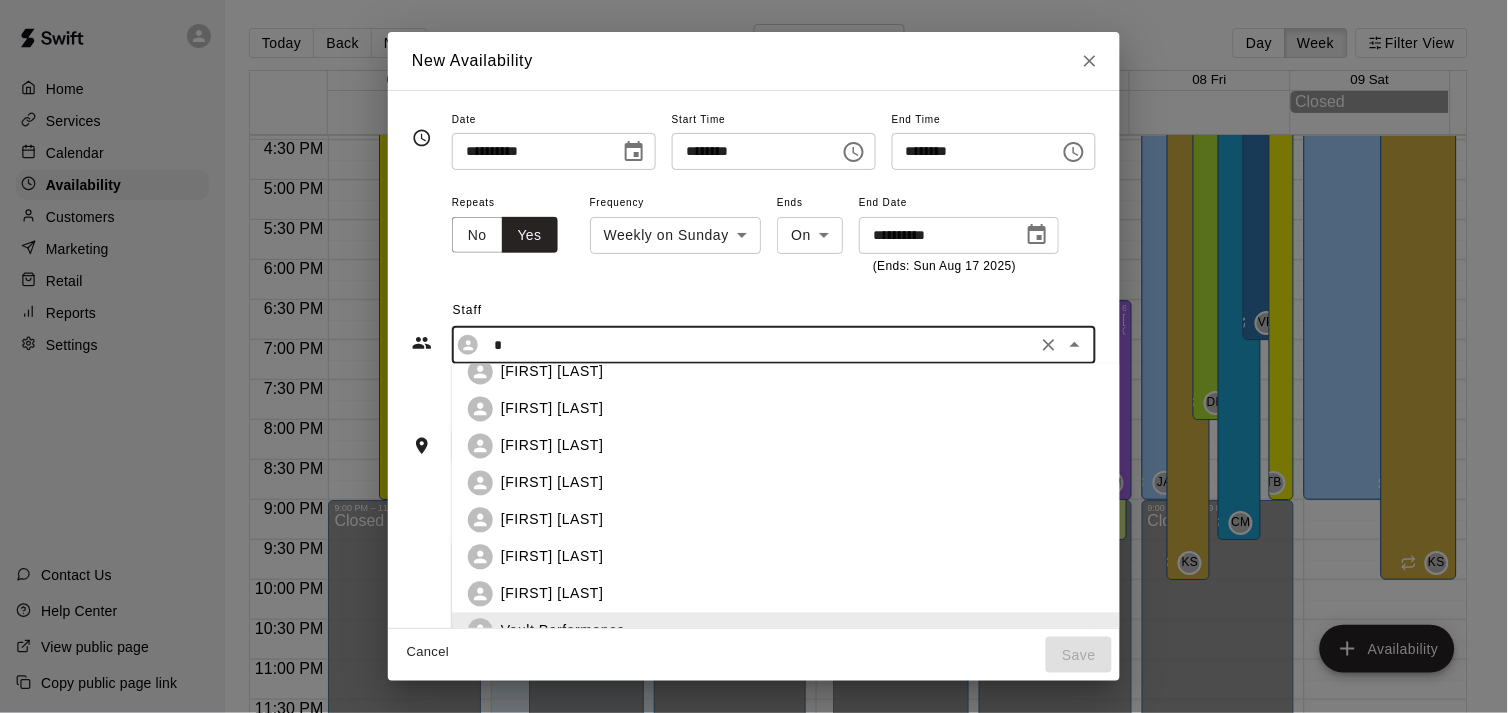 scroll, scrollTop: 0, scrollLeft: 0, axis: both 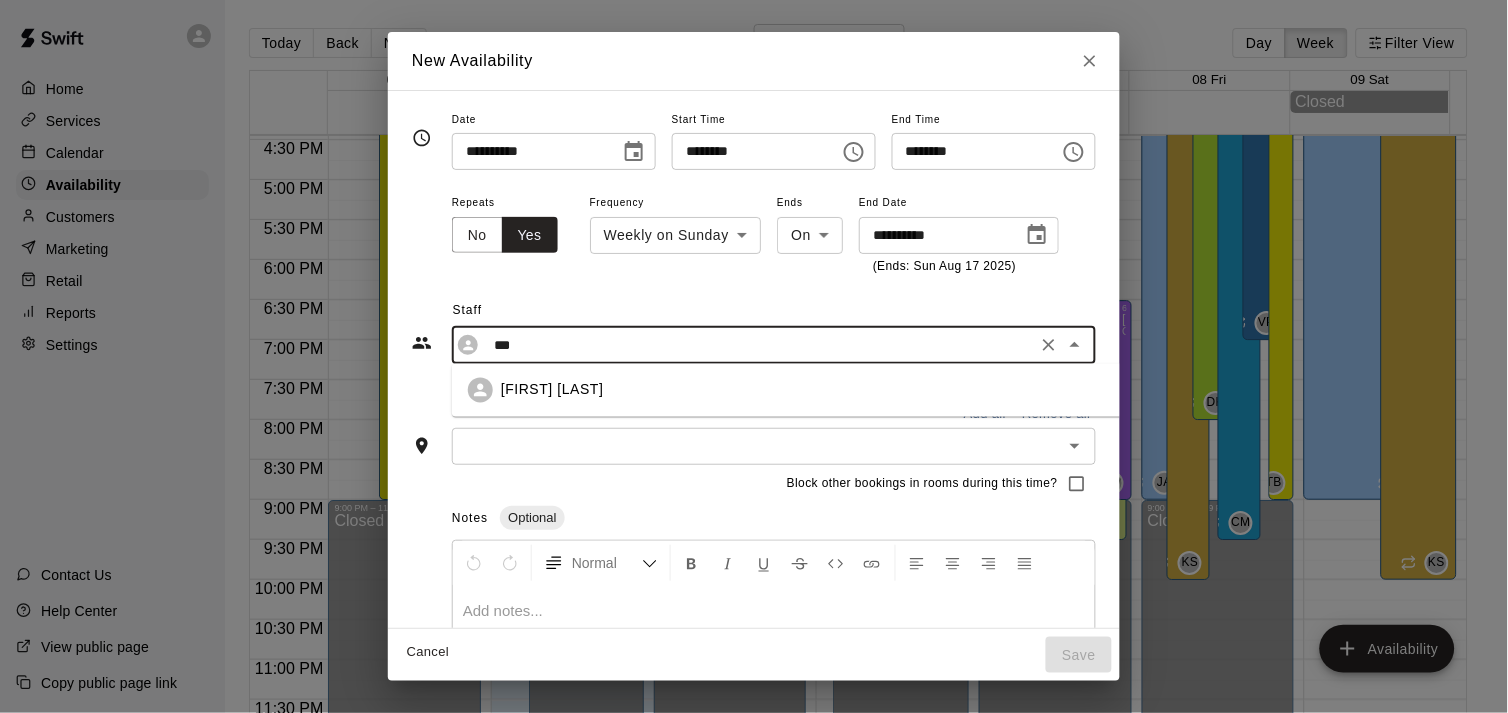 click on "[FIRST] [LAST]" at bounding box center (552, 390) 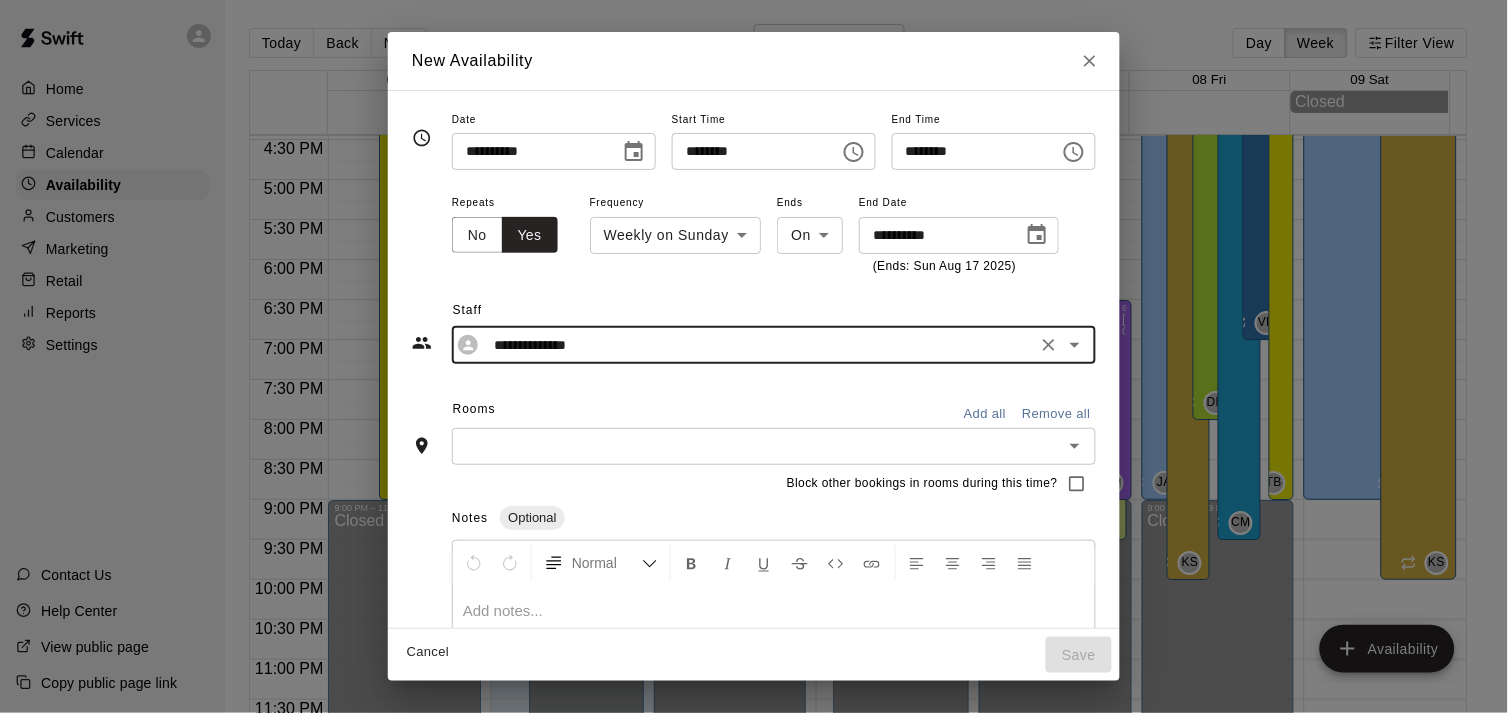 type on "**********" 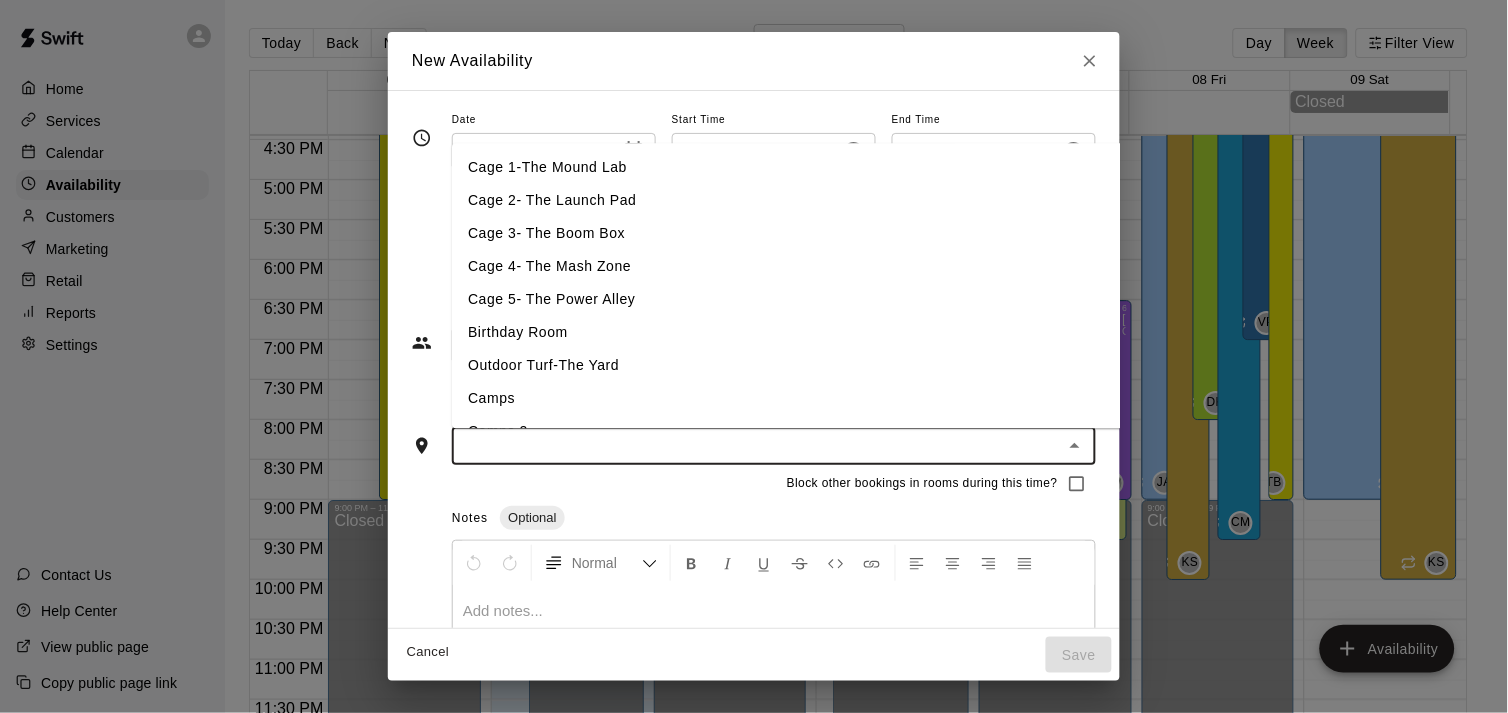 click on "Block other bookings in rooms during this time?" at bounding box center (922, 484) 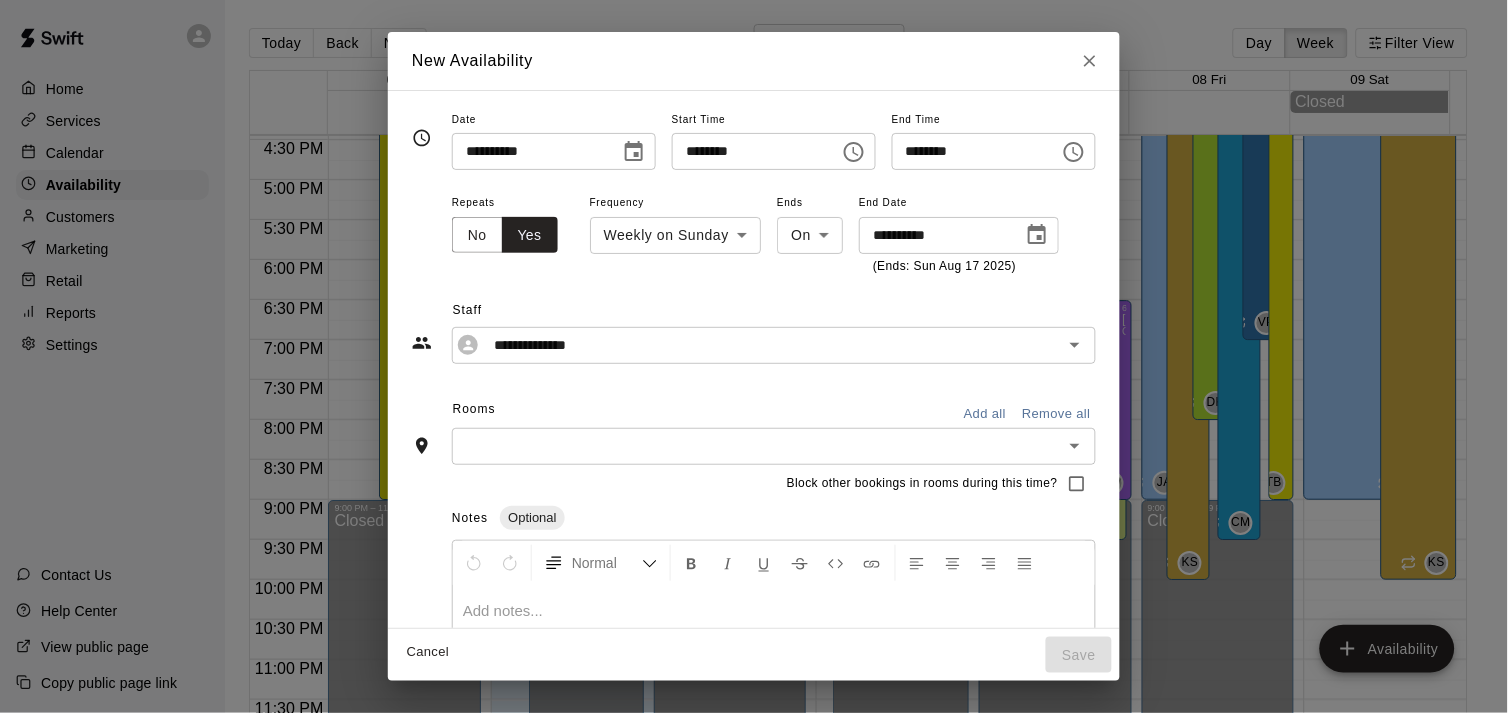 click on "Add all" at bounding box center (985, 414) 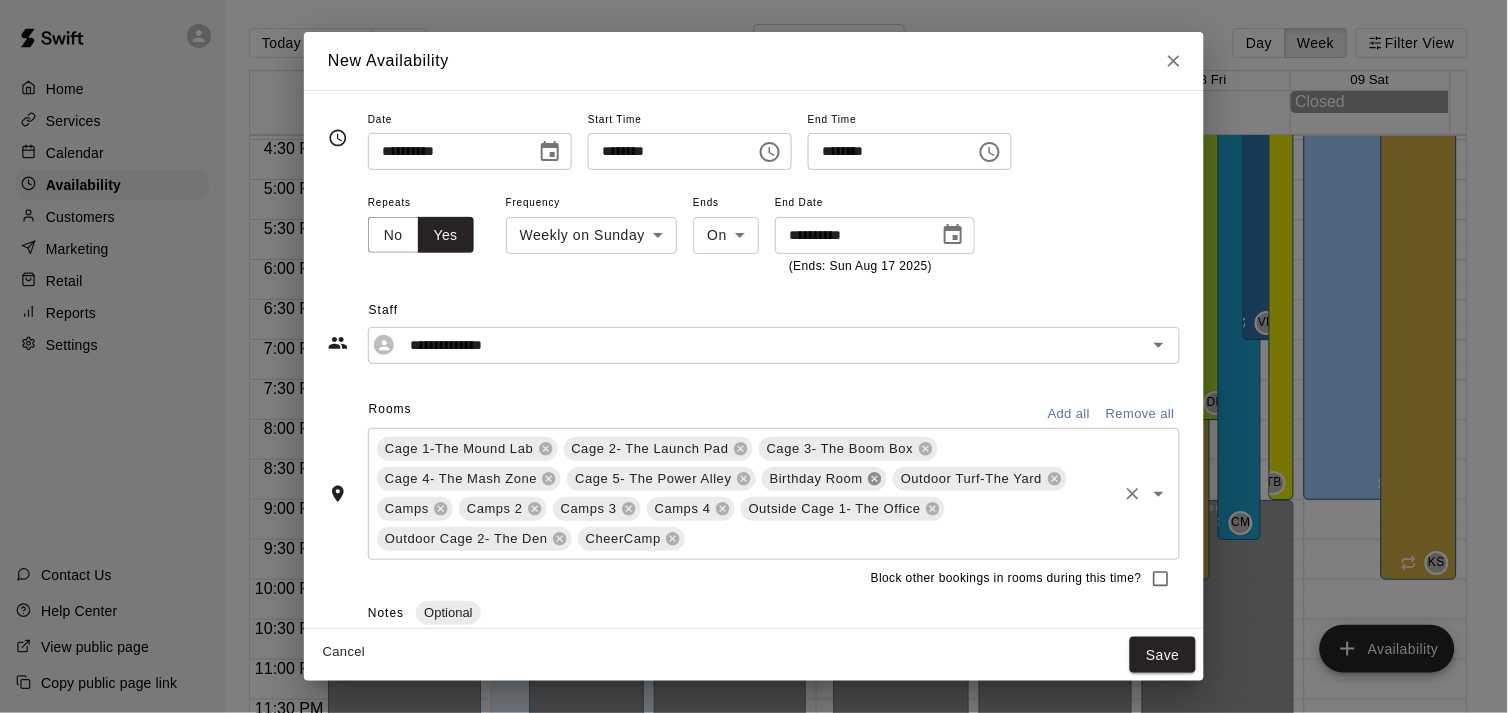 click 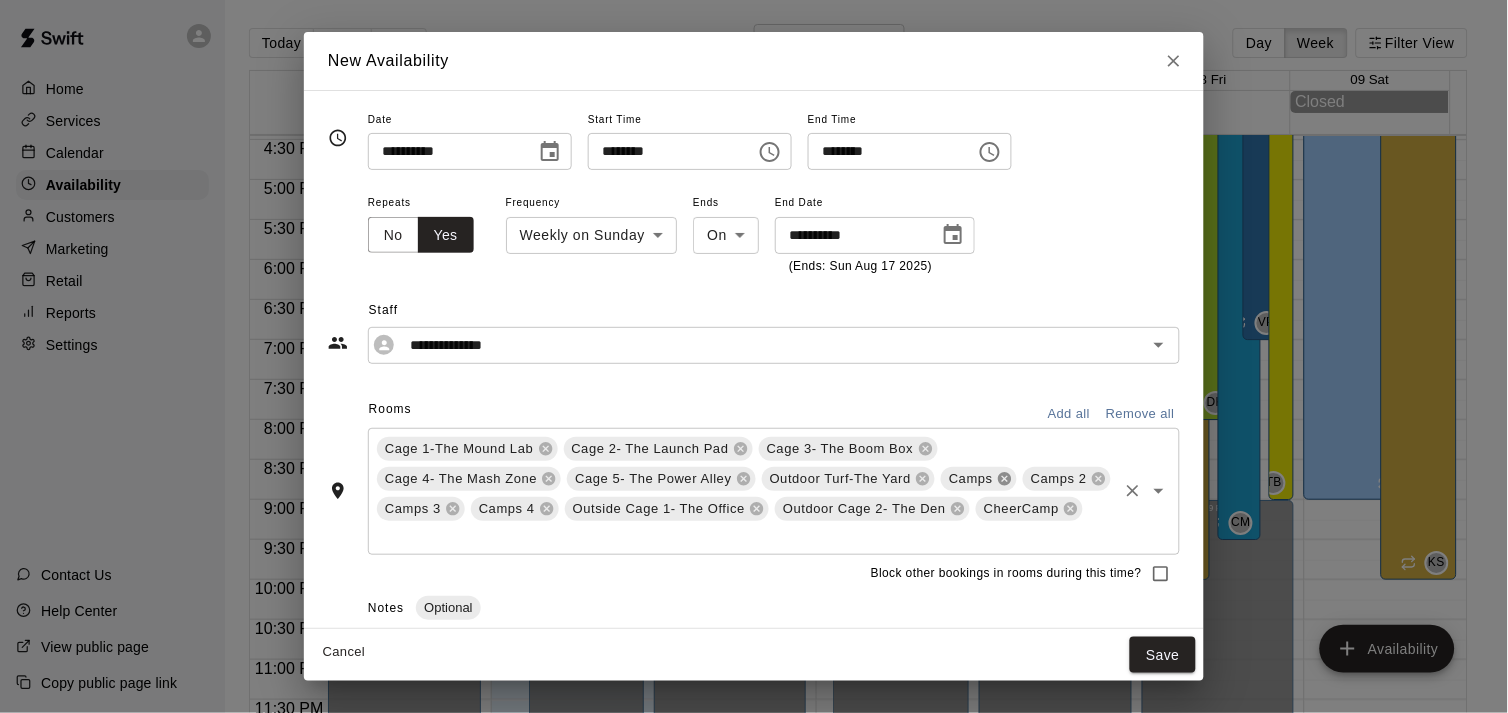 click 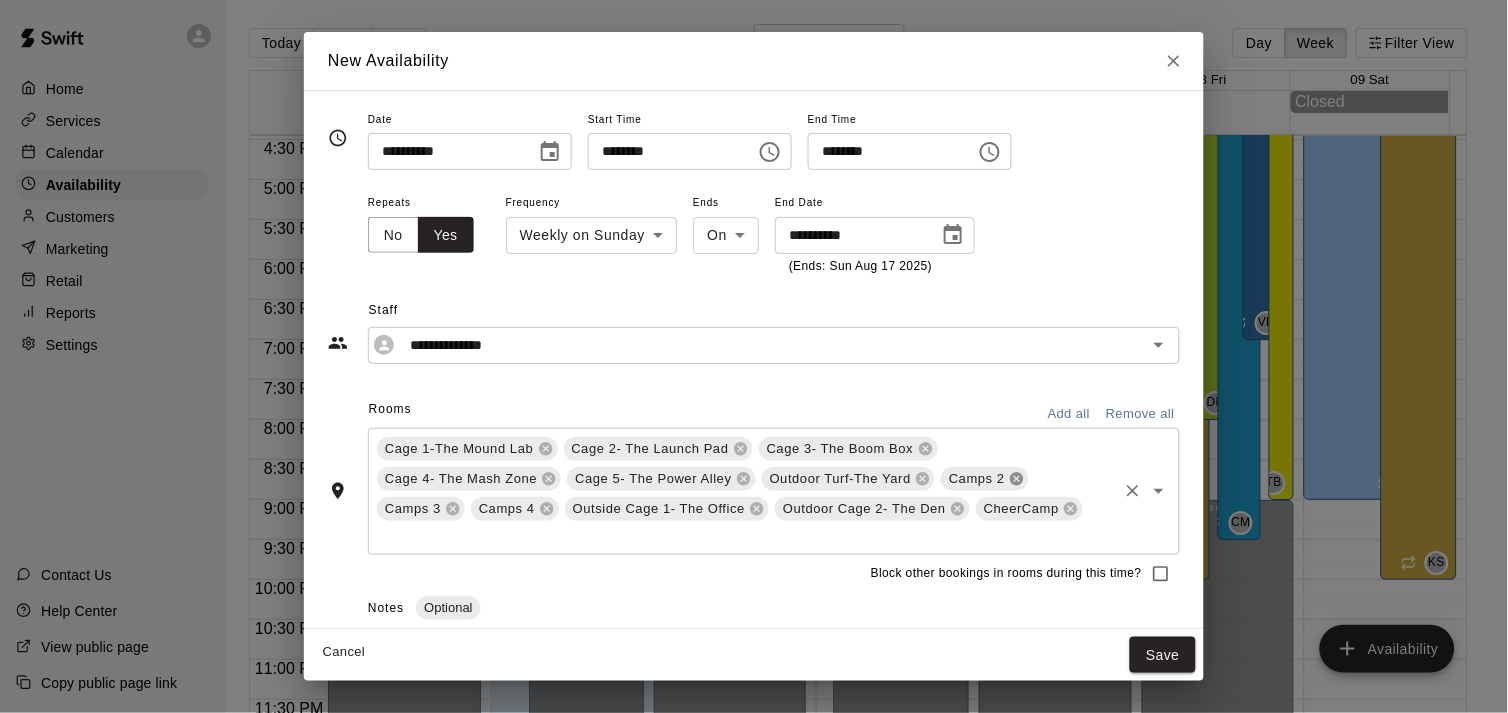 click on "Camps 2" at bounding box center [977, 479] 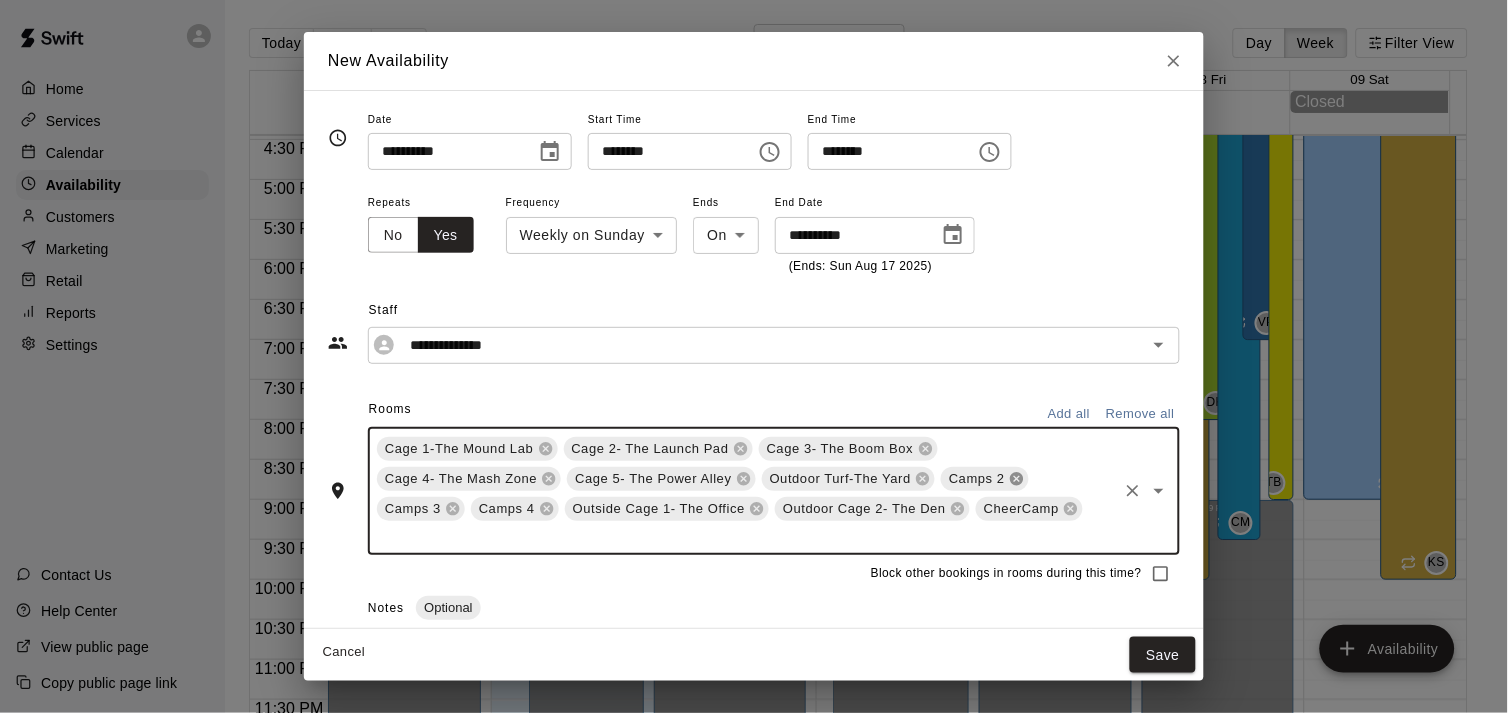 click 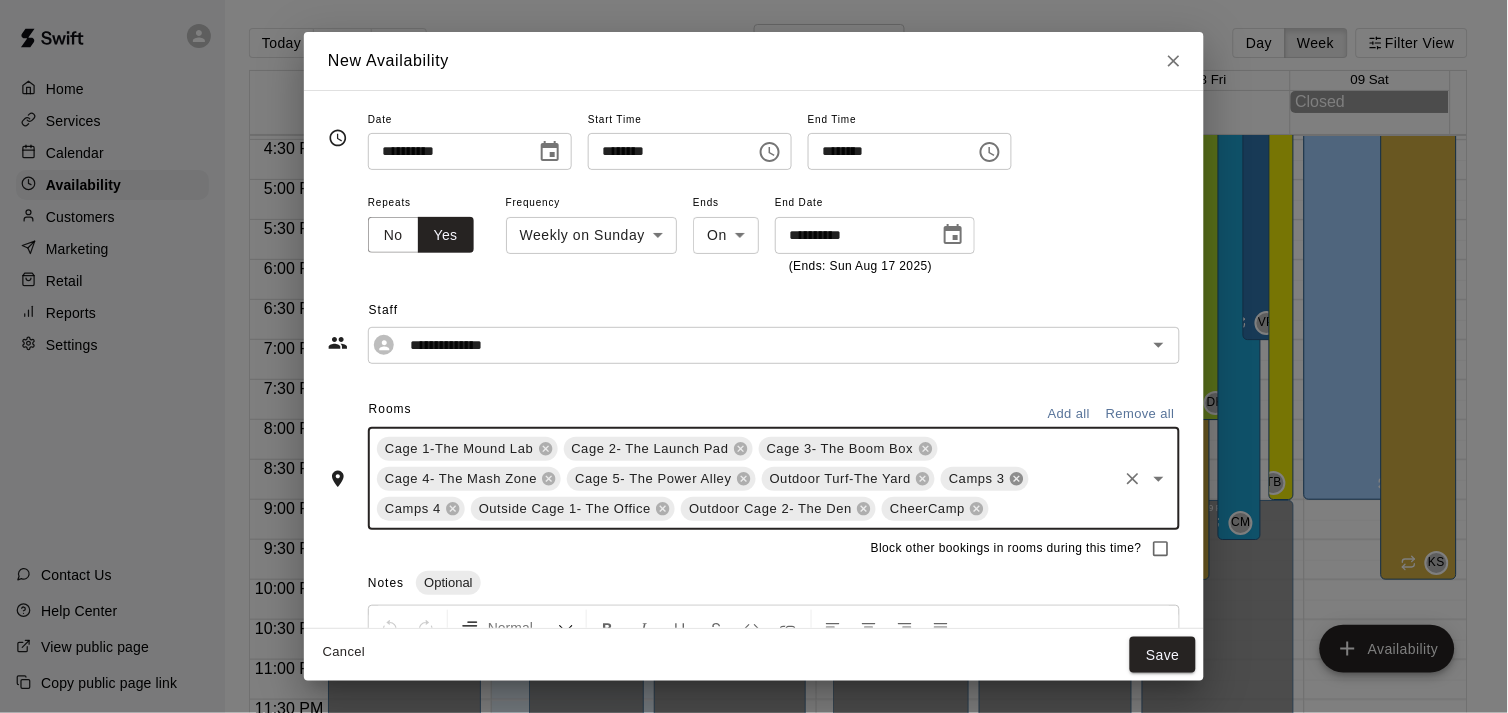 click 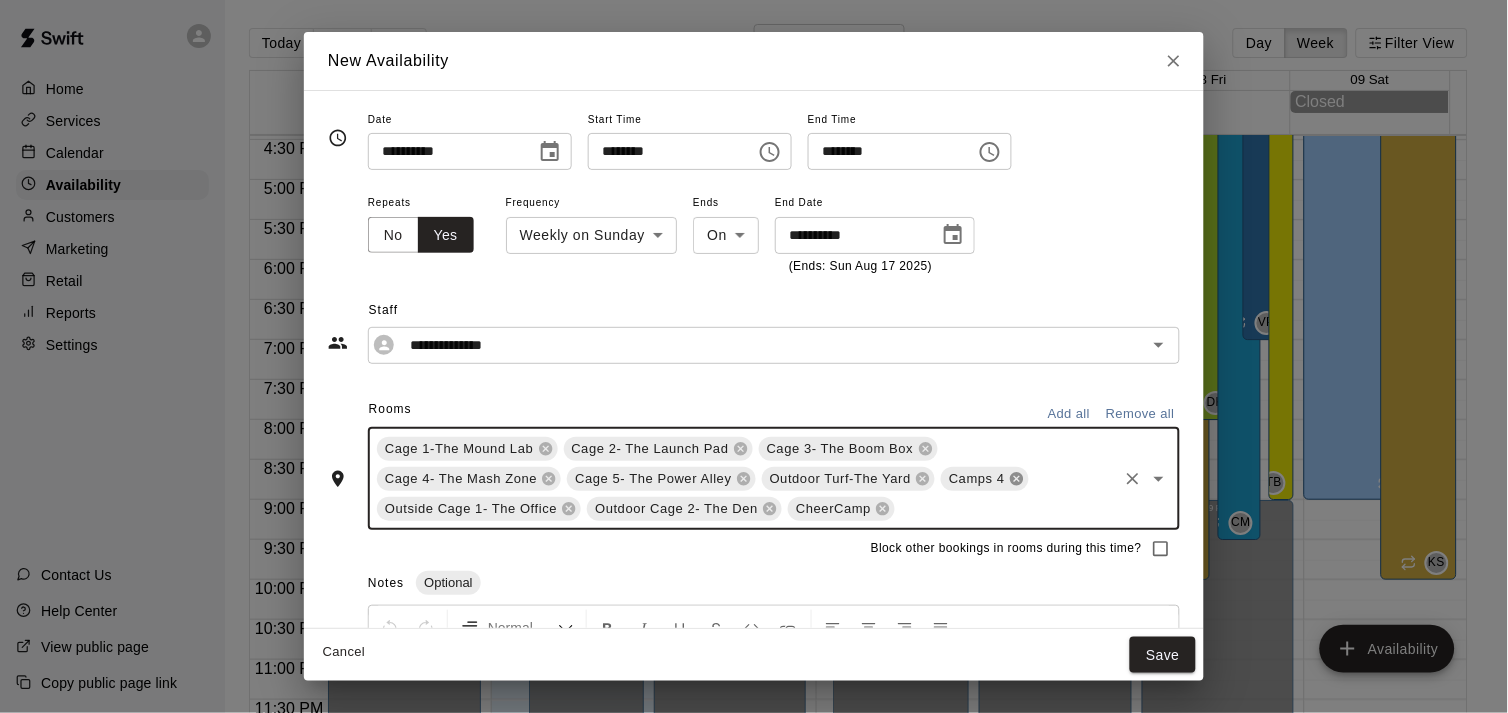 click 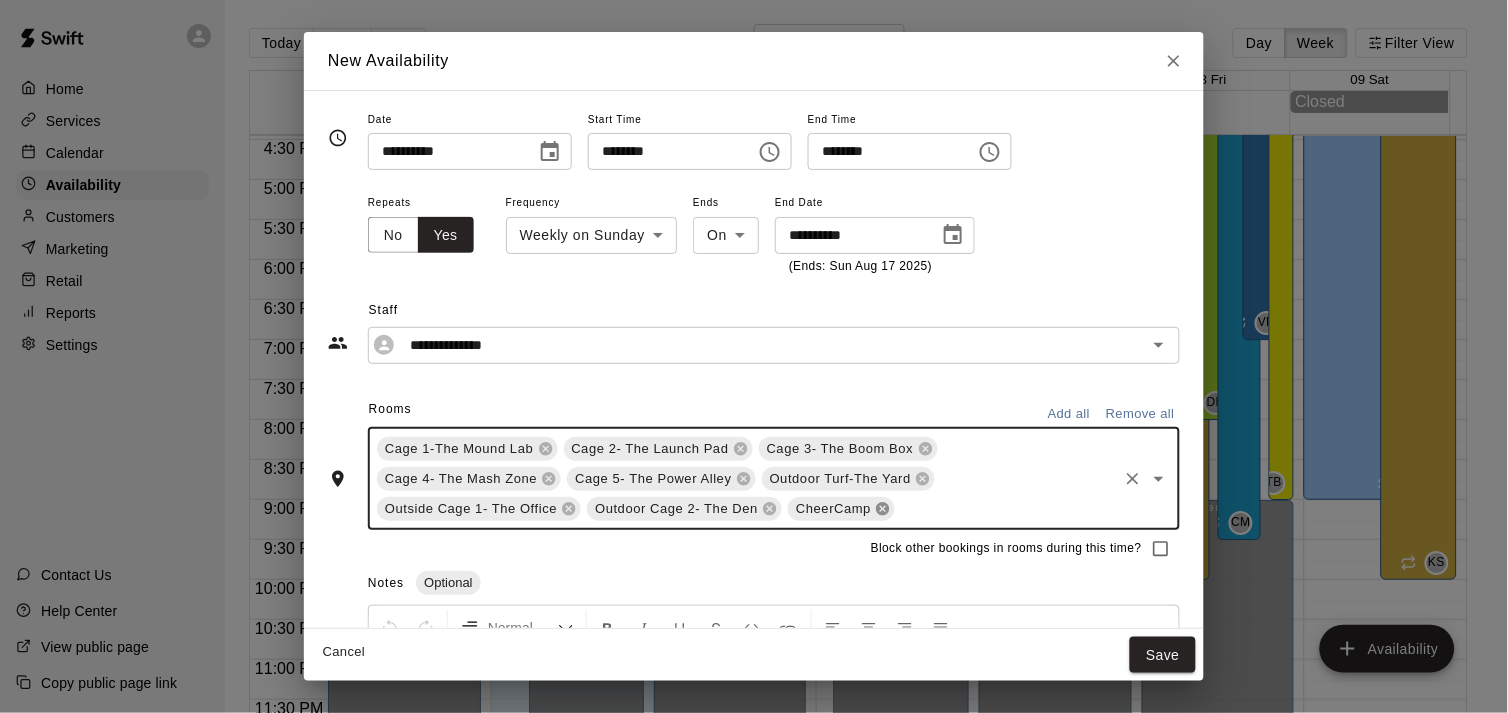 click 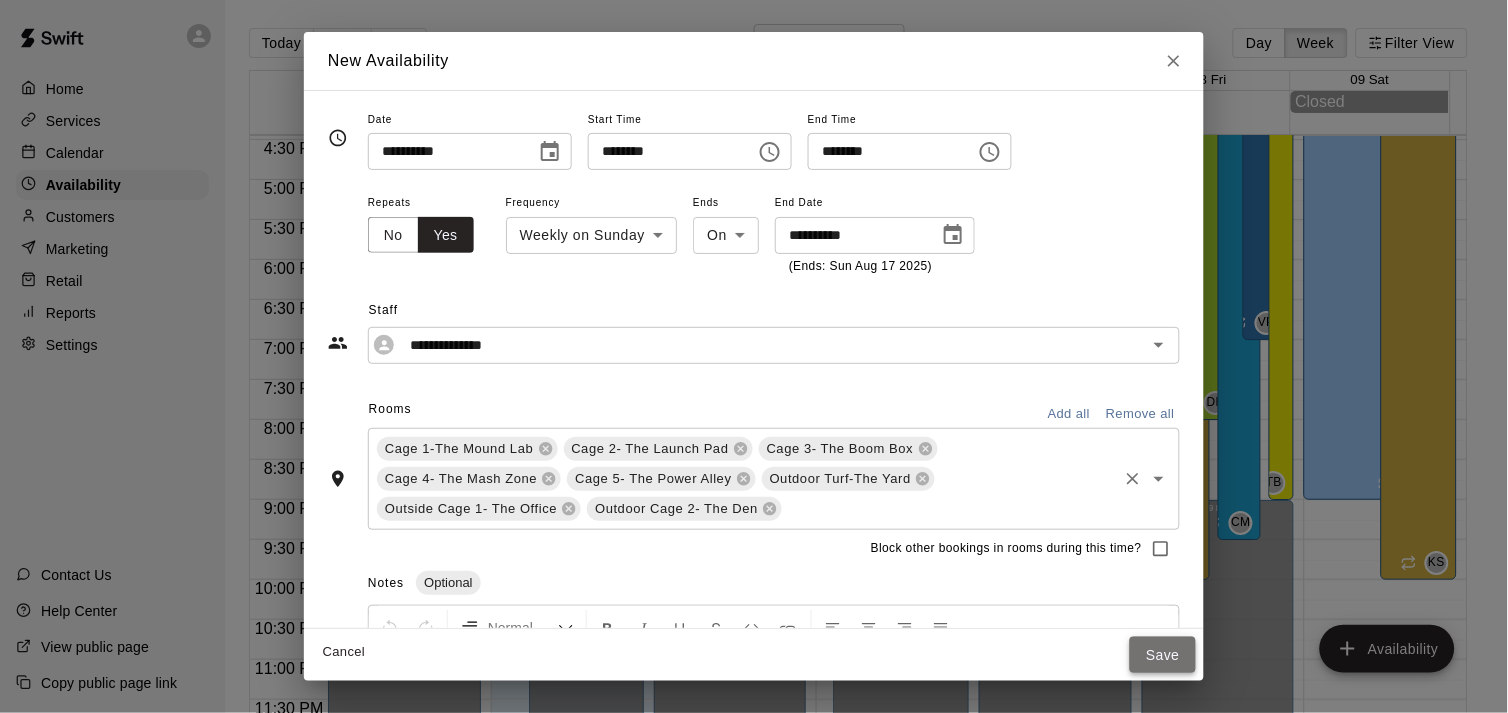 click on "Save" at bounding box center [1163, 655] 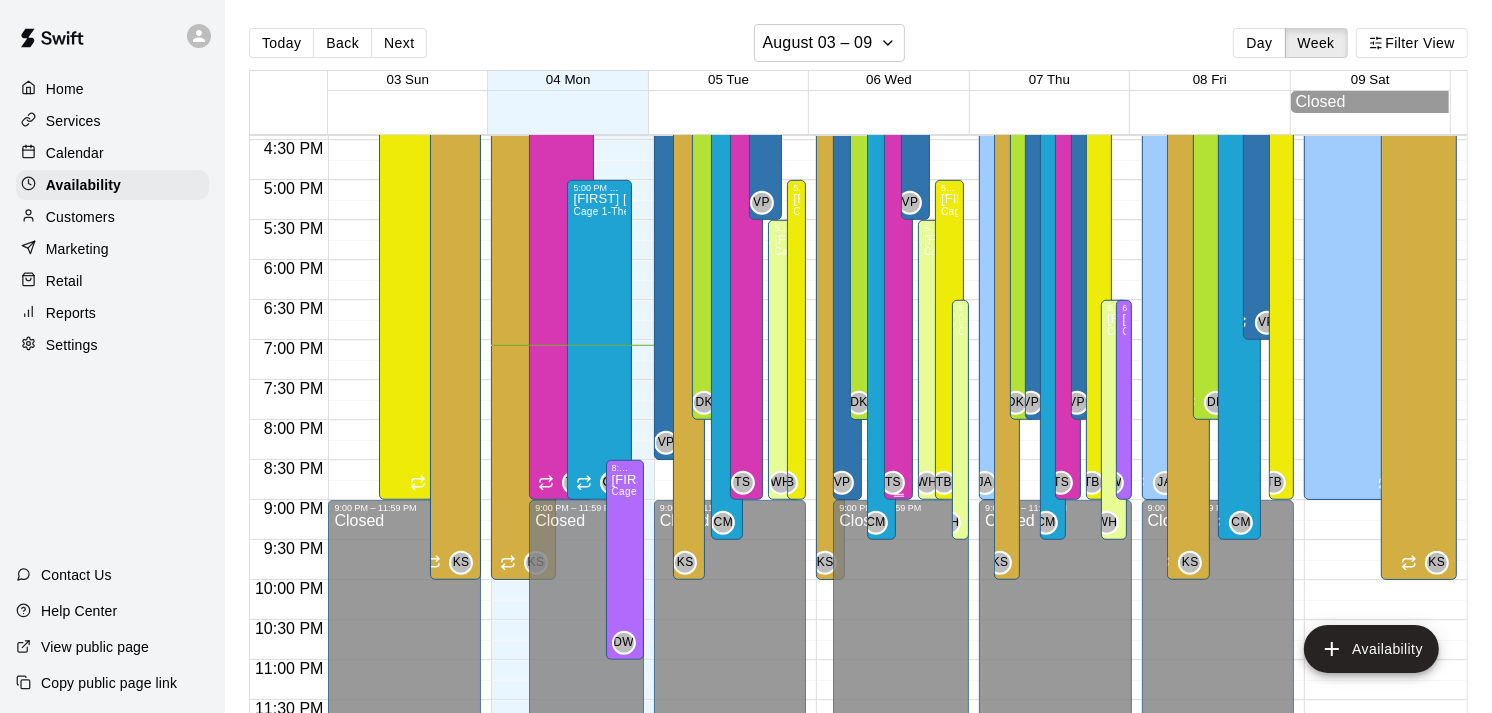 click on "[FIRST] [LAST] Cage 1-The Mound Lab" at bounding box center (898, 309) 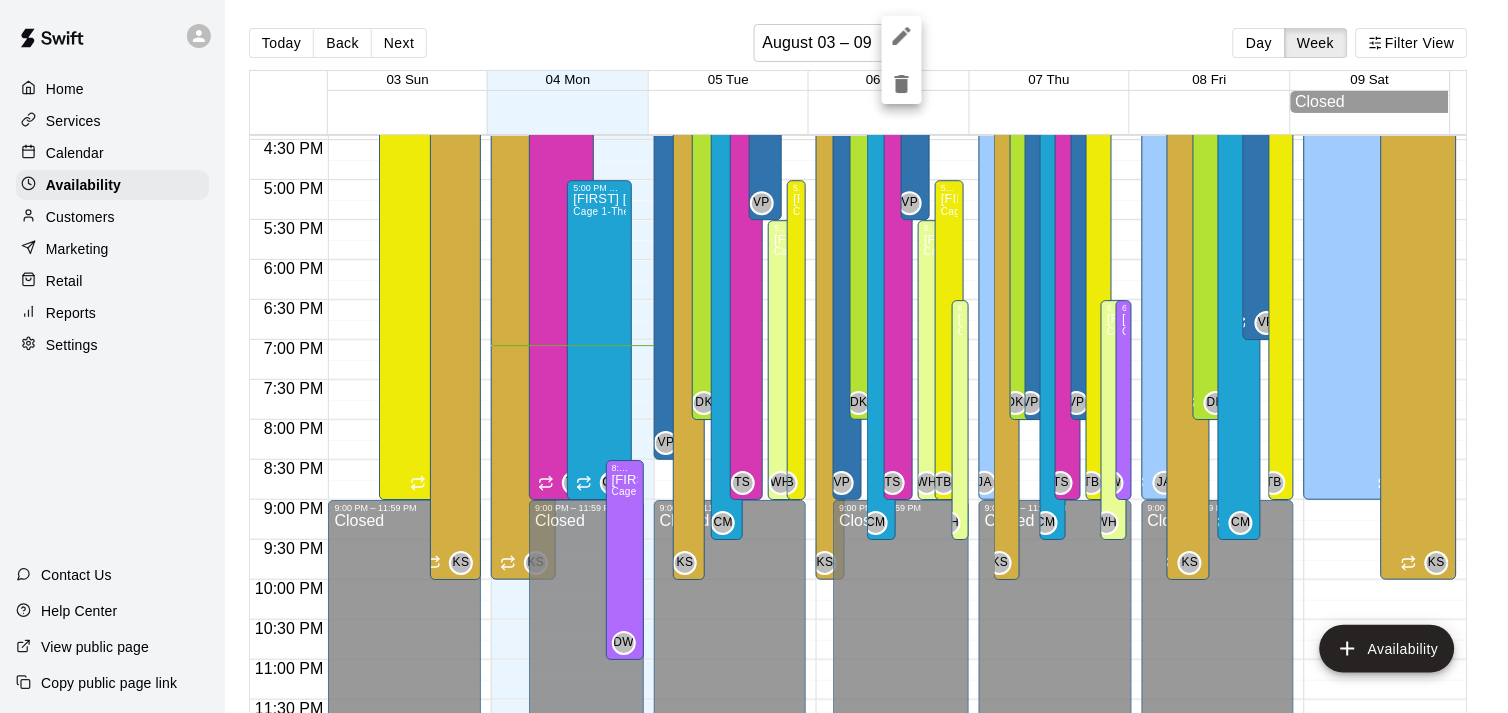 click at bounding box center (754, 356) 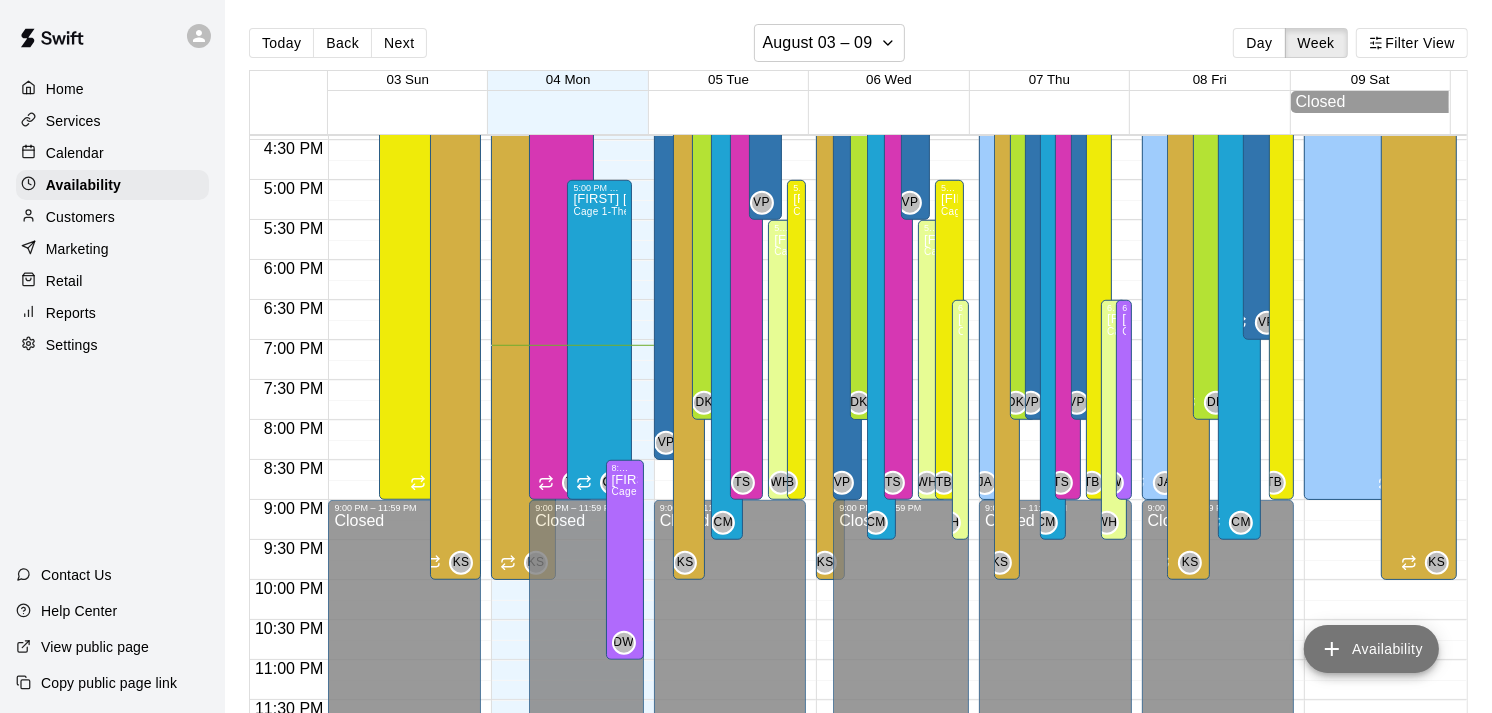 click on "Availability" at bounding box center (1371, 649) 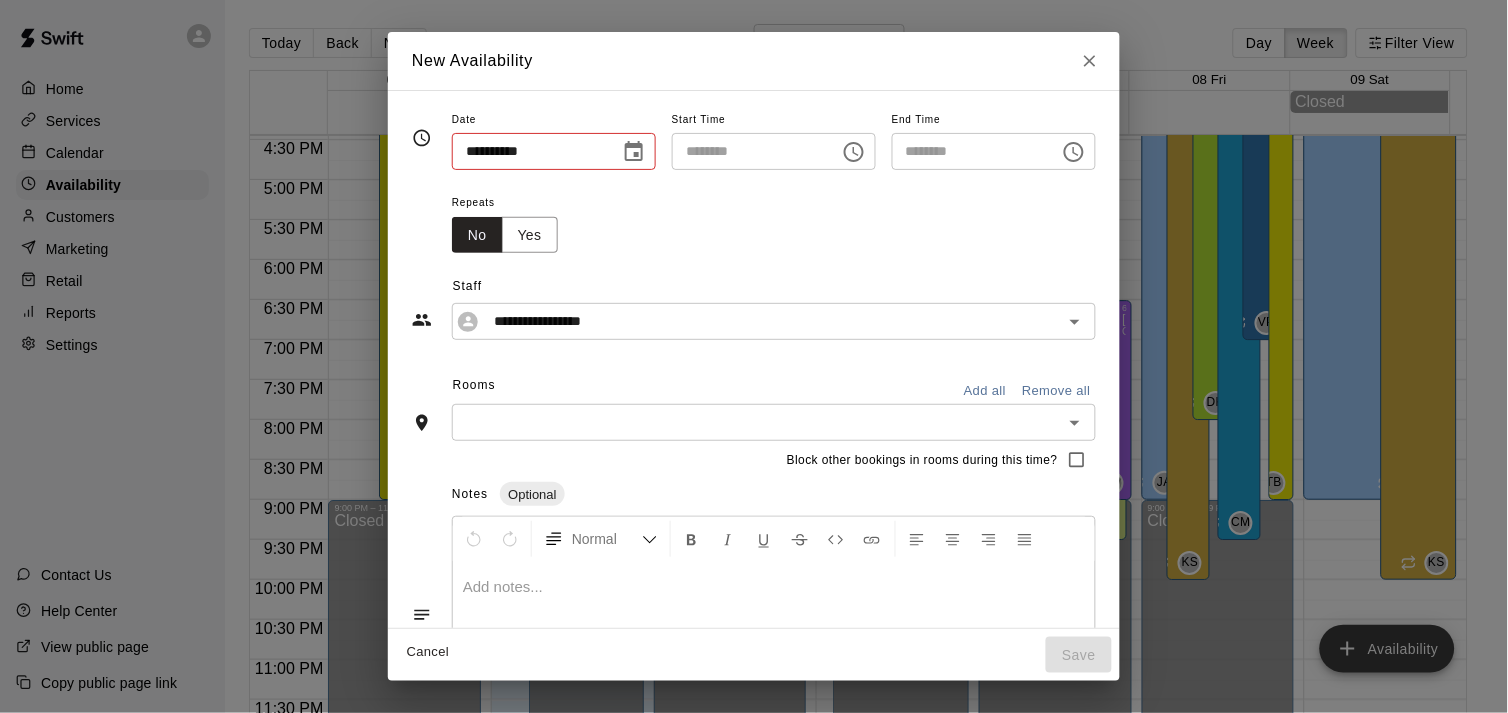 type on "**********" 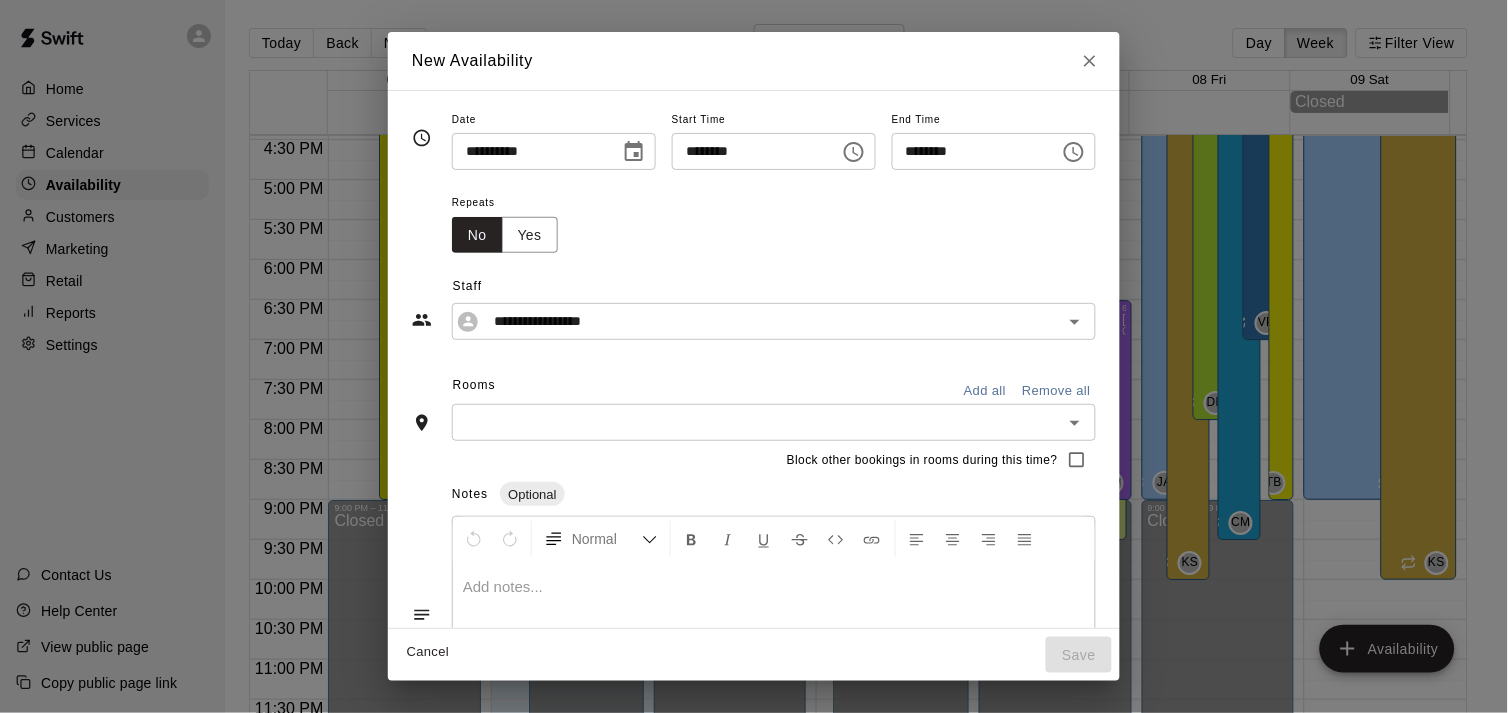 click 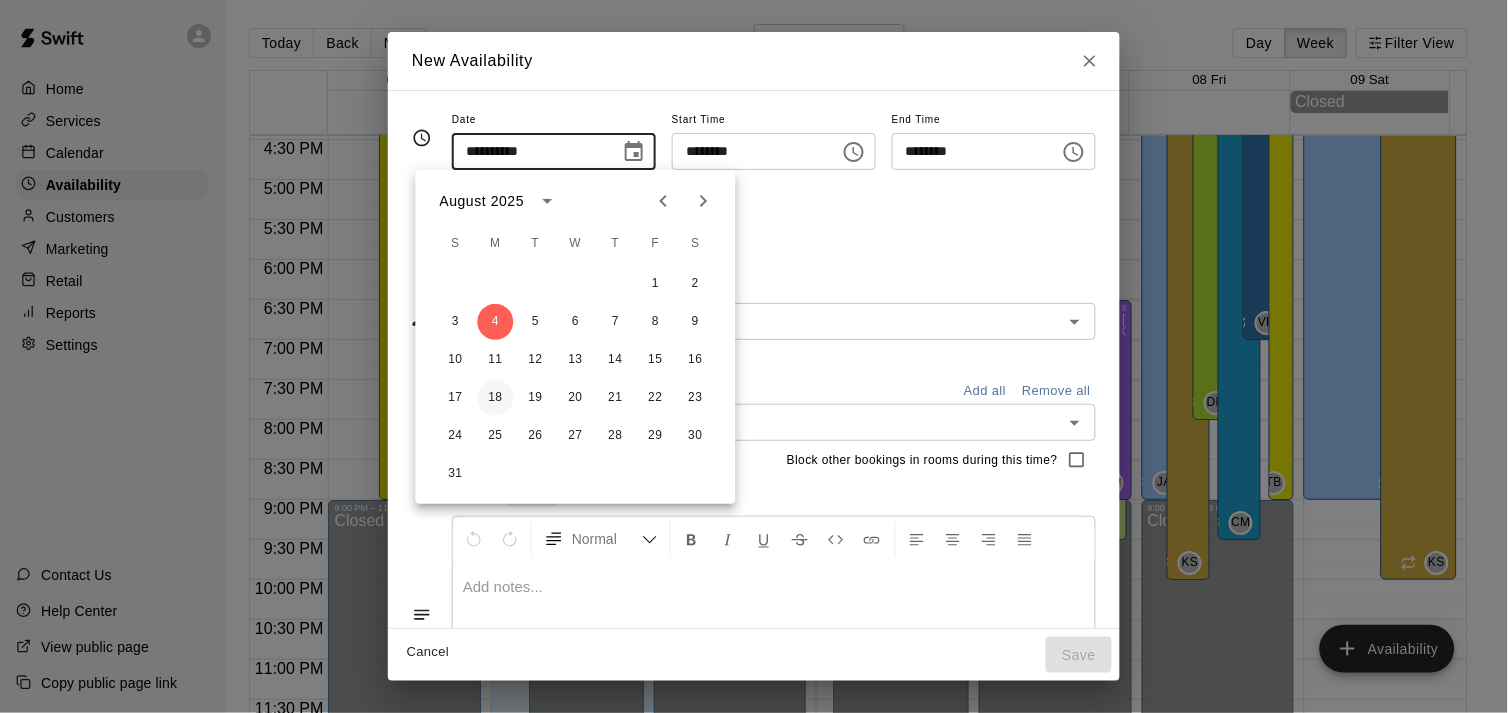 click on "18" at bounding box center (496, 398) 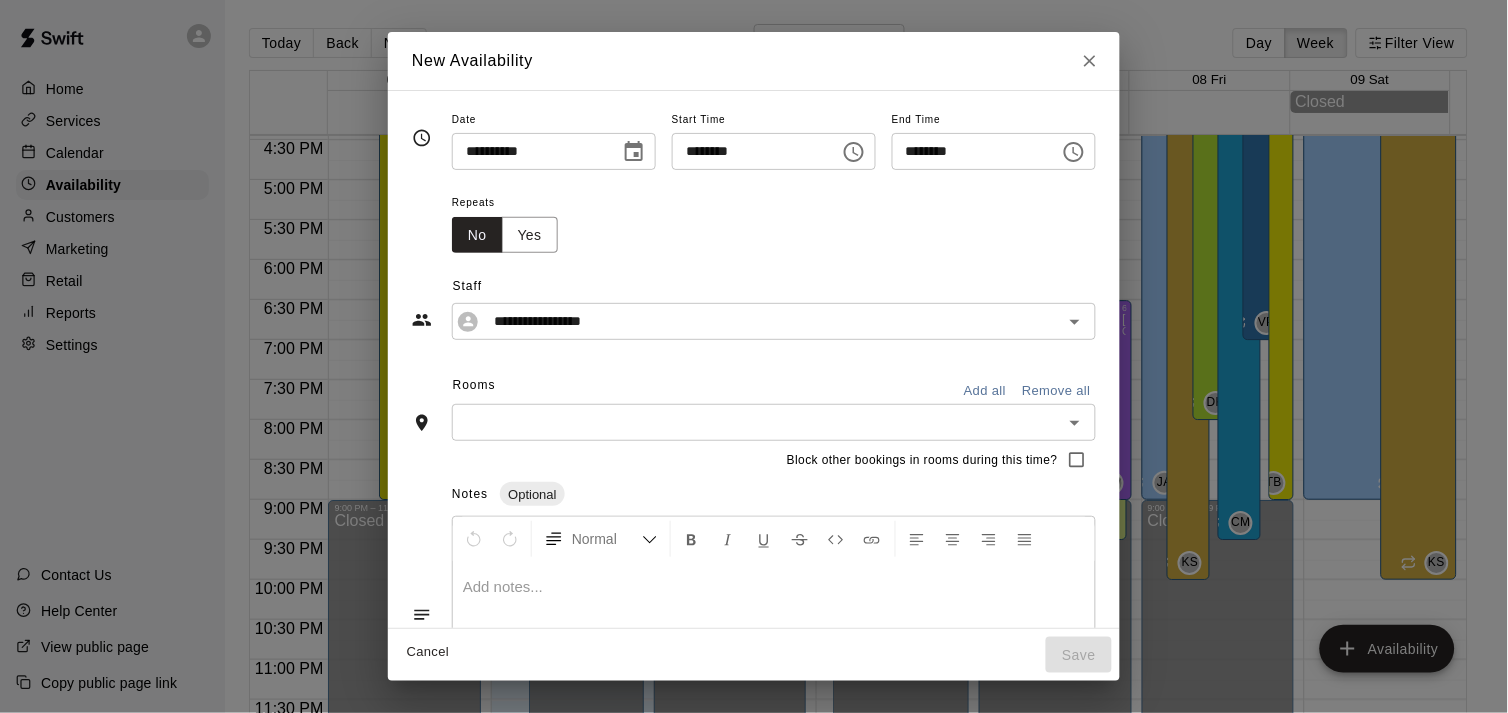 type on "**********" 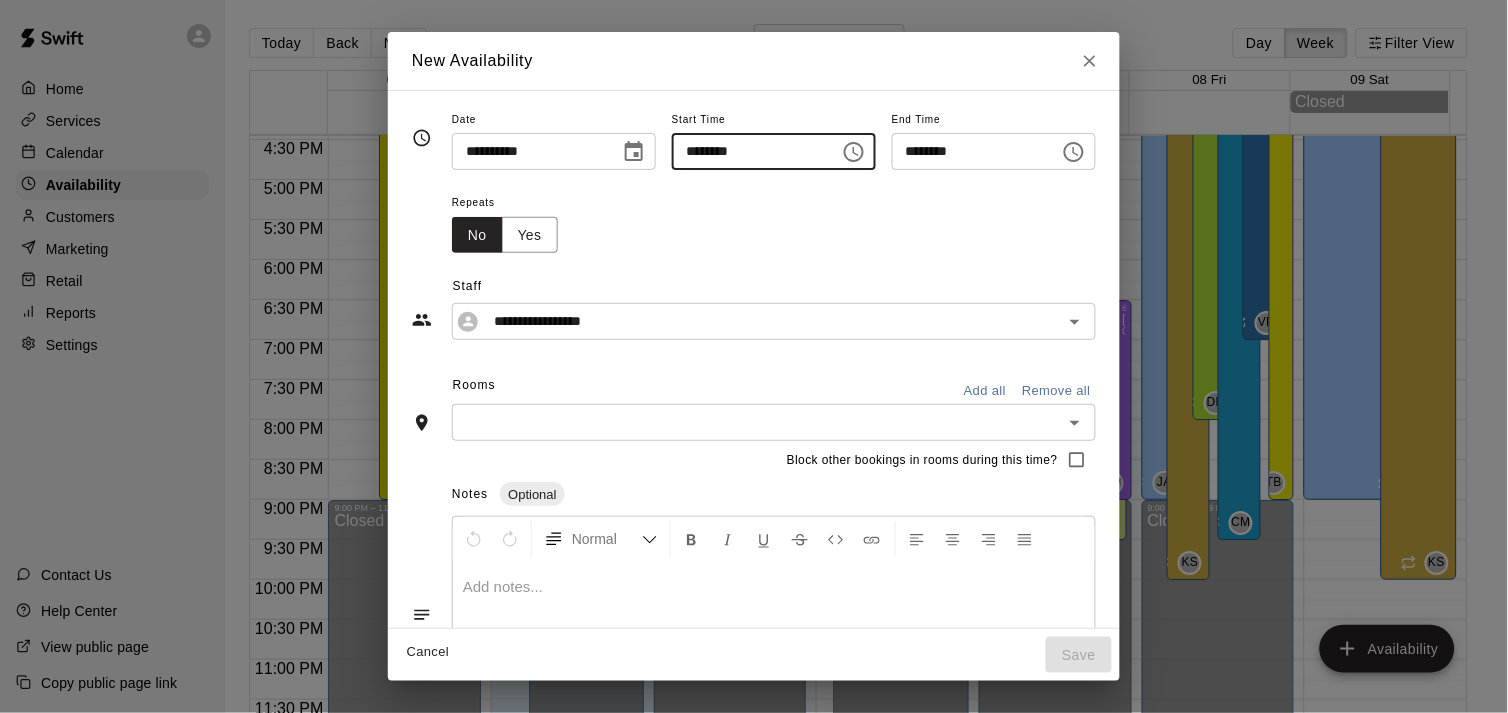 type on "********" 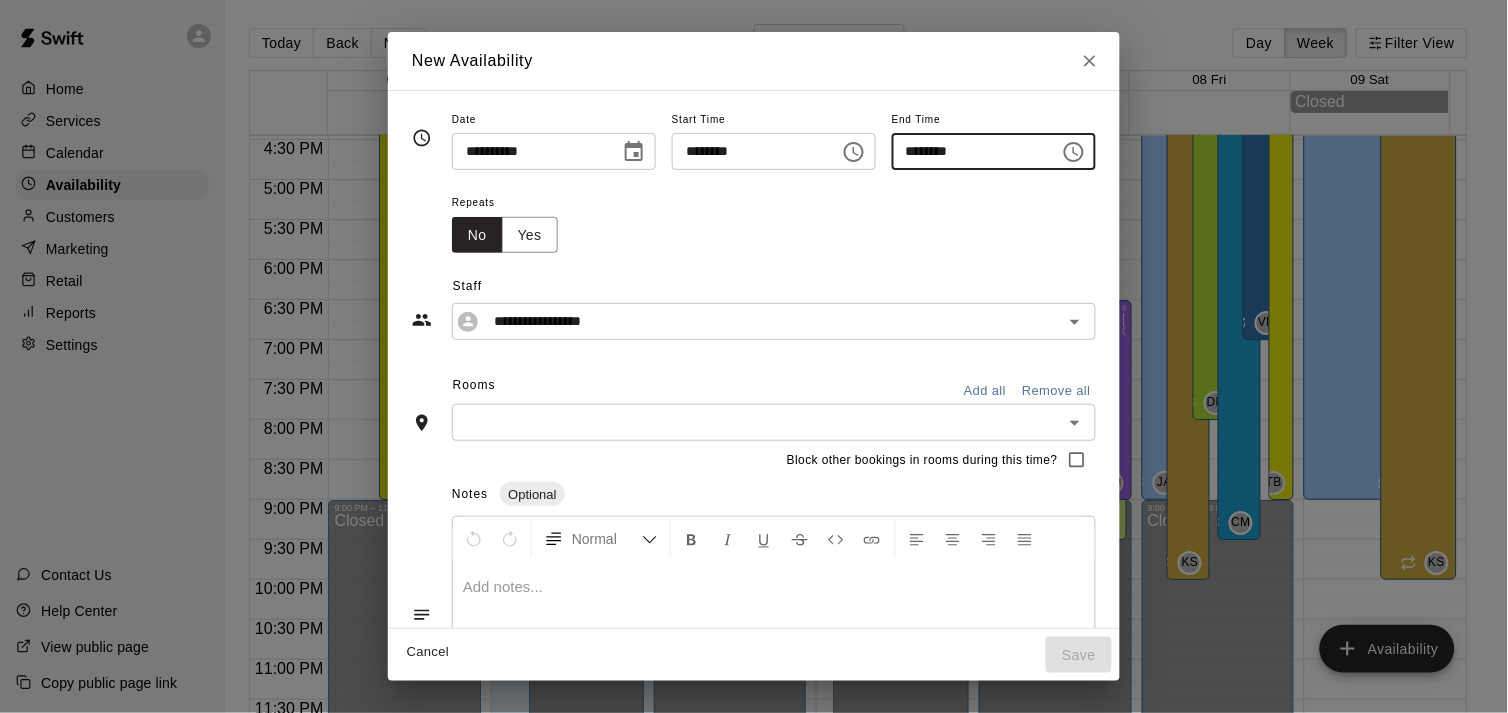 type on "********" 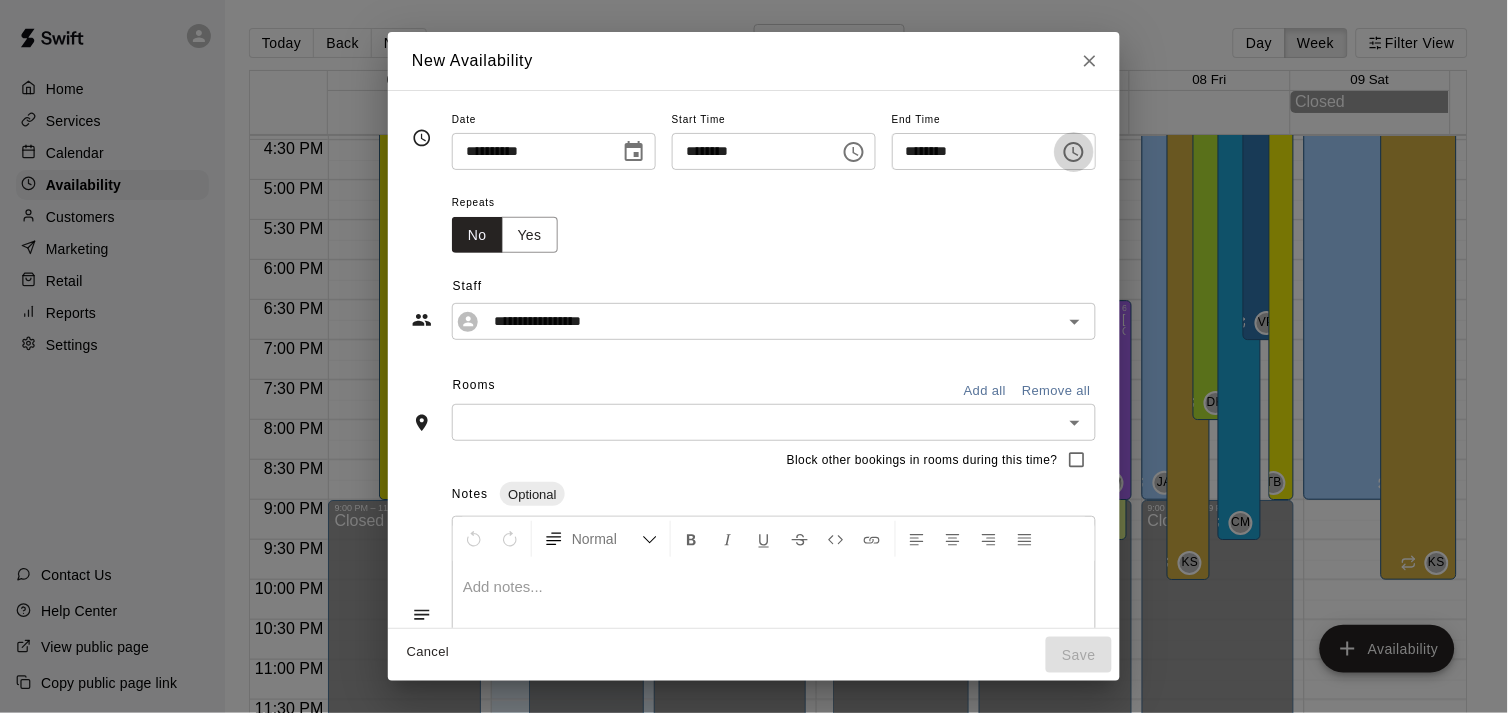 type 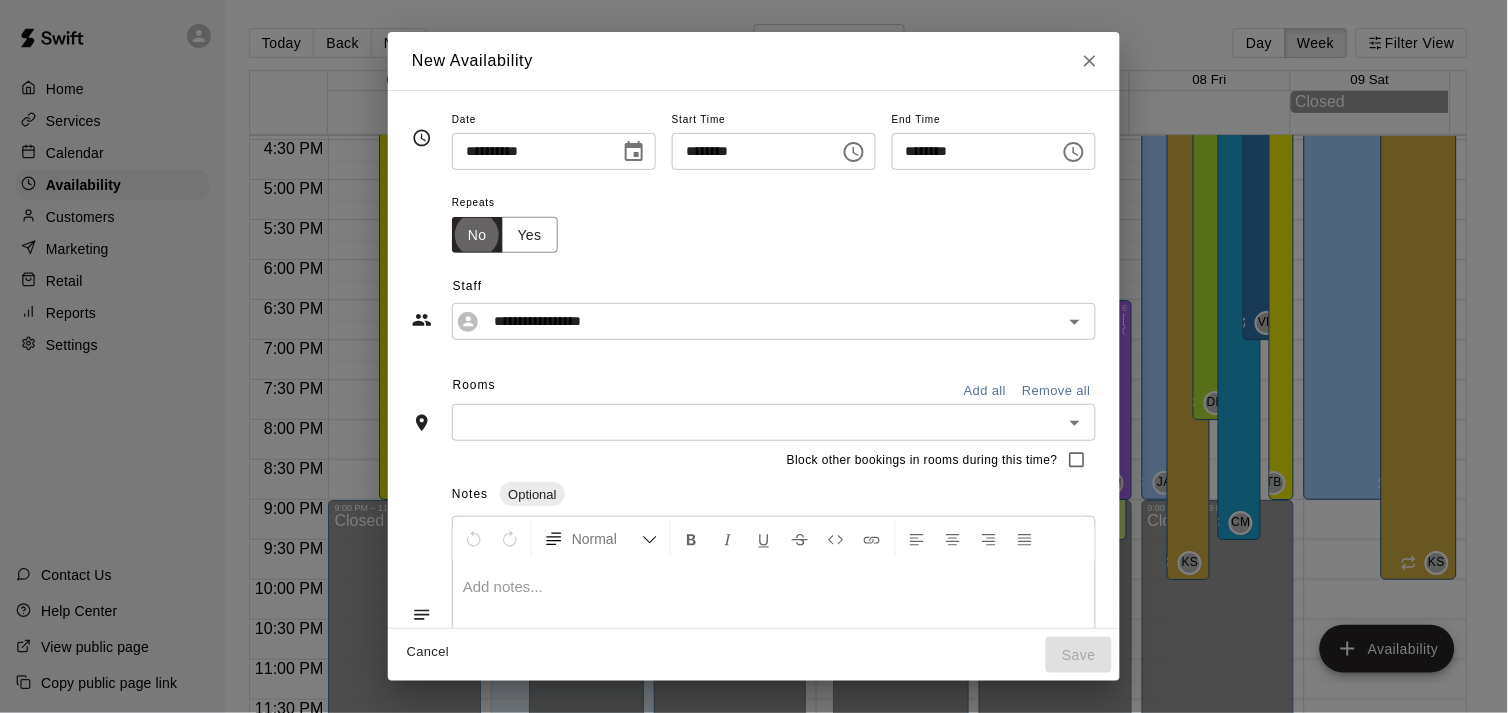 type 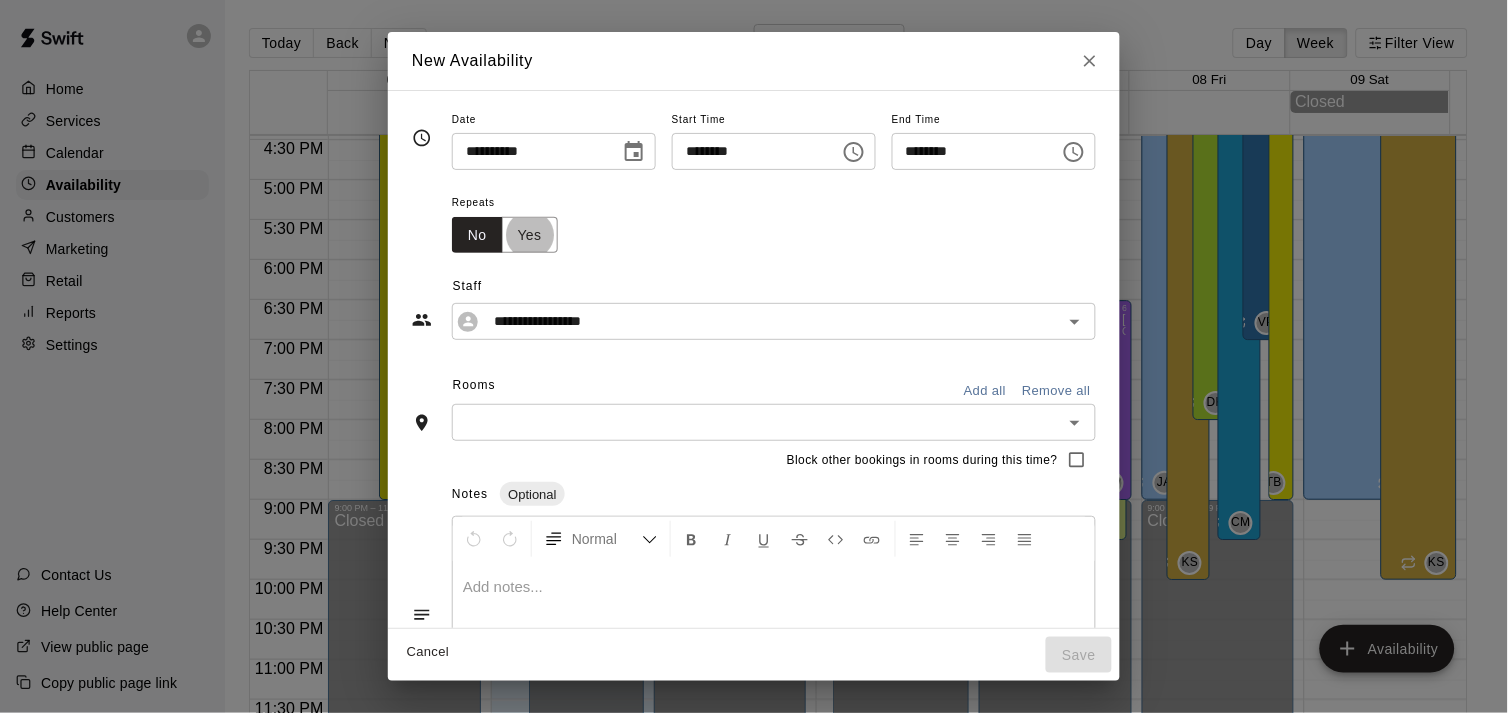 click on "Yes" at bounding box center [530, 235] 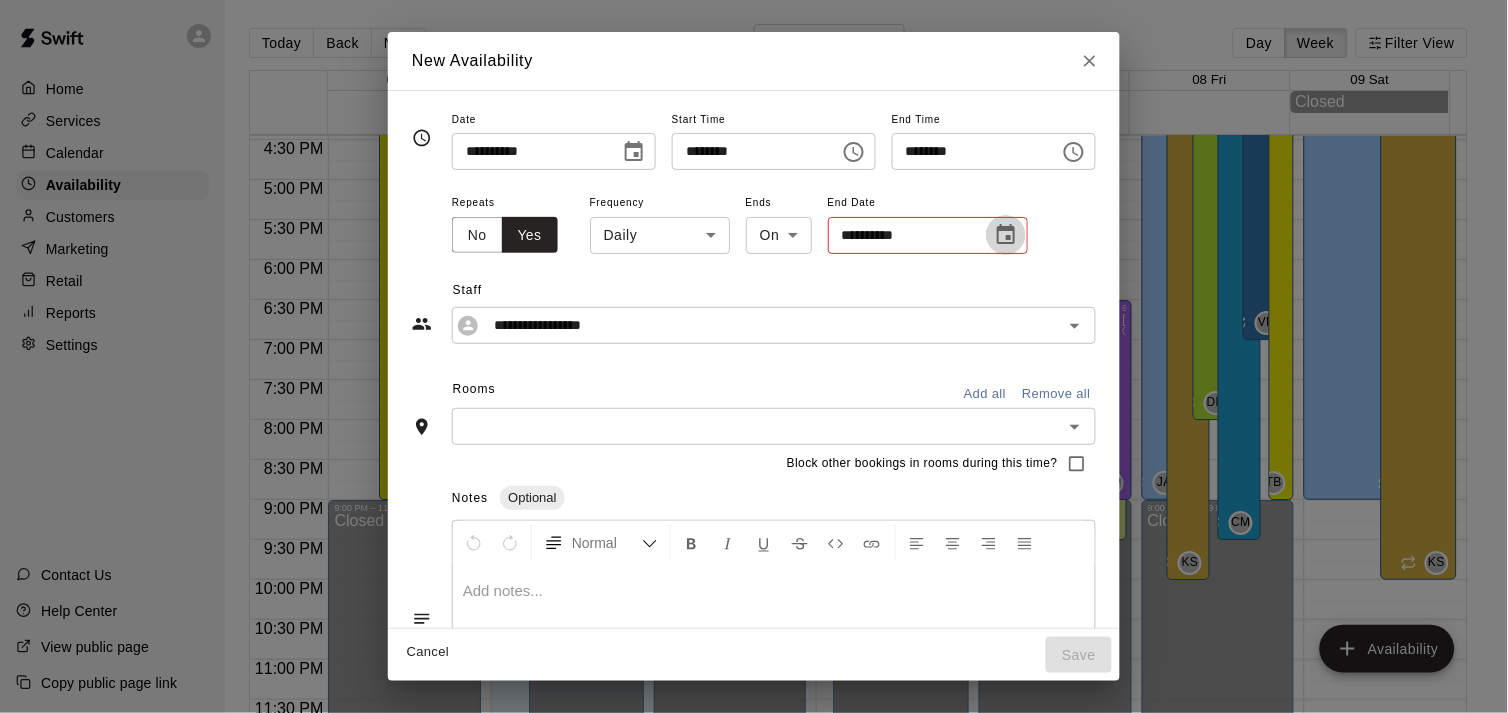 click 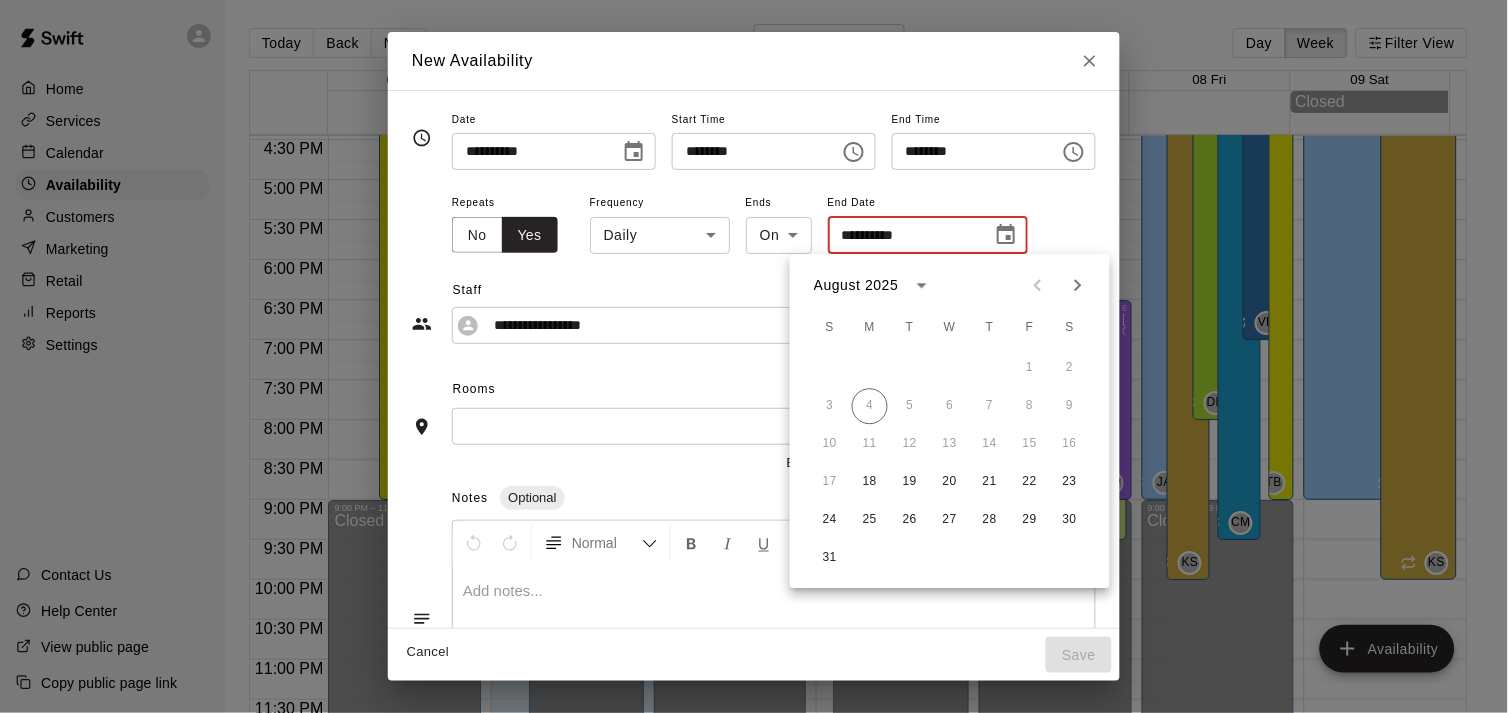 click 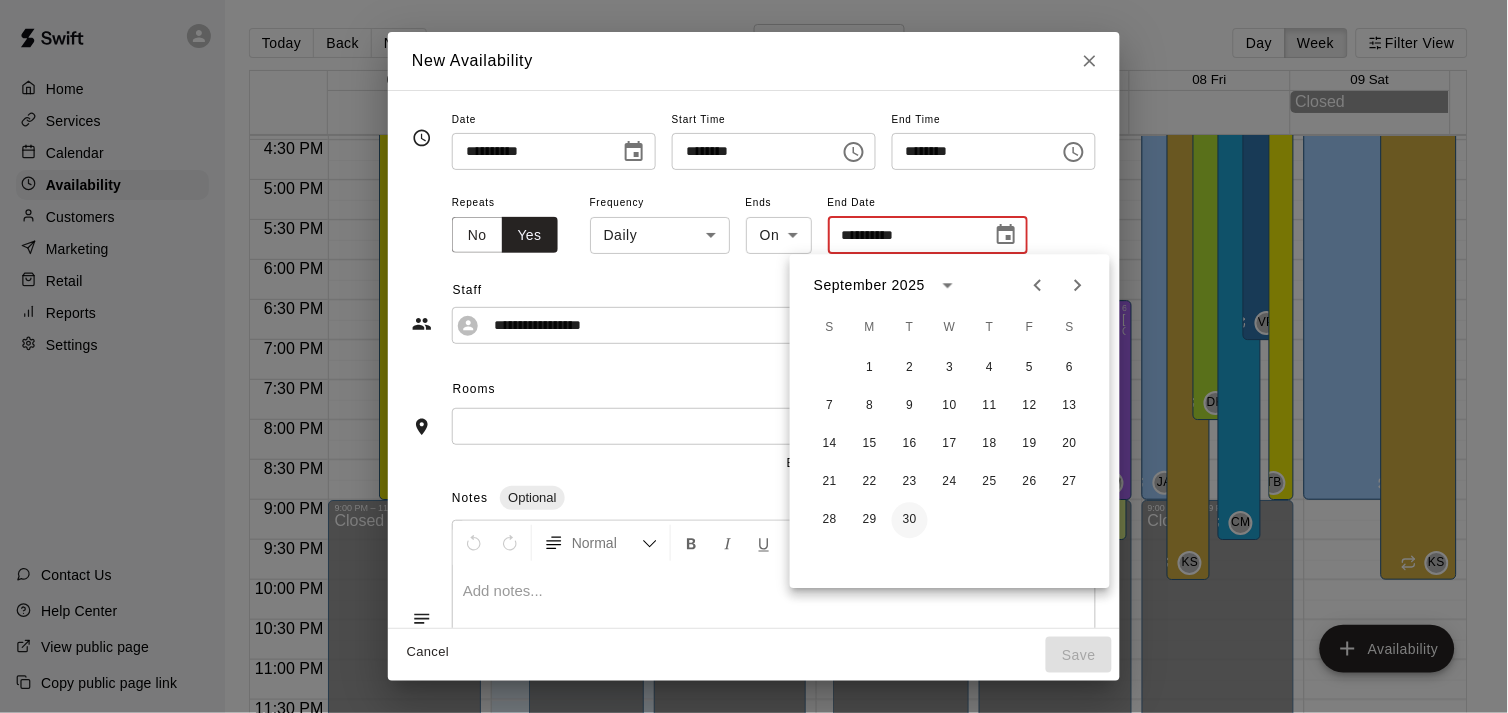 click on "30" at bounding box center [910, 520] 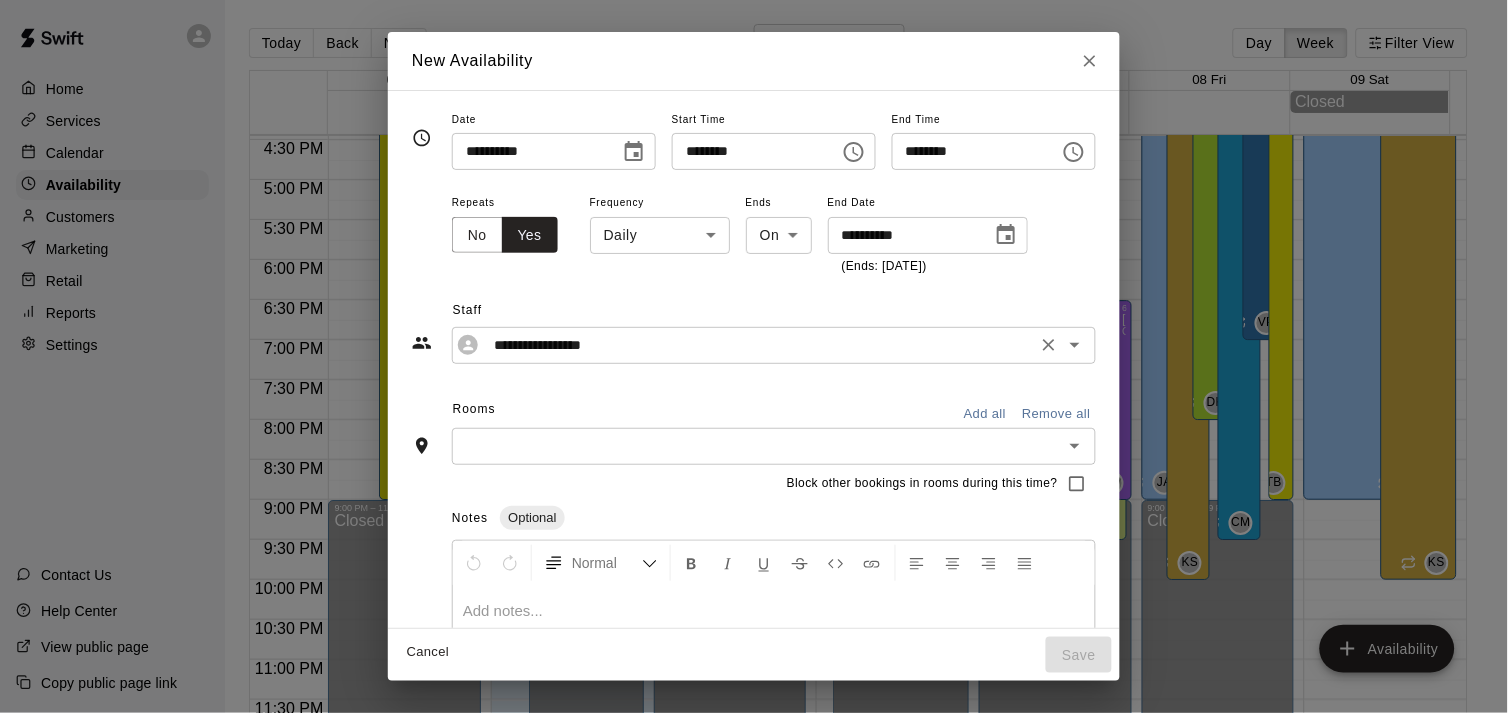 click on "**********" at bounding box center [758, 345] 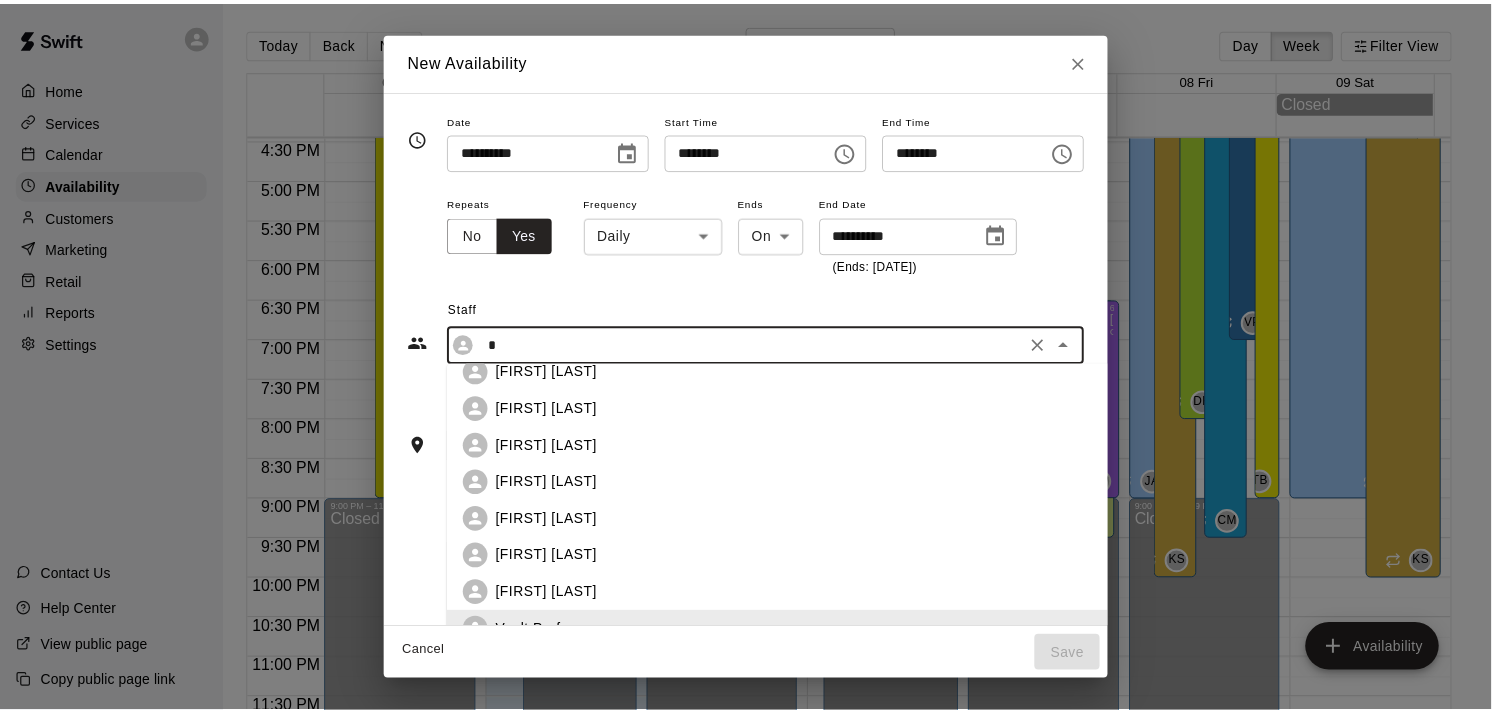 scroll, scrollTop: 0, scrollLeft: 0, axis: both 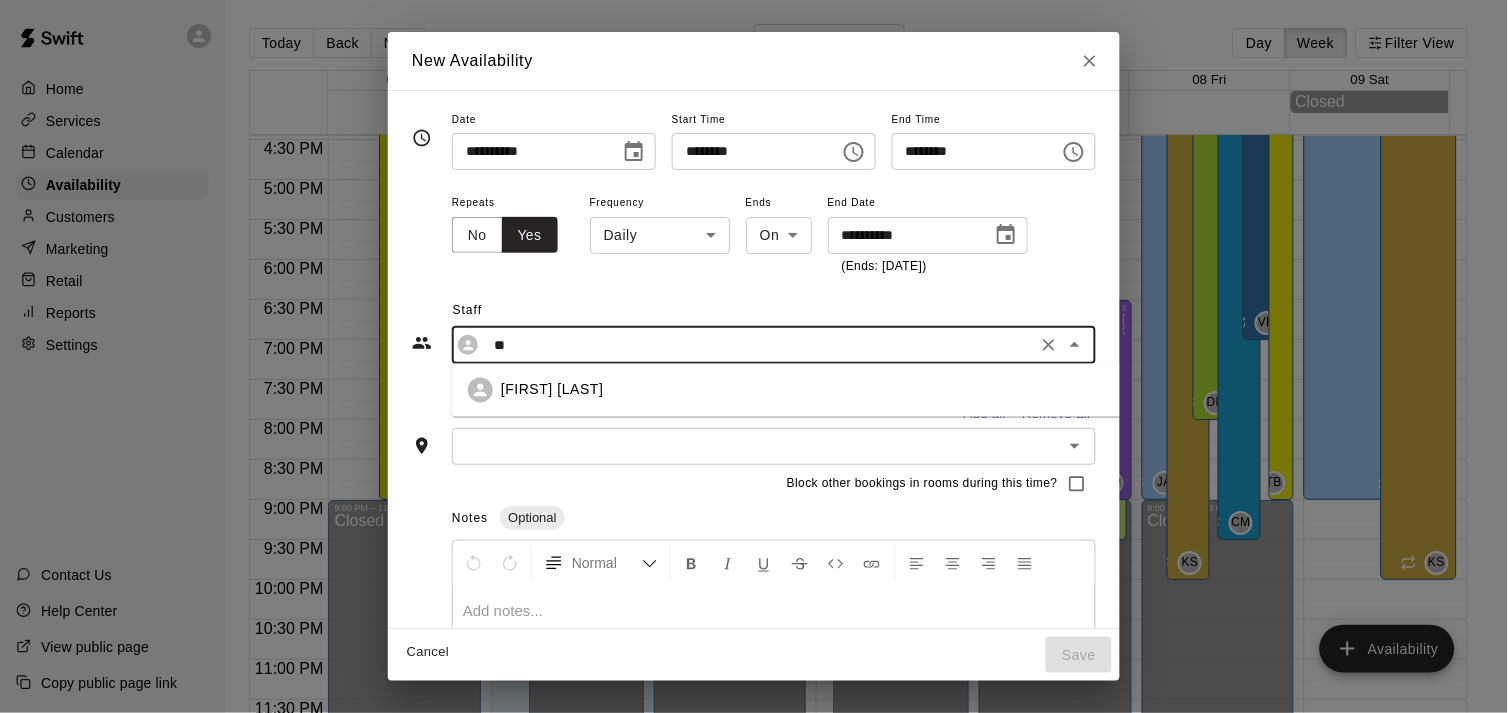 click on "[FIRST] [LAST]" at bounding box center [802, 390] 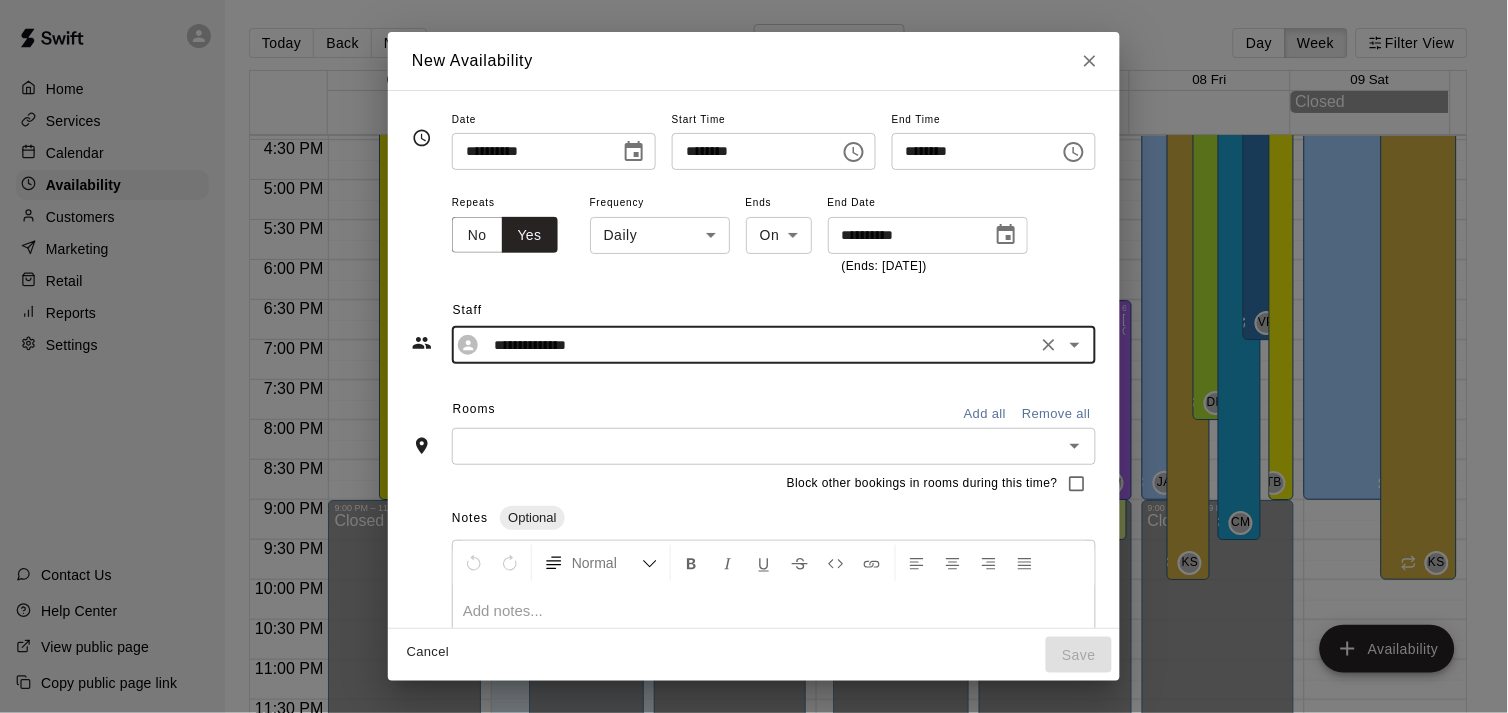 type on "**********" 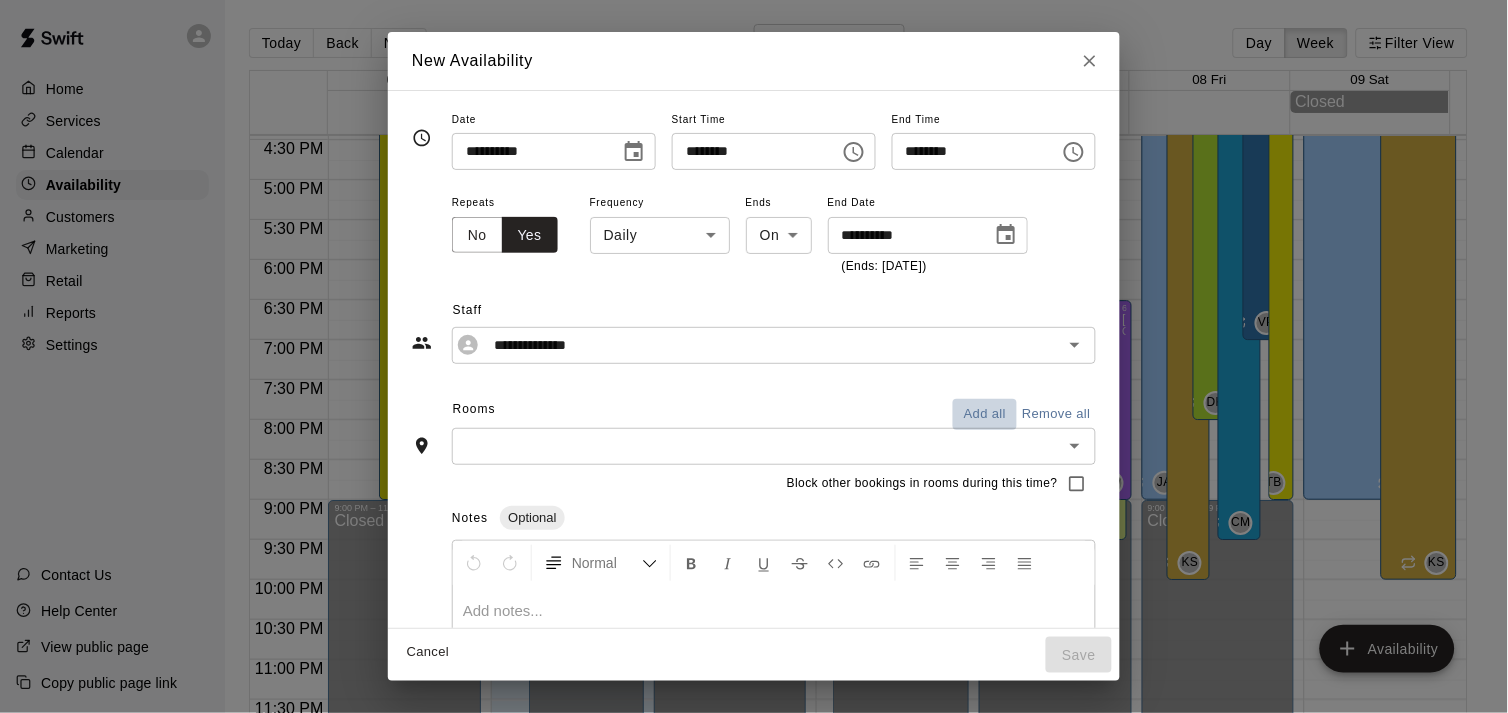 click on "Add all" at bounding box center [985, 414] 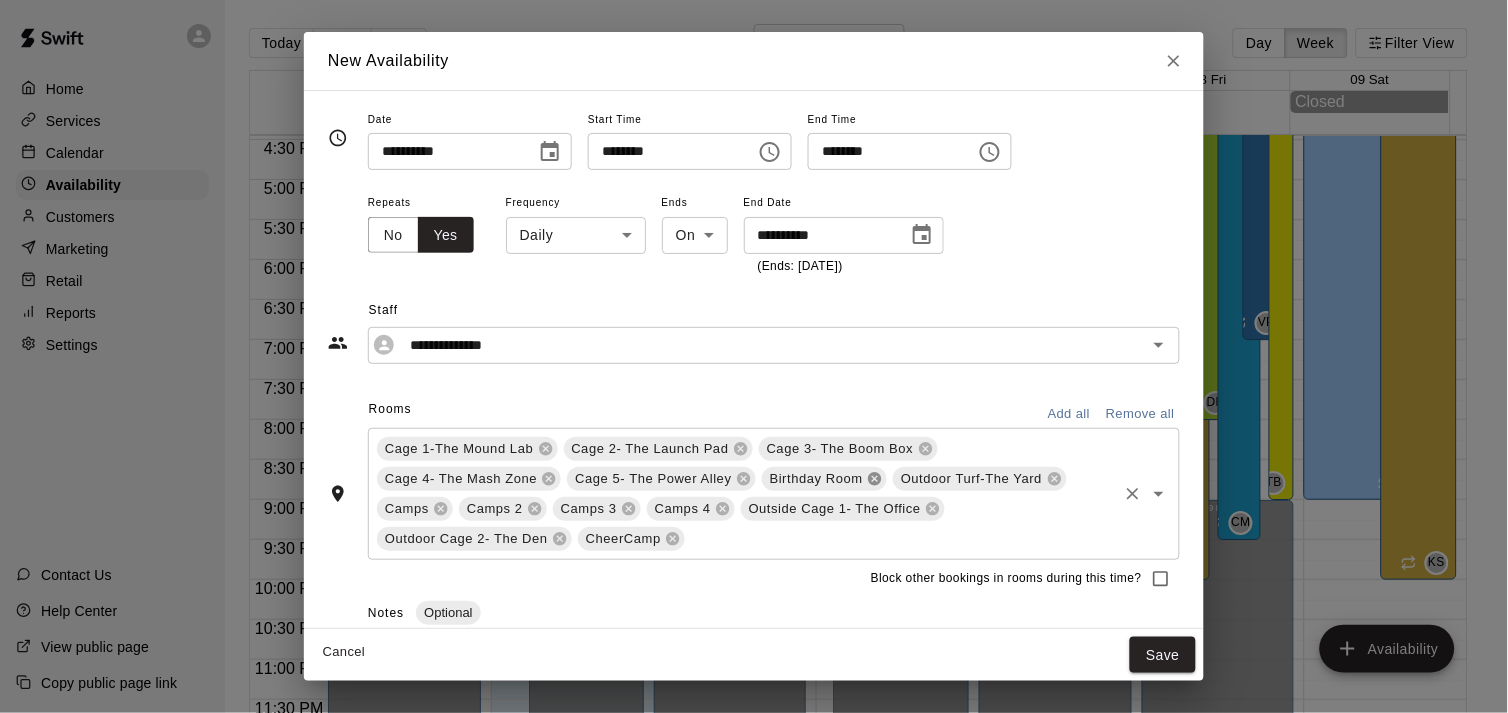 click 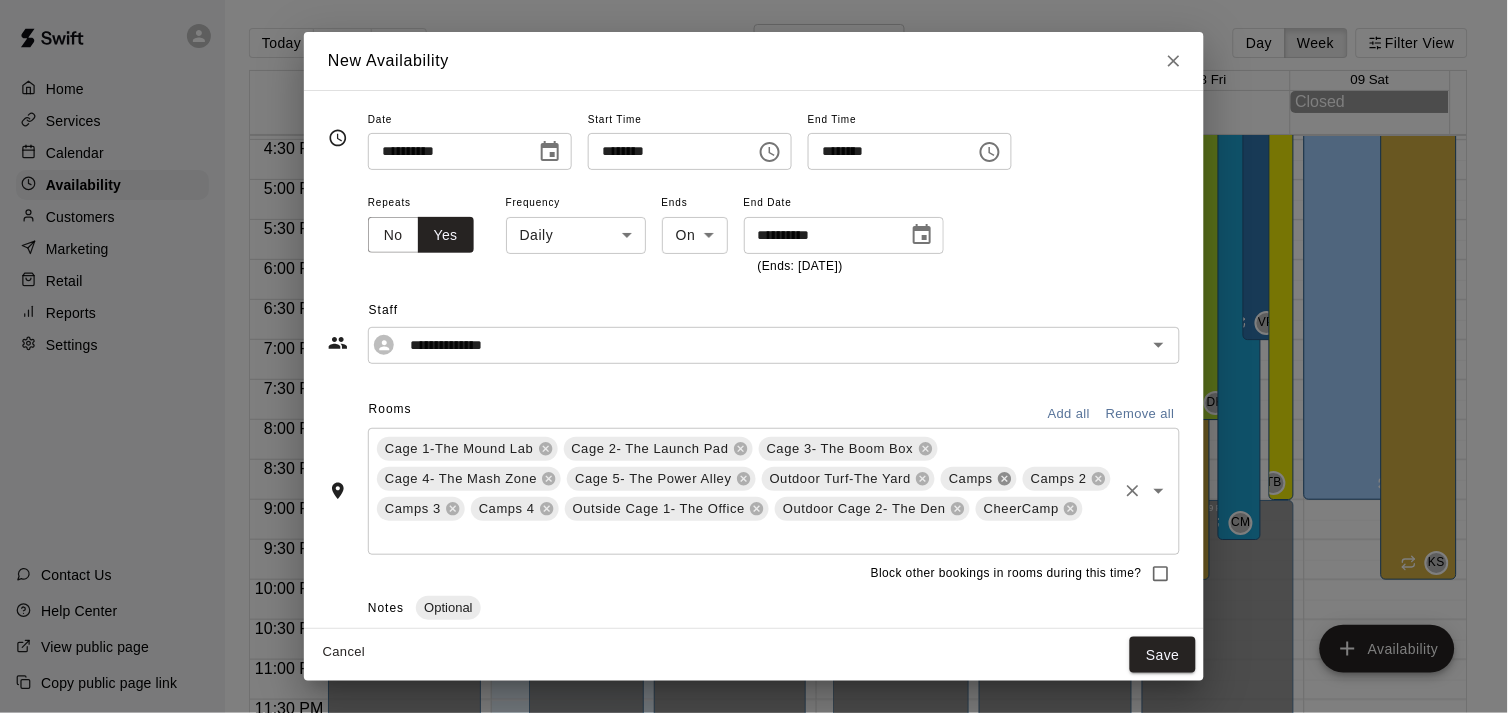 click 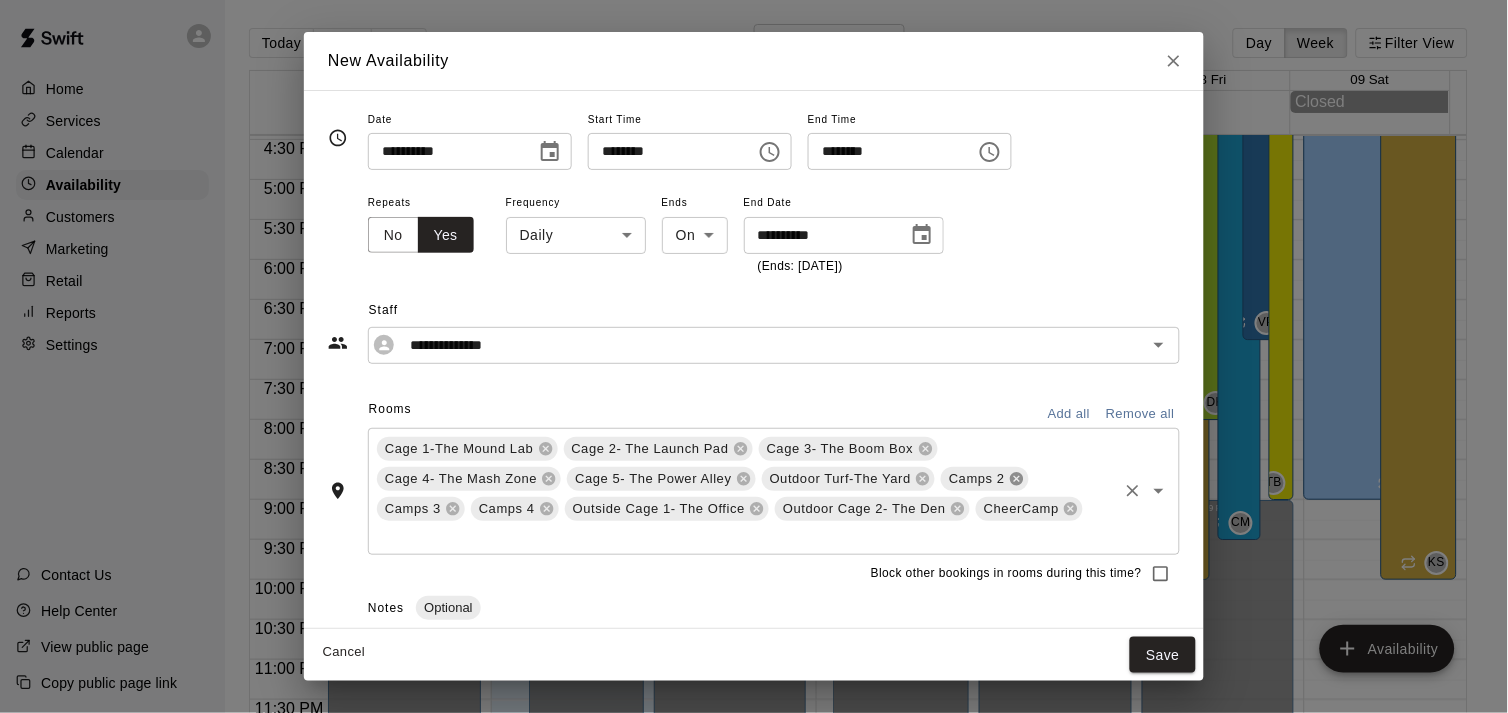 click 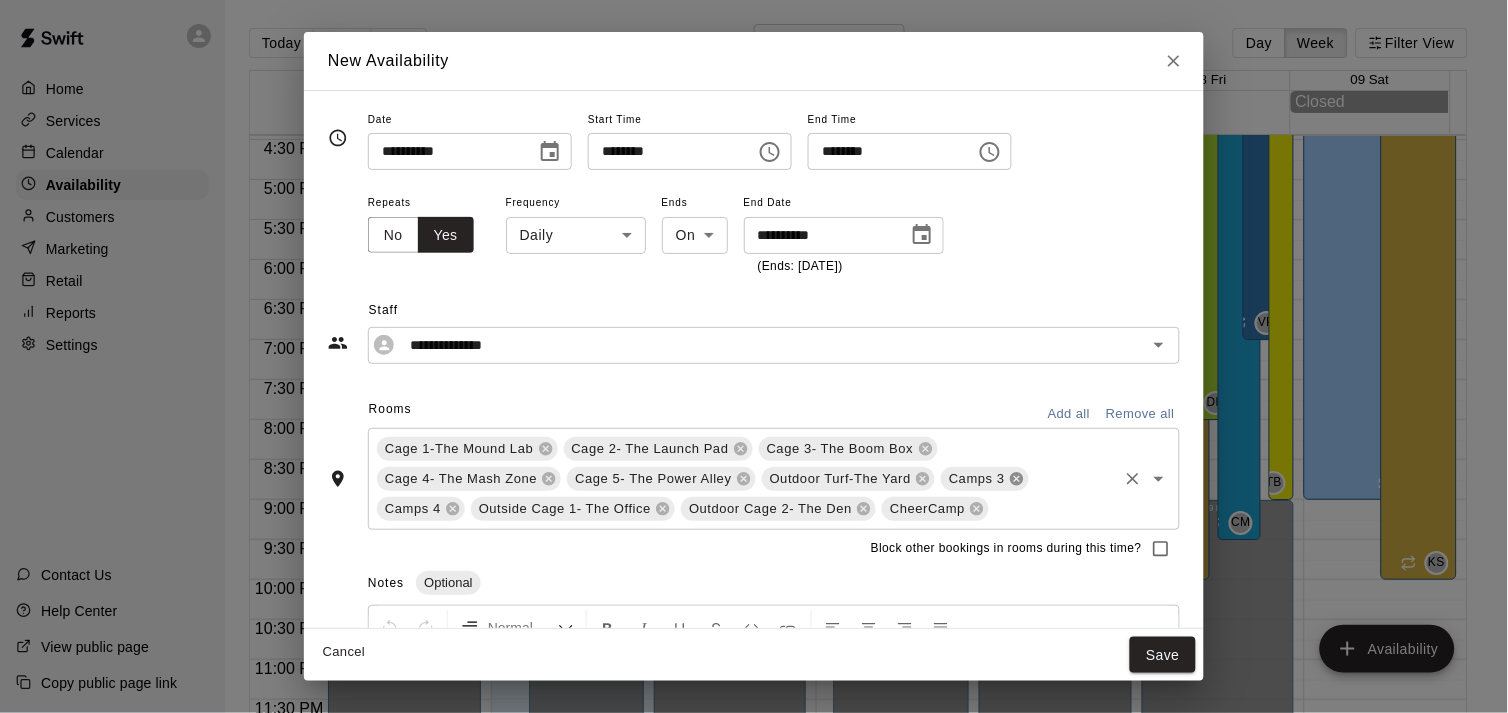 click 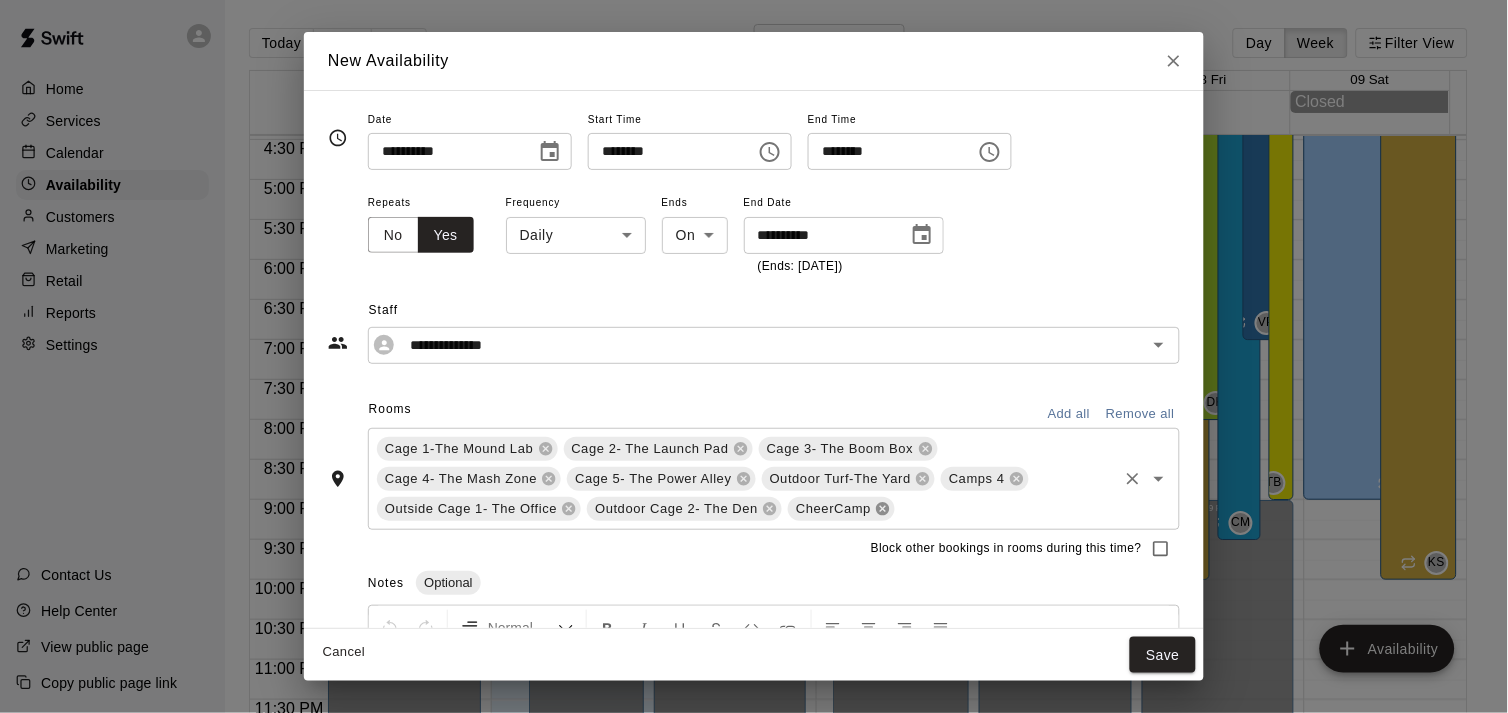 click 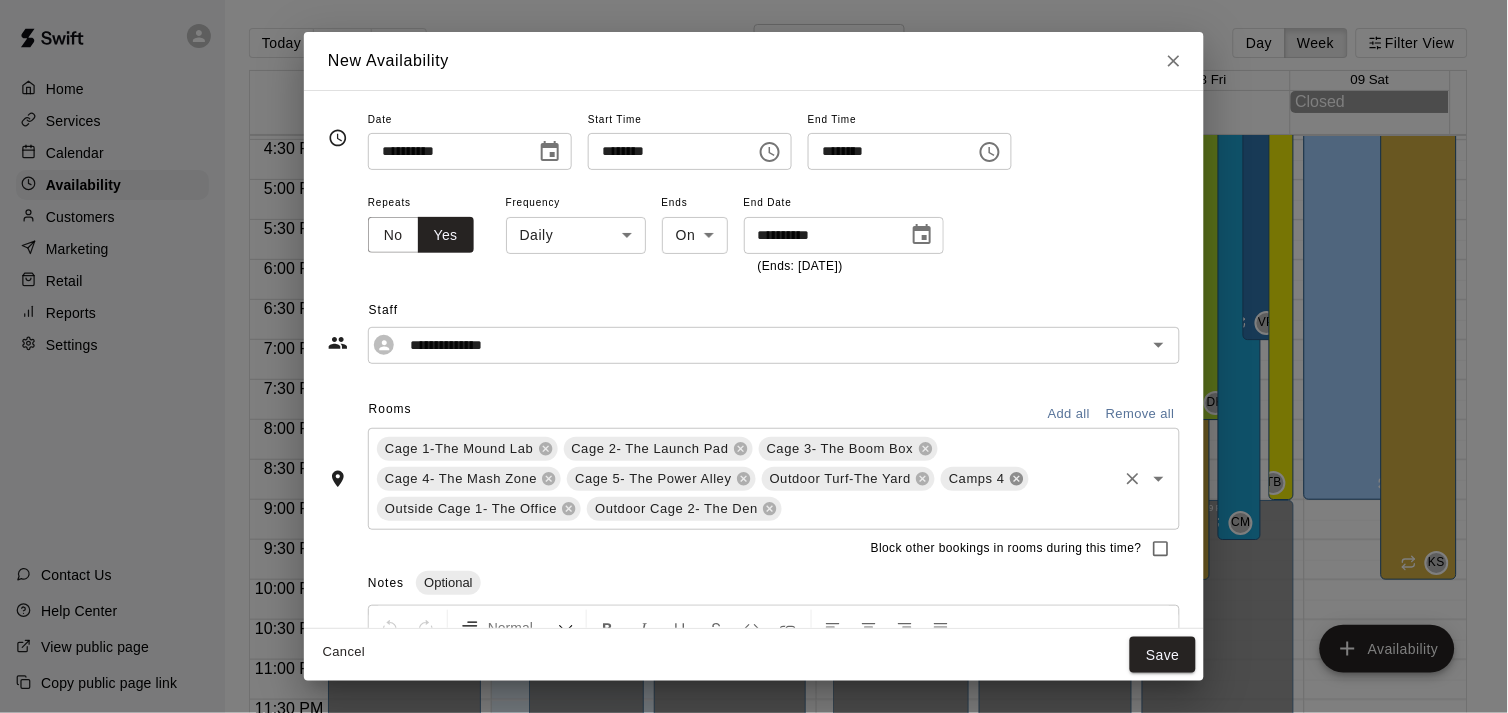 click 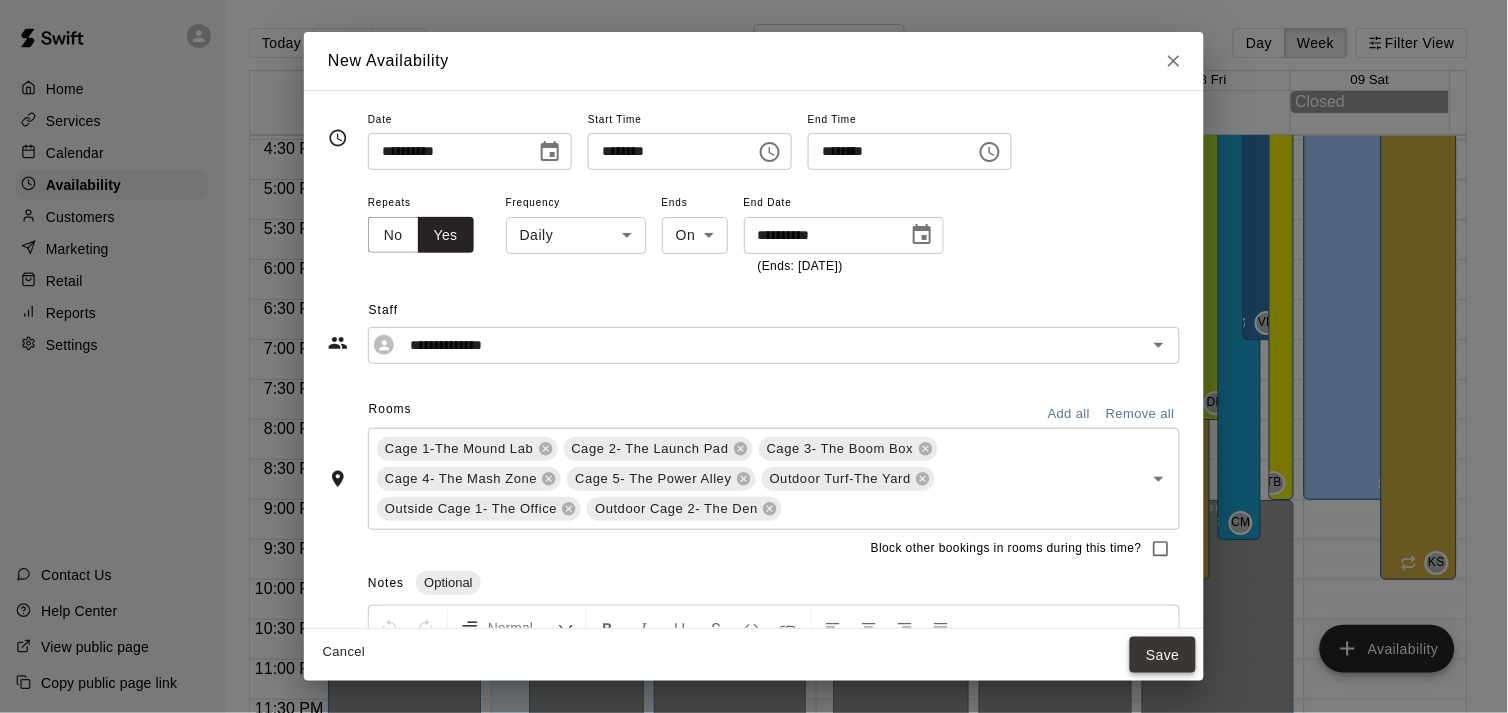 click on "Save" at bounding box center (1163, 655) 